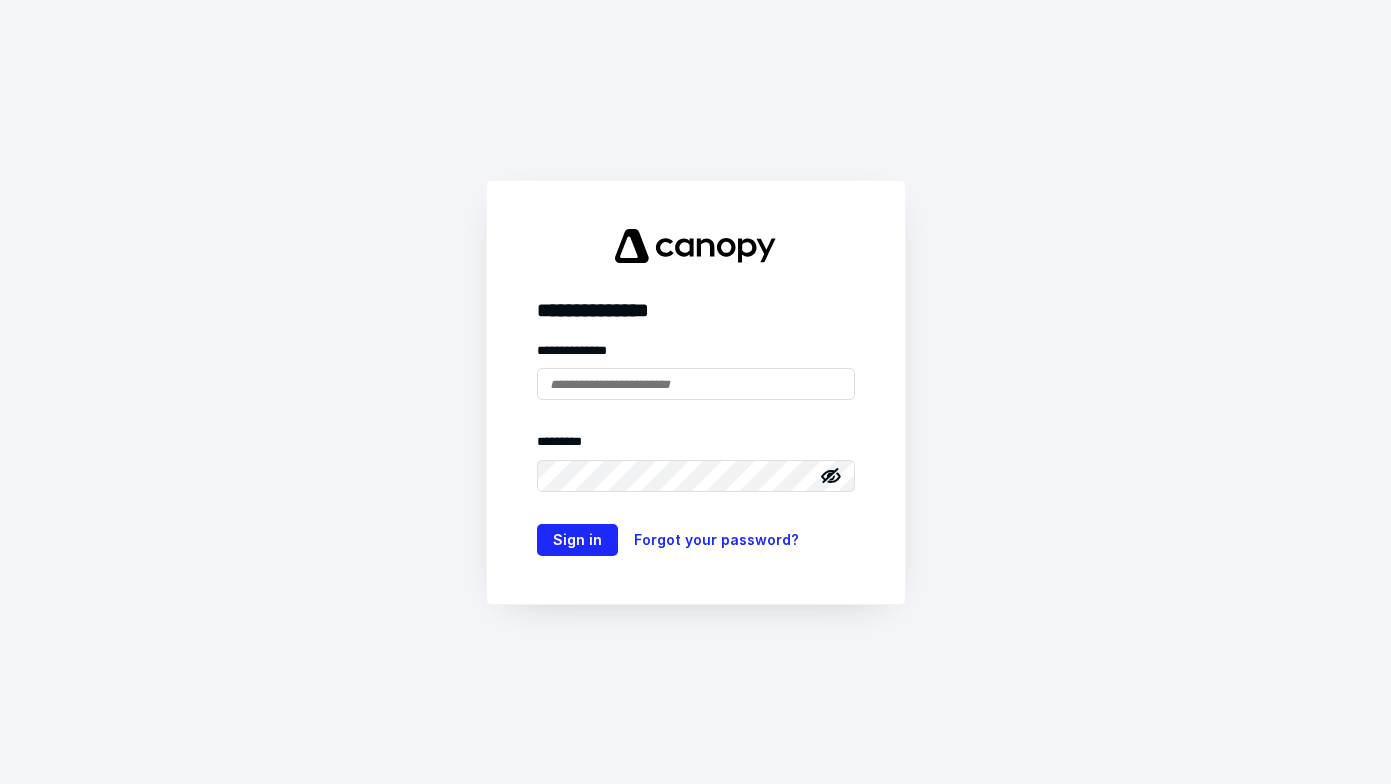 scroll, scrollTop: 0, scrollLeft: 0, axis: both 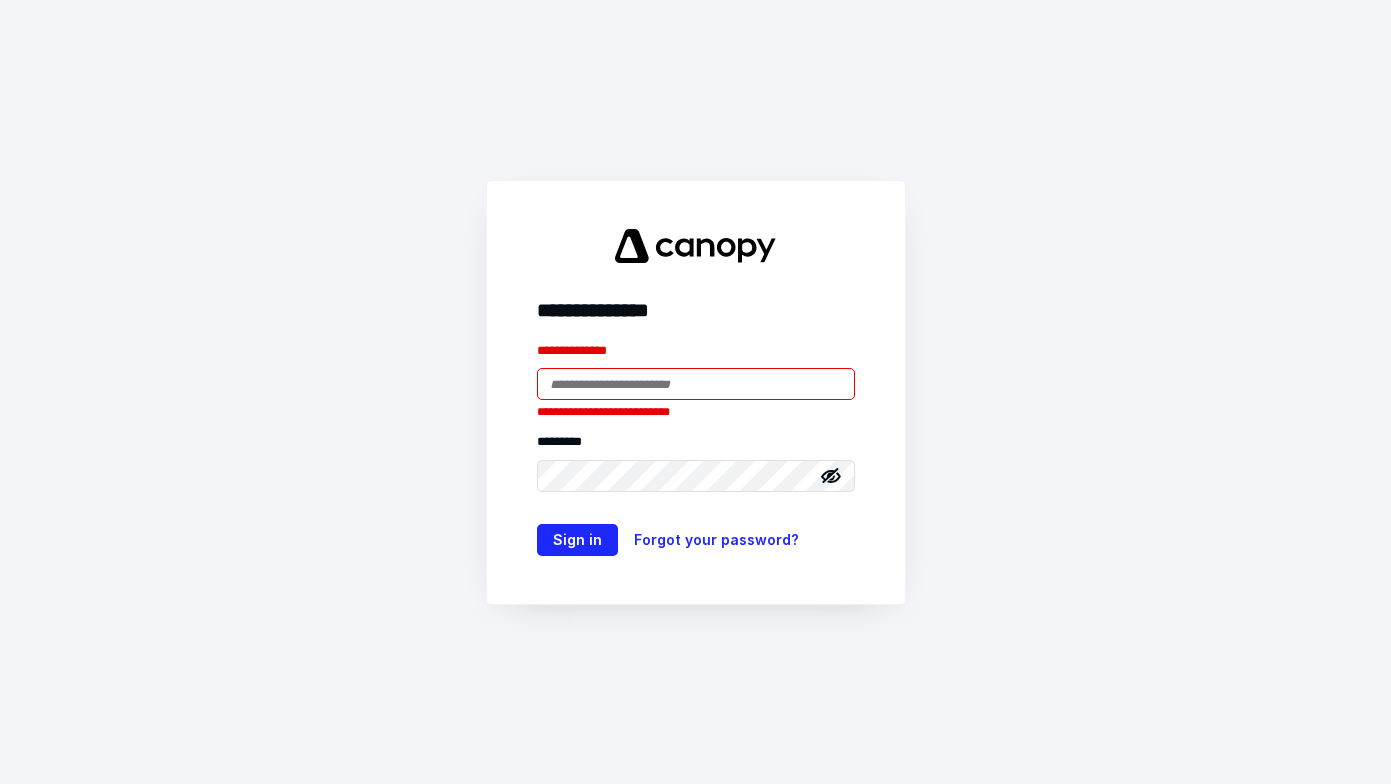paste on "**********" 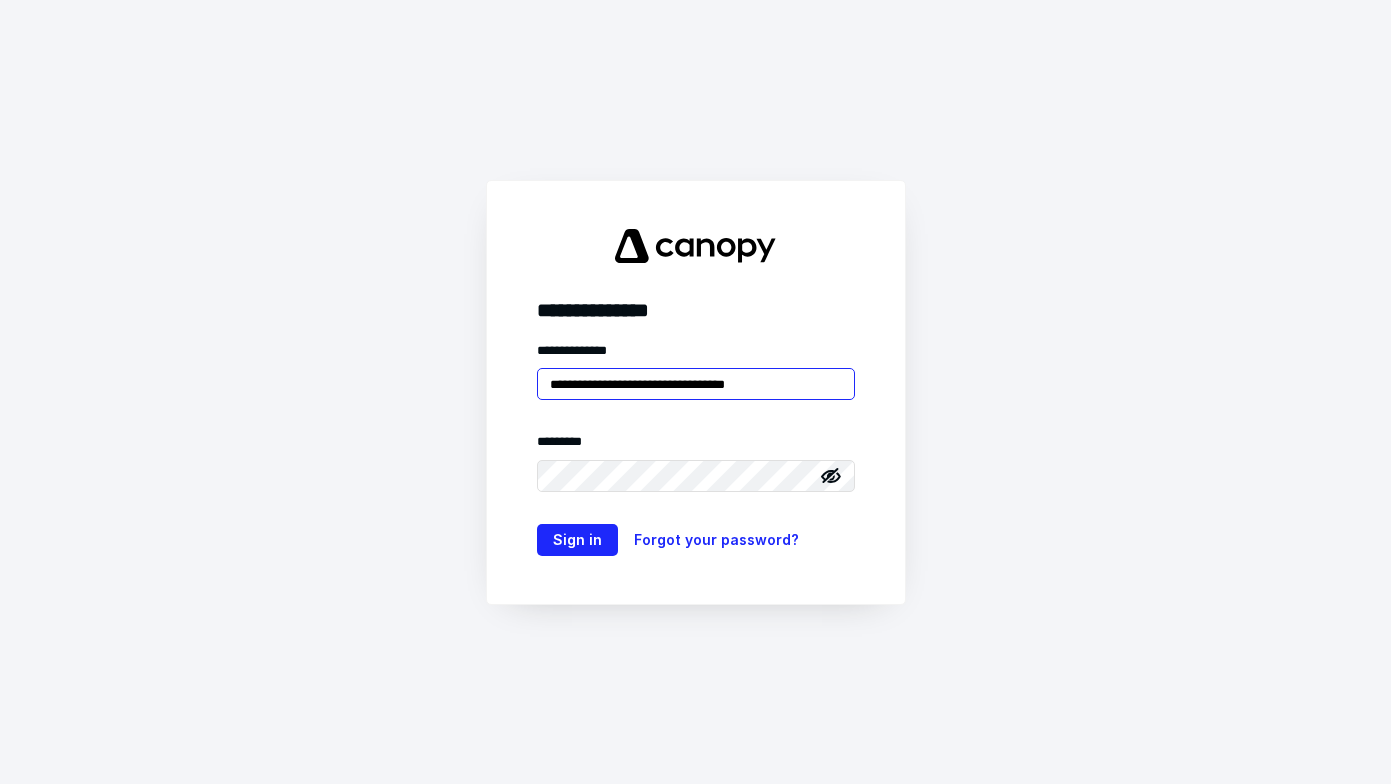 type on "**********" 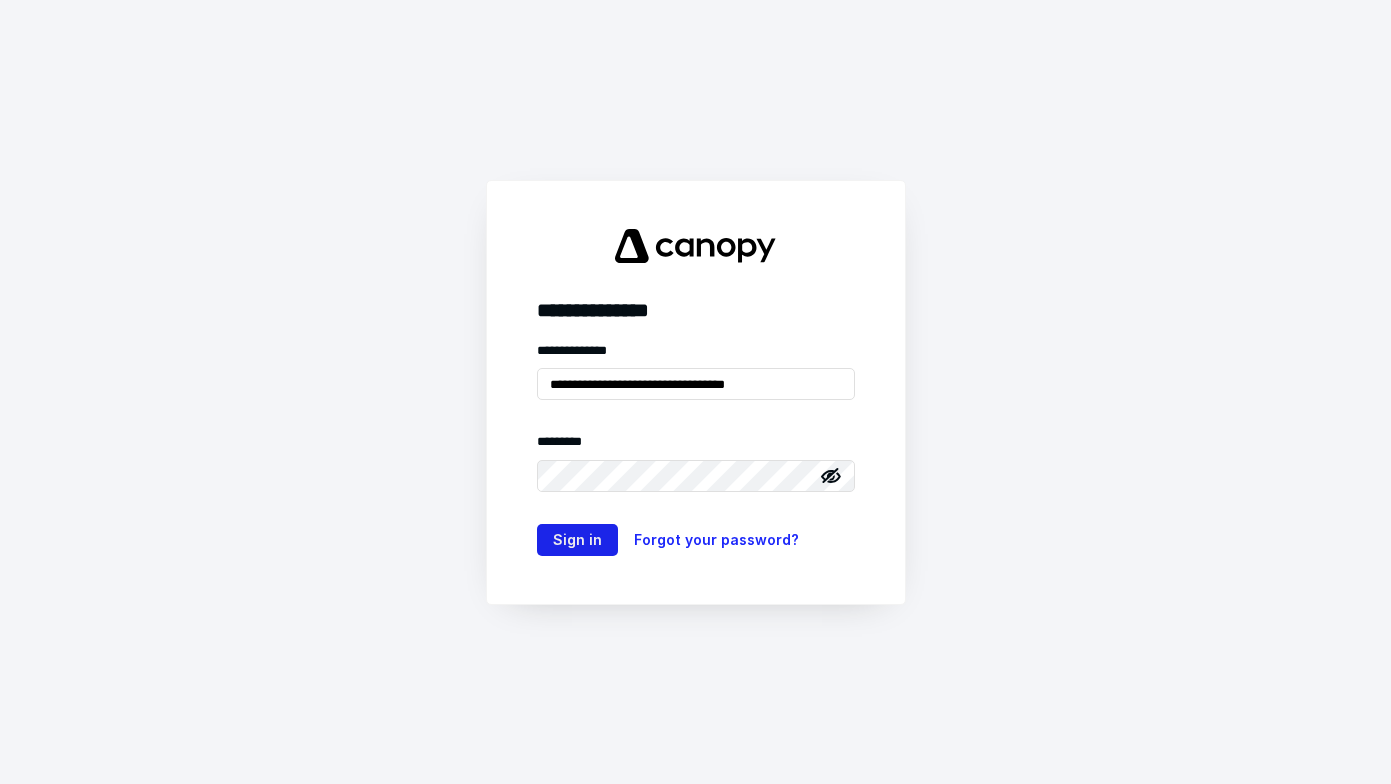 click on "Sign in" at bounding box center (577, 540) 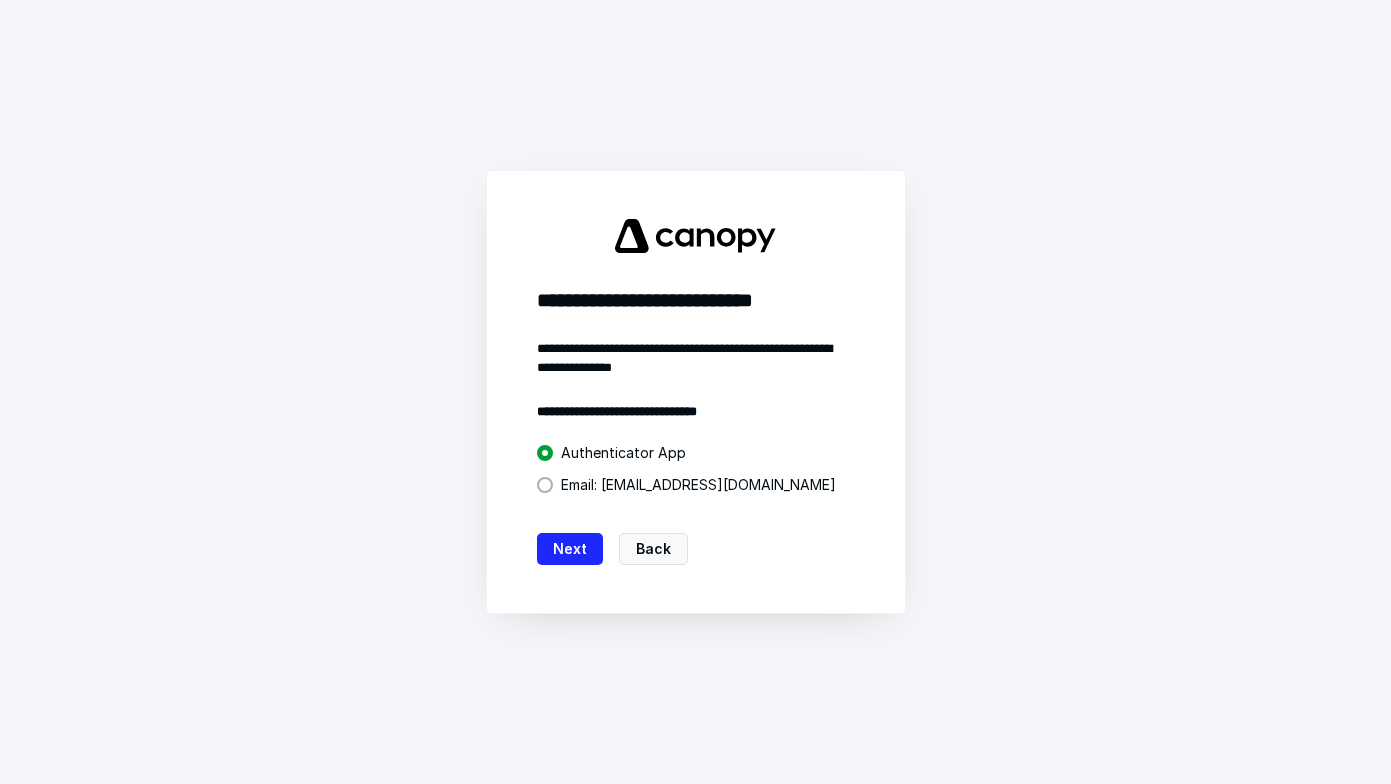 click on "Next" at bounding box center [570, 549] 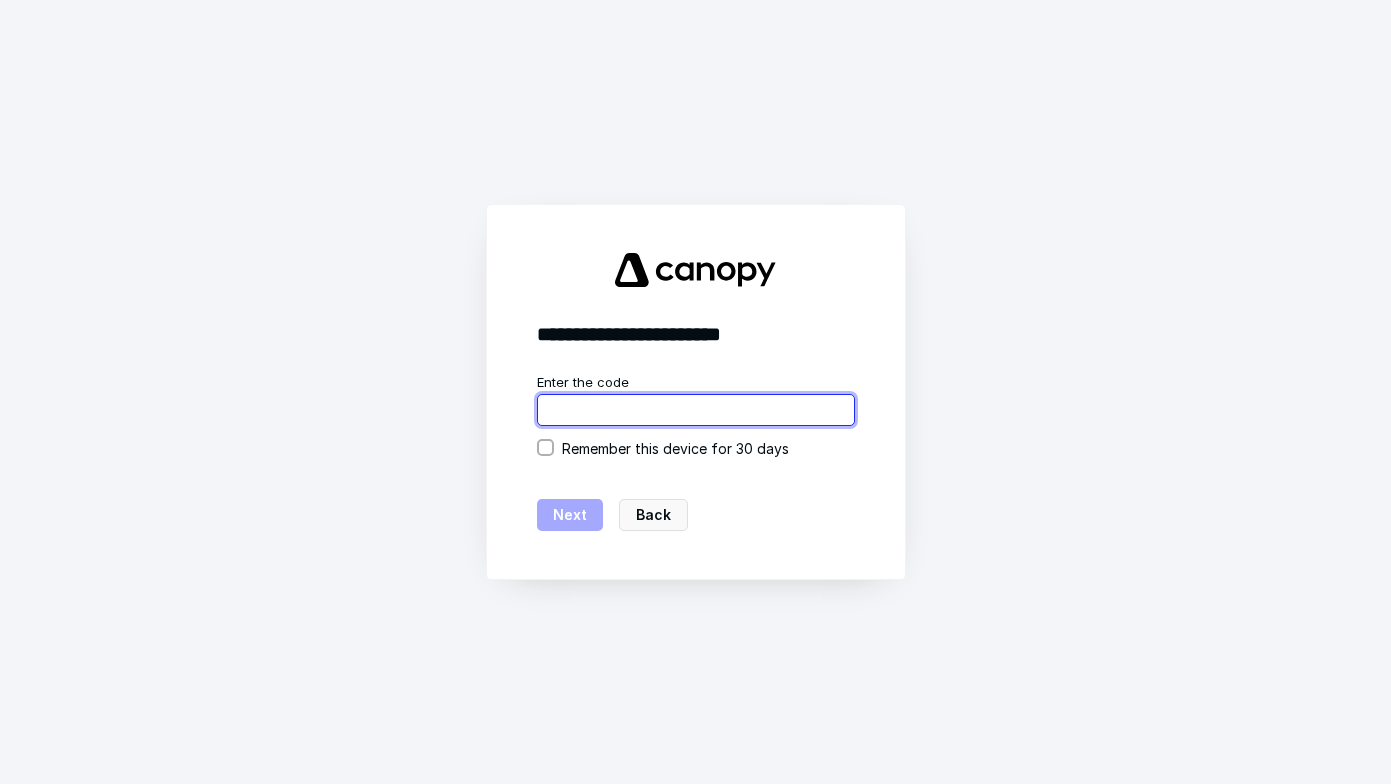 click at bounding box center (696, 410) 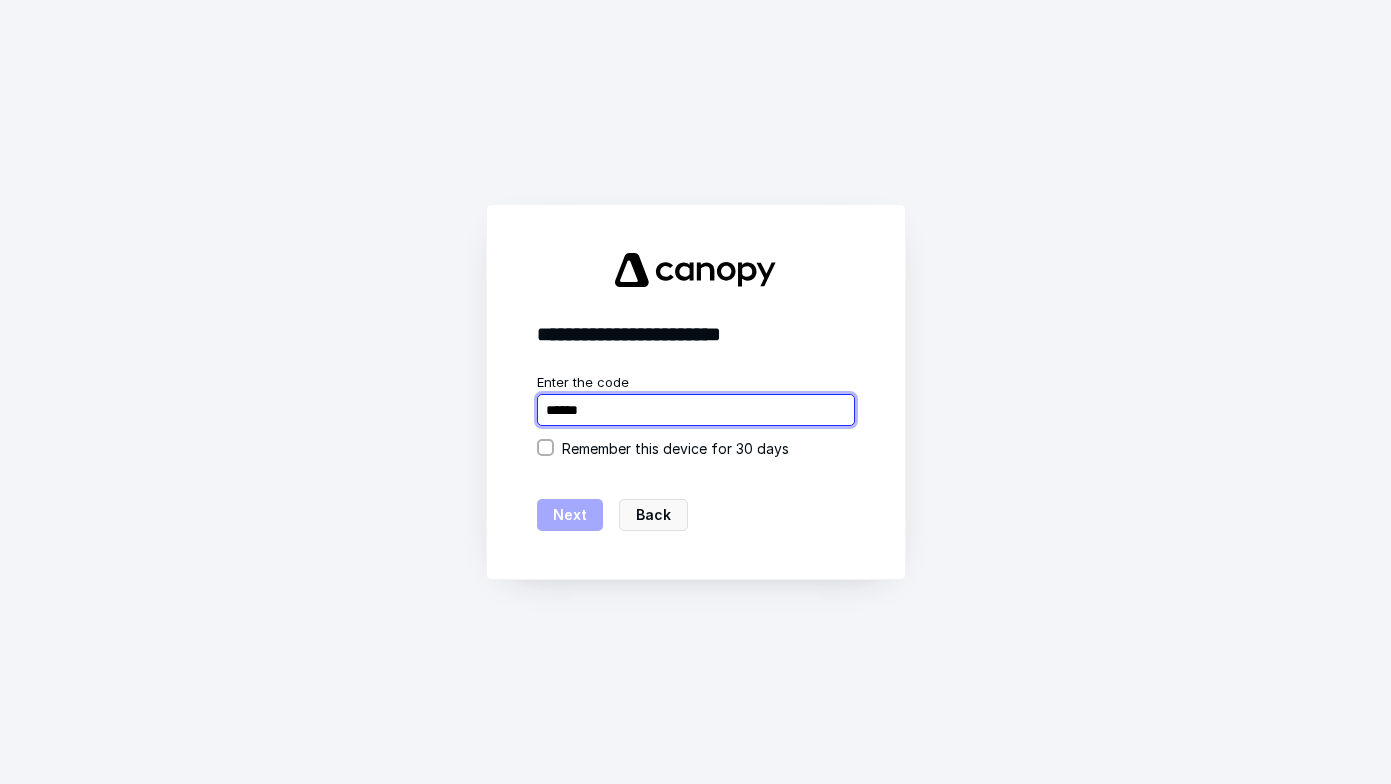 type on "******" 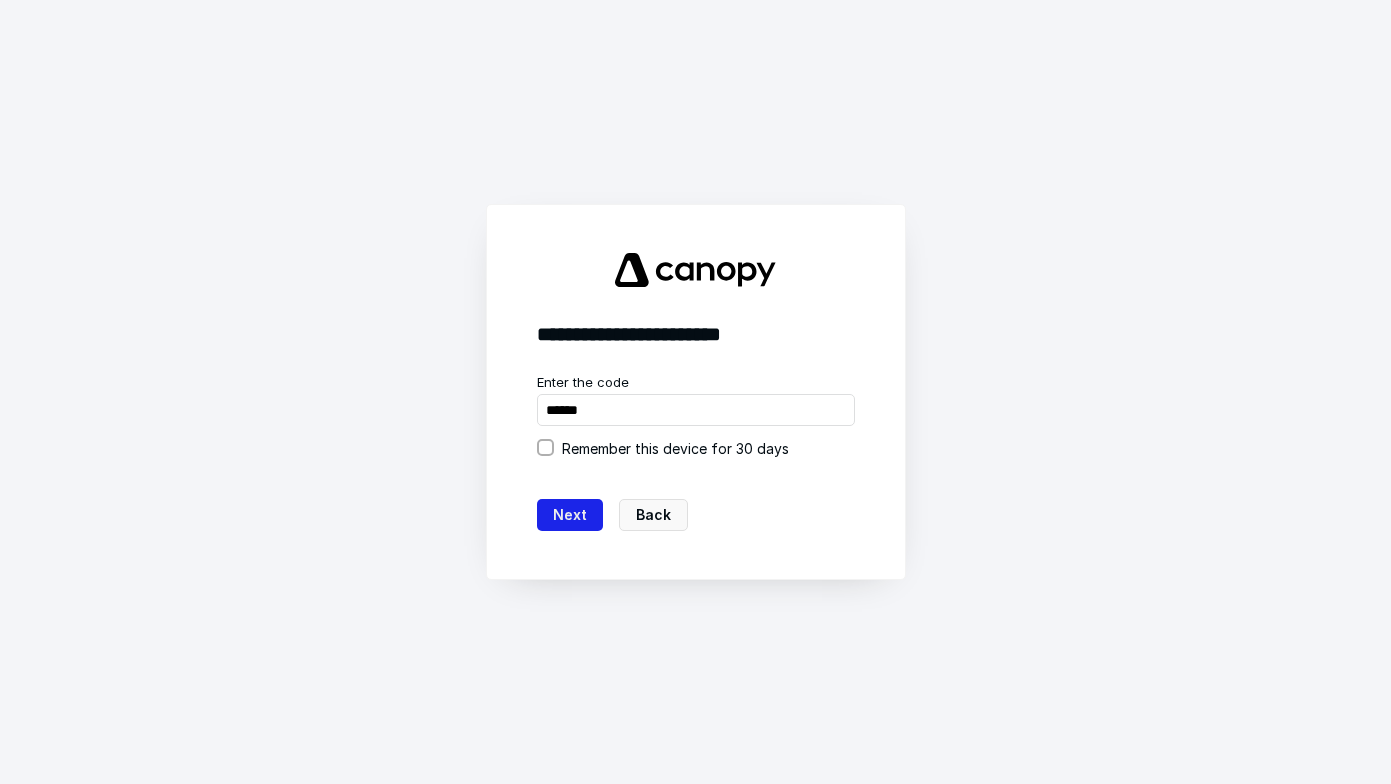 click on "Next" at bounding box center [570, 515] 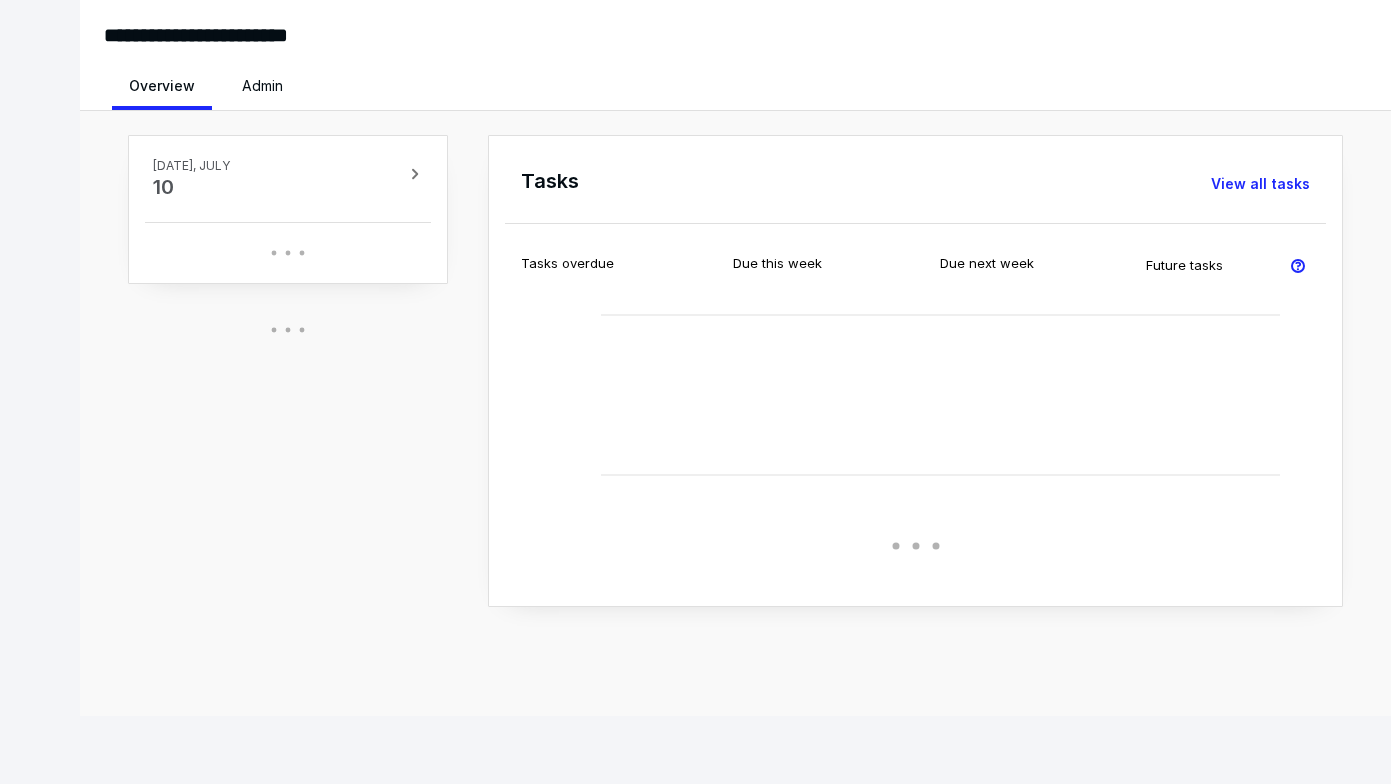 scroll, scrollTop: 0, scrollLeft: 0, axis: both 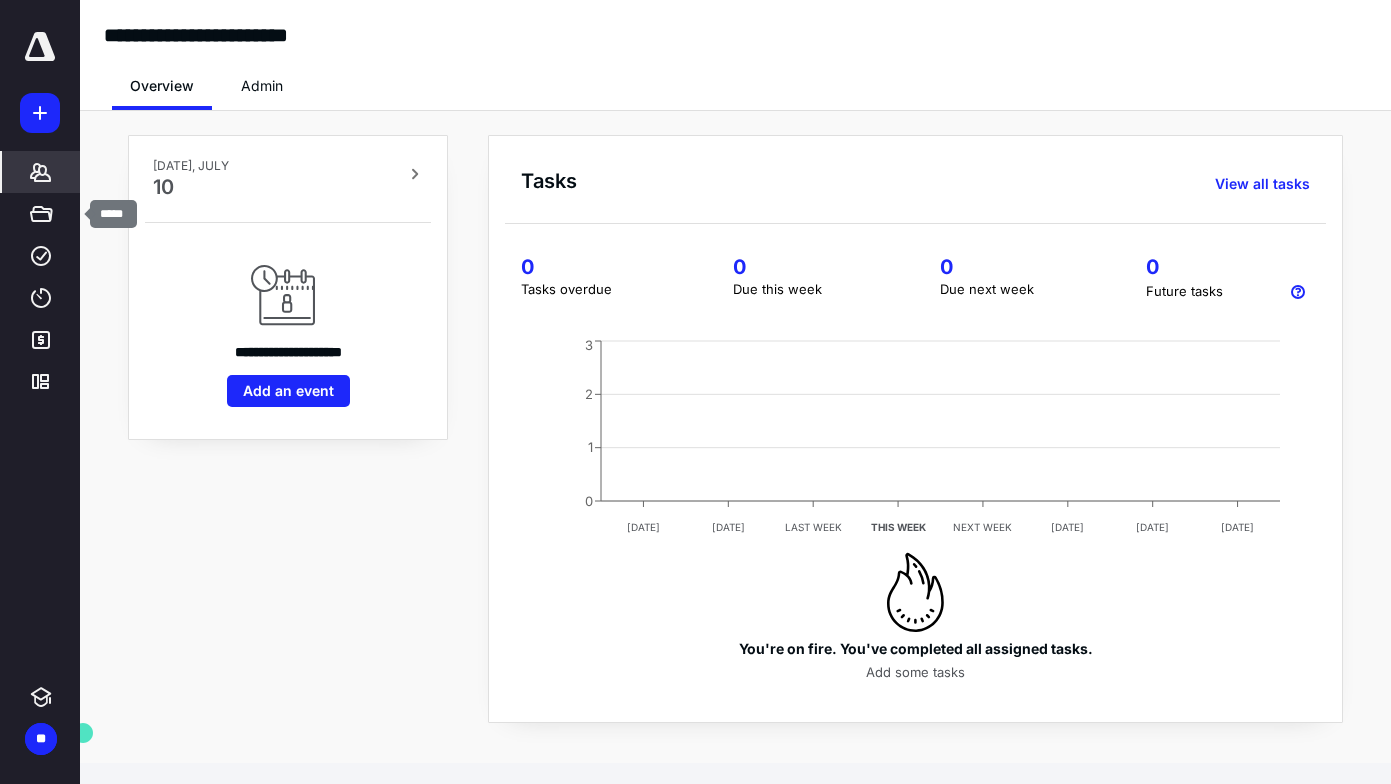 click 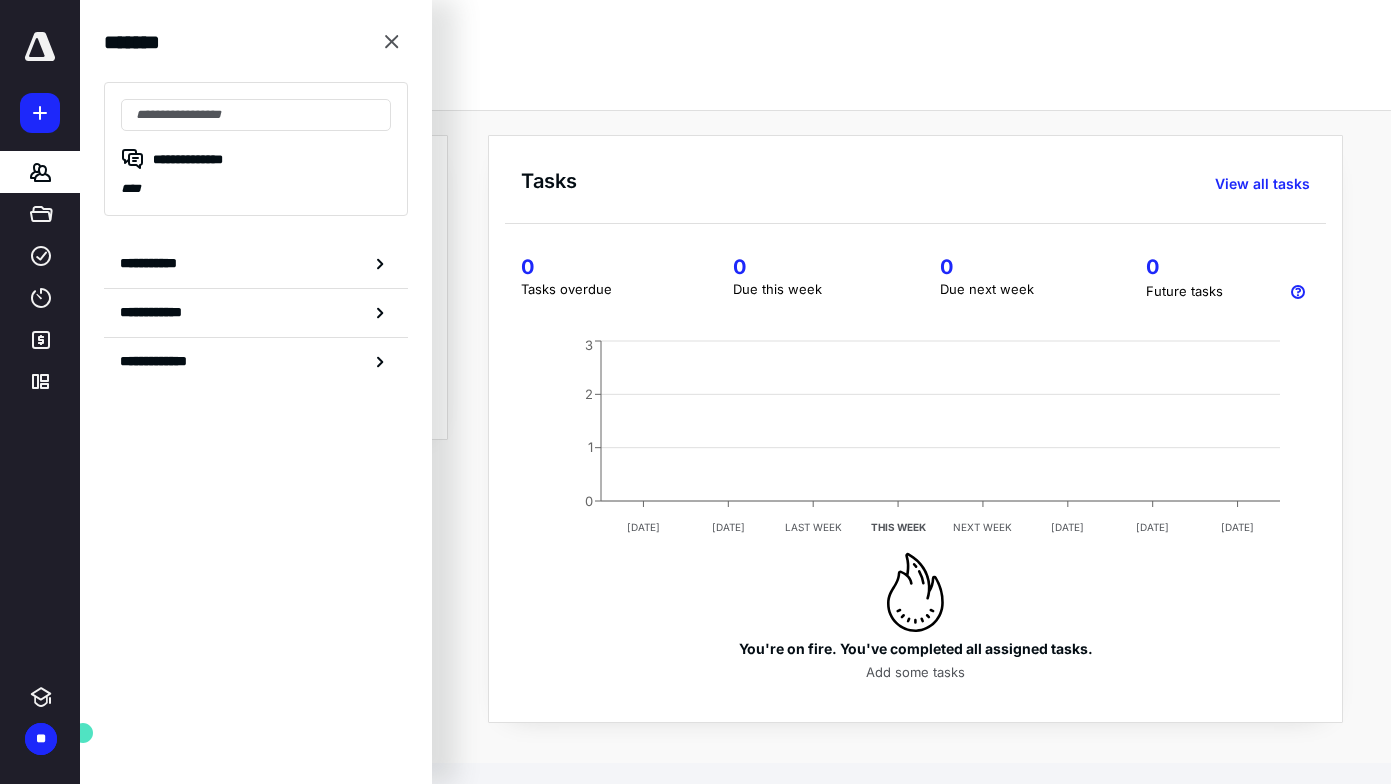 click on "**********" at bounding box center (256, 264) 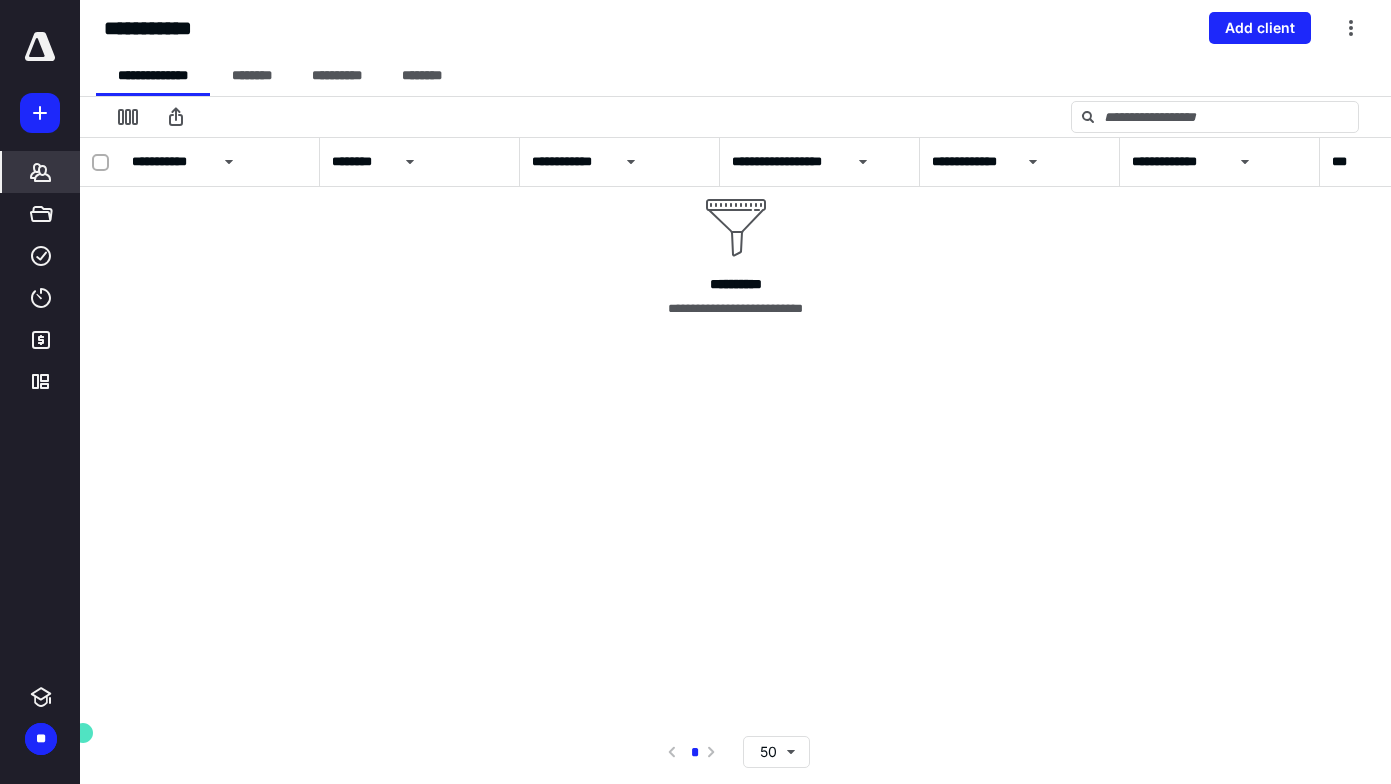scroll, scrollTop: 49, scrollLeft: 0, axis: vertical 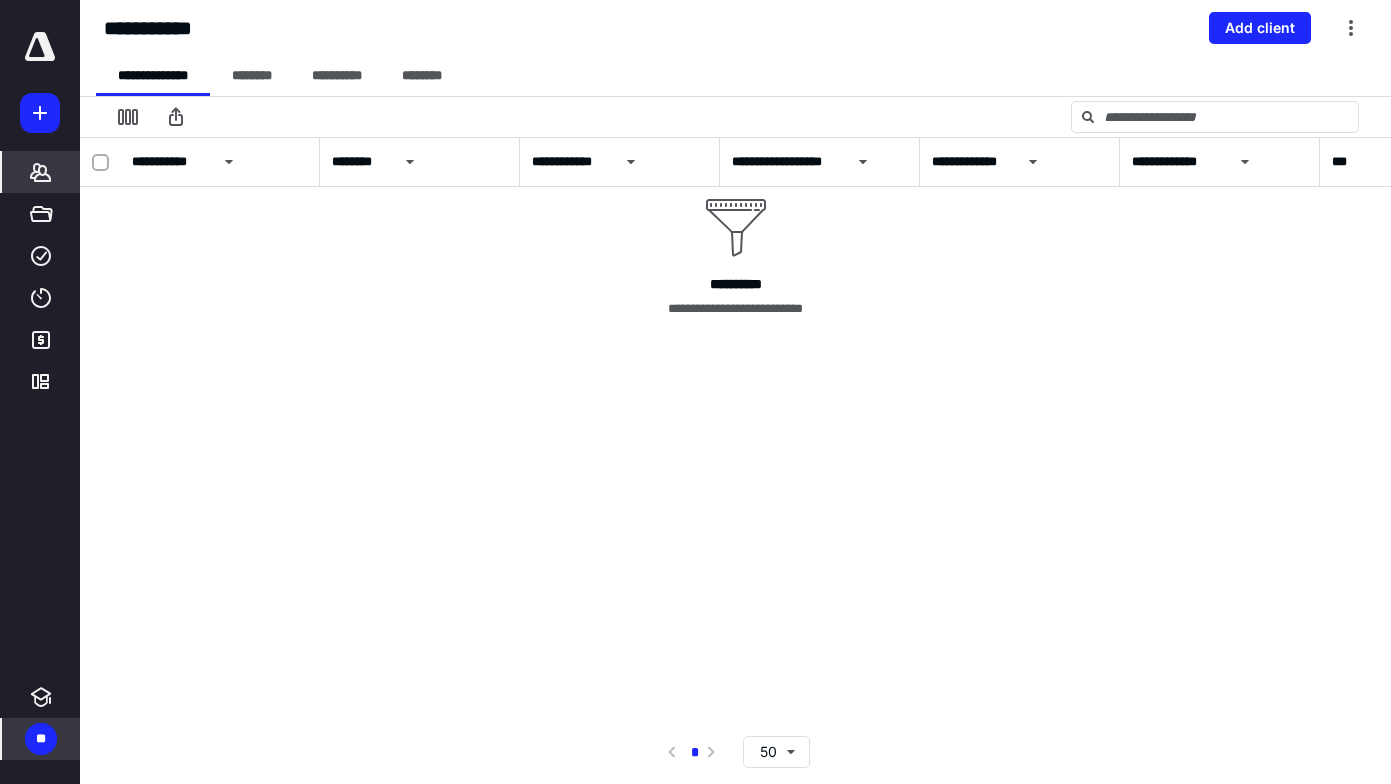 click on "**" at bounding box center [41, 739] 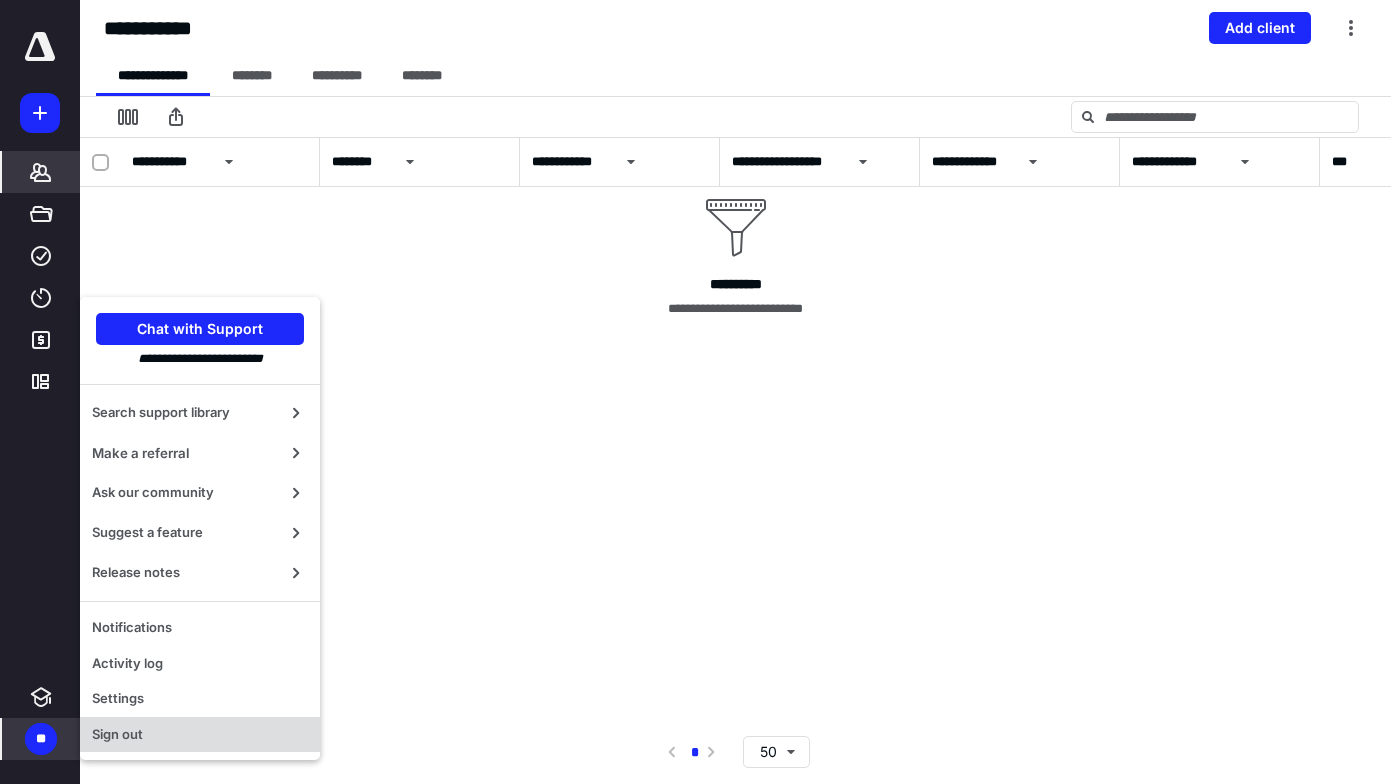 drag, startPoint x: 121, startPoint y: 706, endPoint x: 86, endPoint y: 719, distance: 37.336308 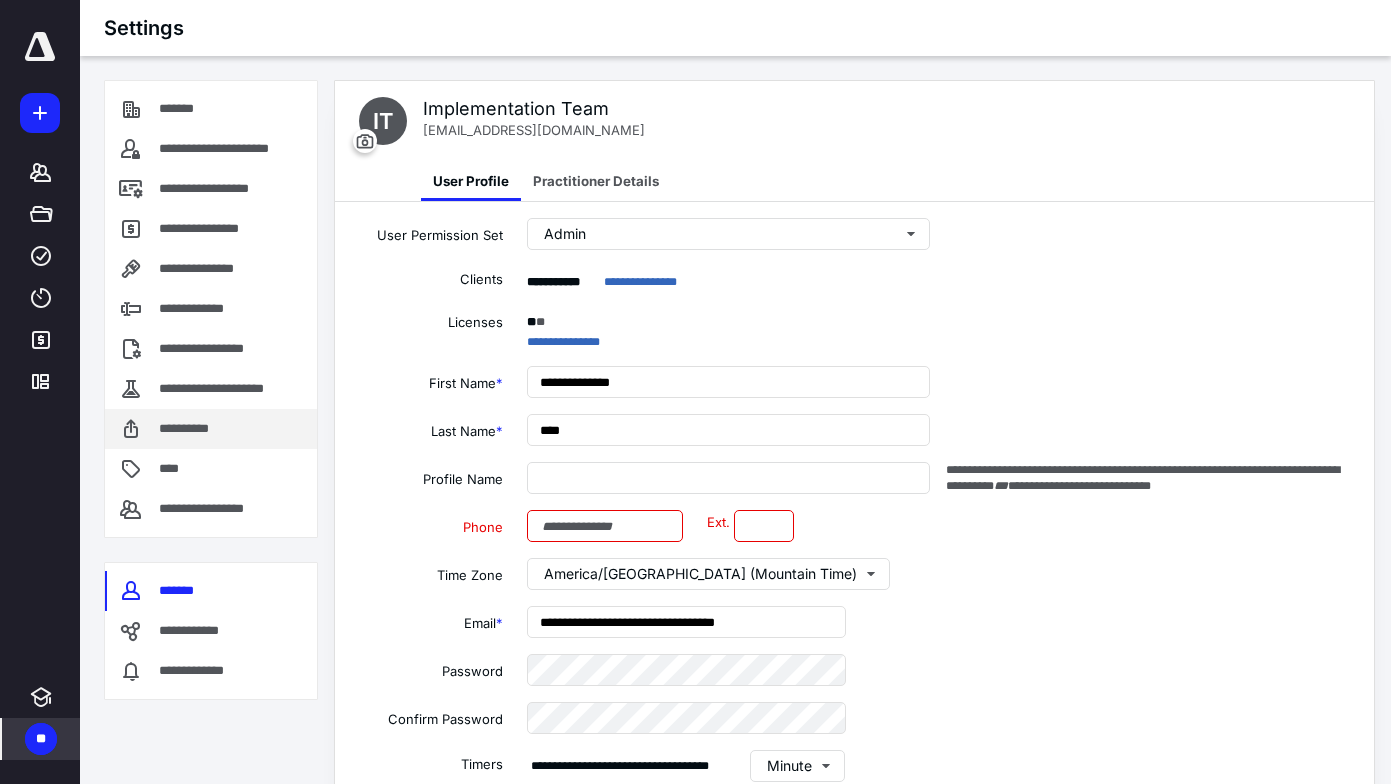 click on "**********" at bounding box center [195, 429] 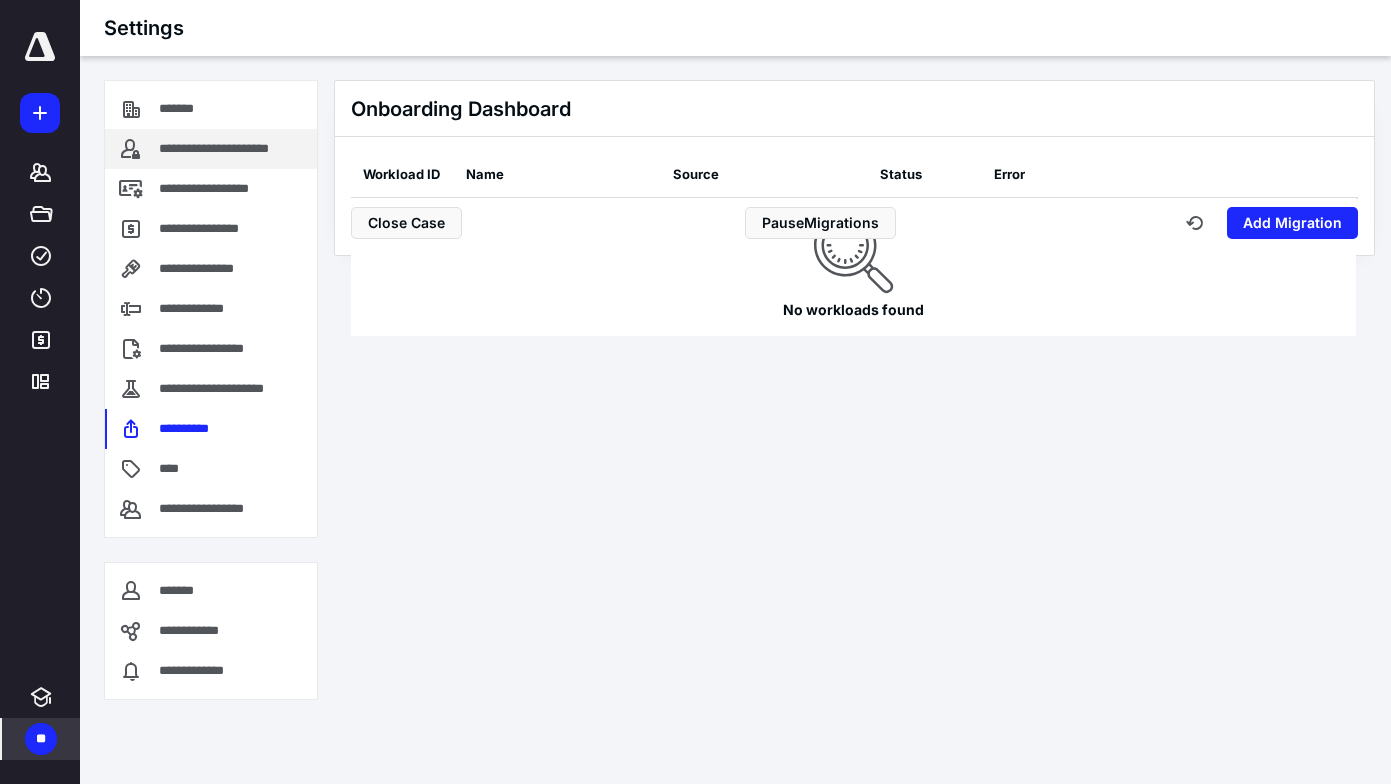 drag, startPoint x: 191, startPoint y: 104, endPoint x: 254, endPoint y: 135, distance: 70.21396 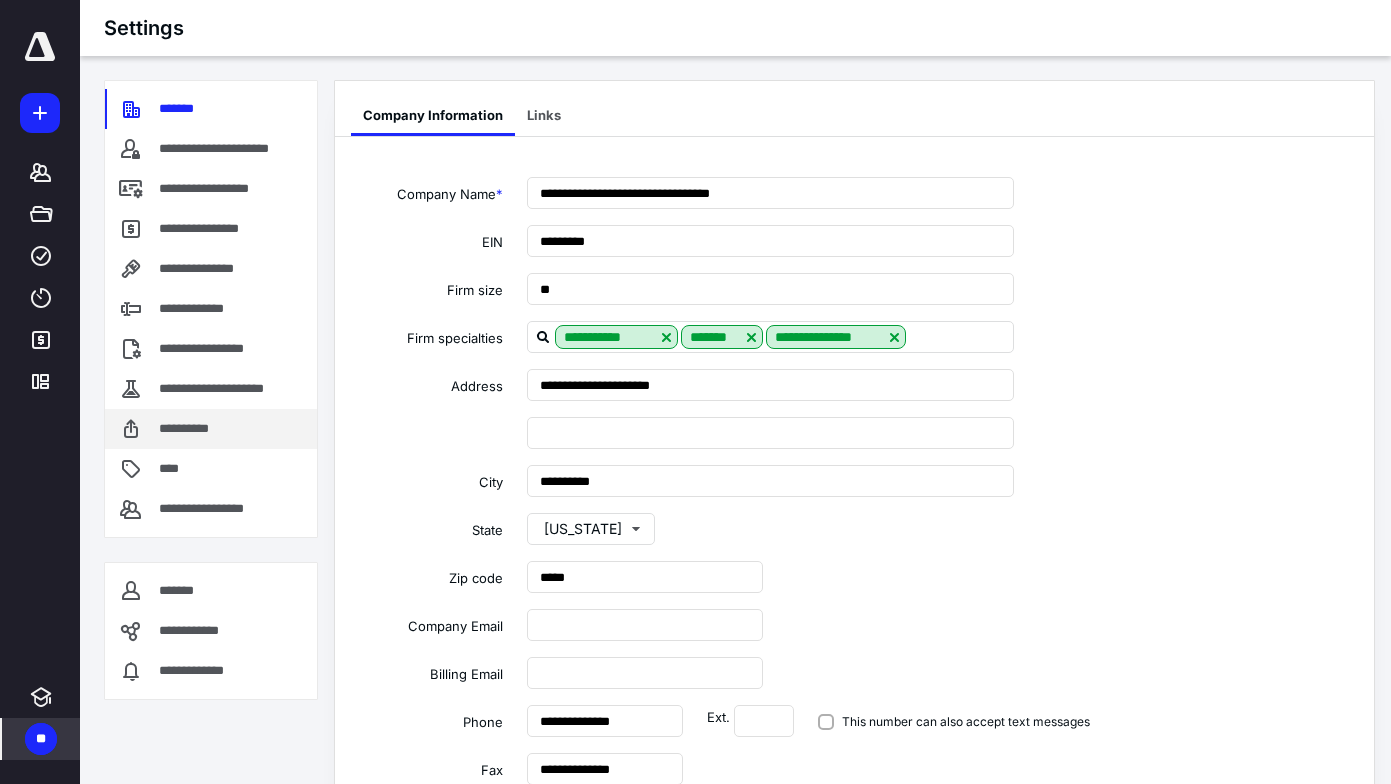 click on "**********" at bounding box center [211, 429] 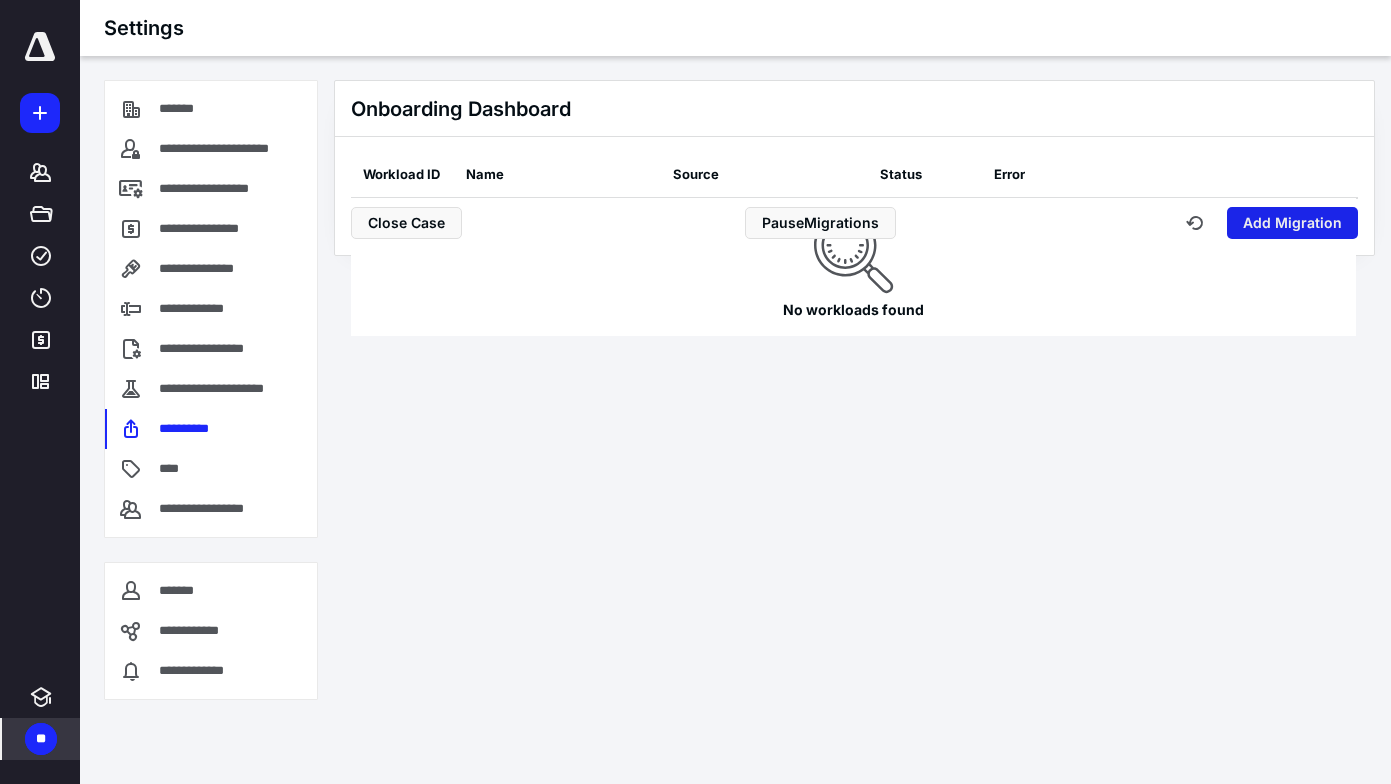 click on "Add Migration" at bounding box center [1292, 223] 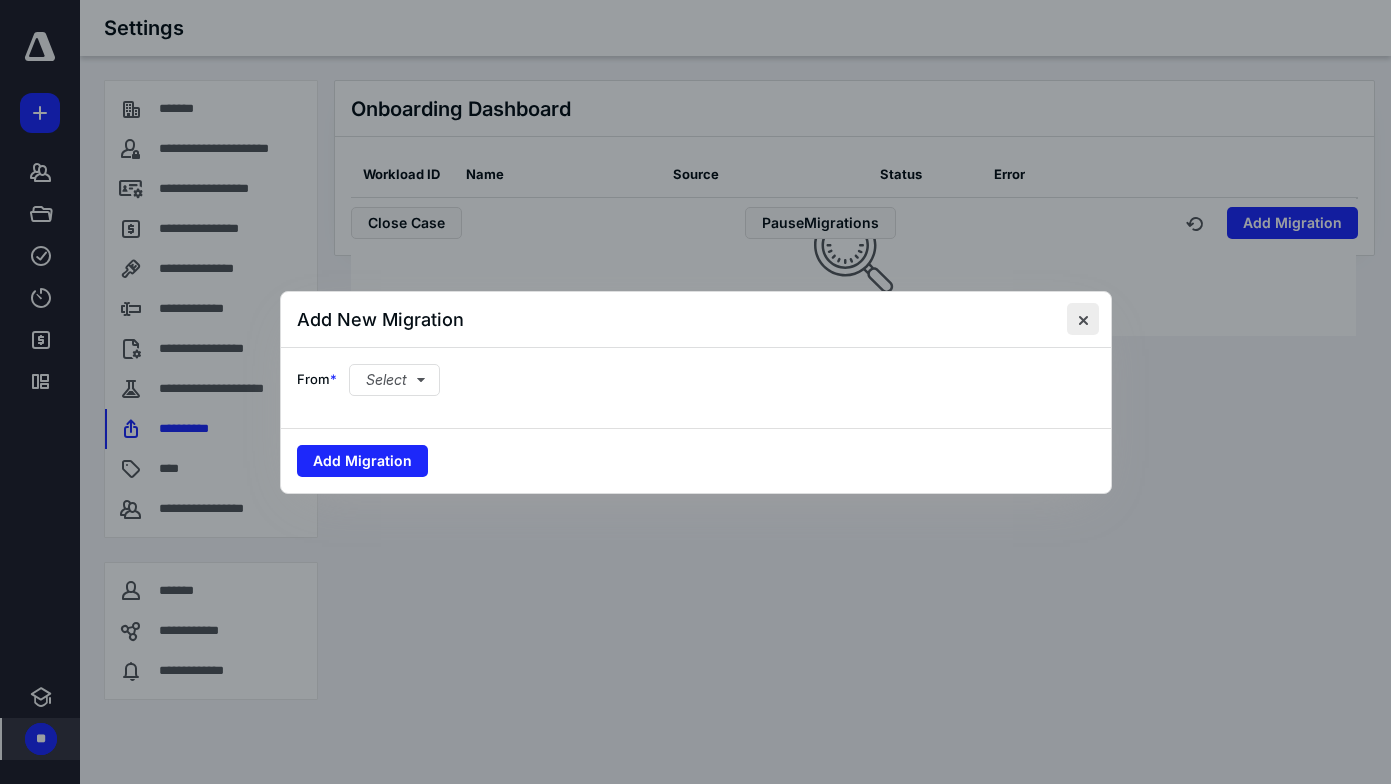 click at bounding box center (1083, 319) 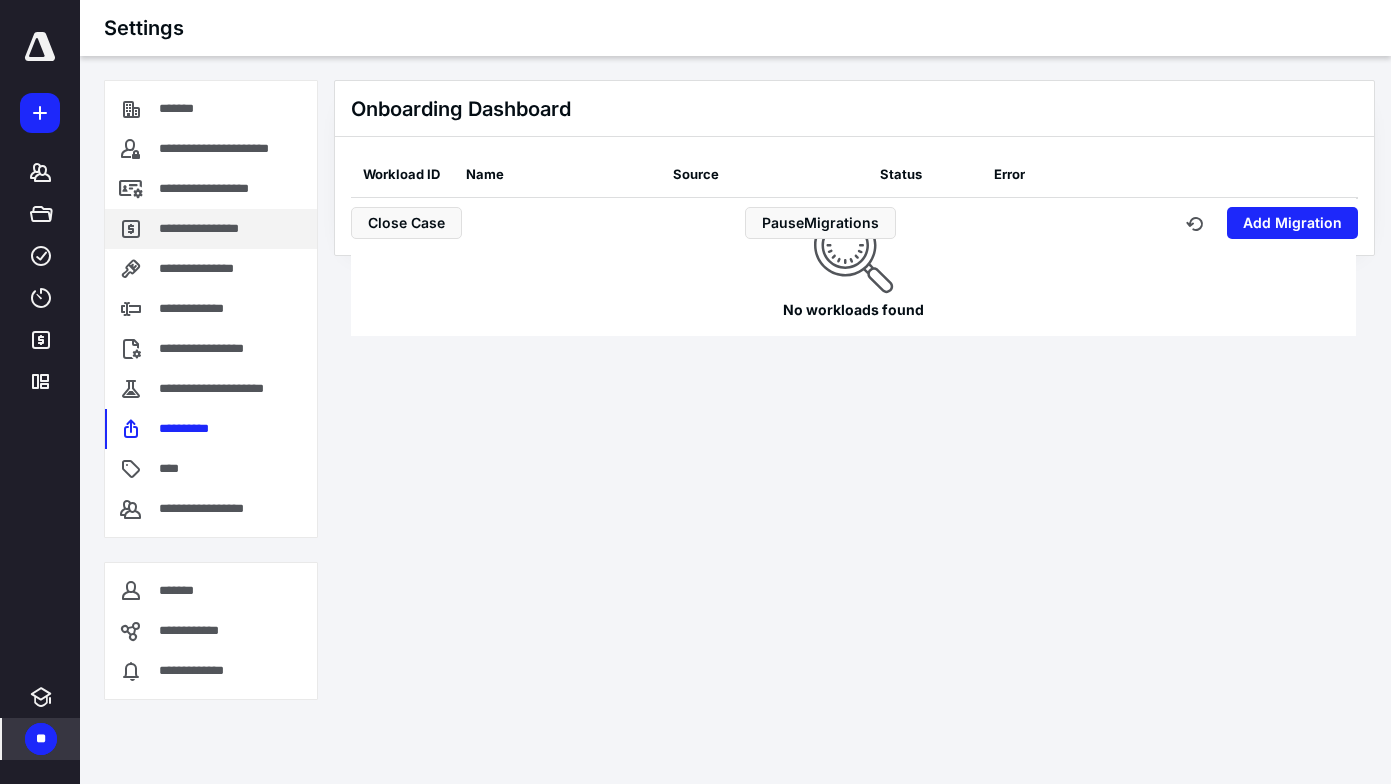 click on "**********" at bounding box center (211, 229) 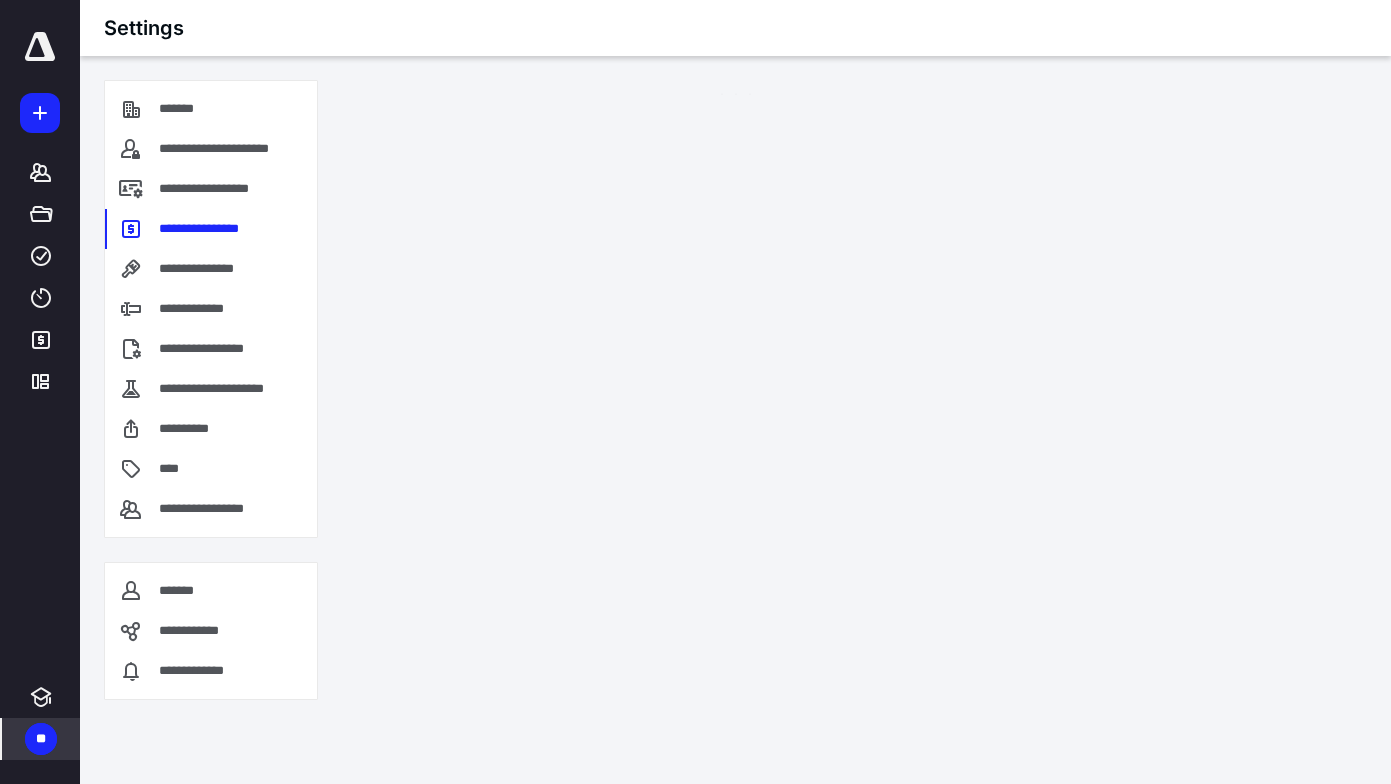 scroll, scrollTop: 0, scrollLeft: 0, axis: both 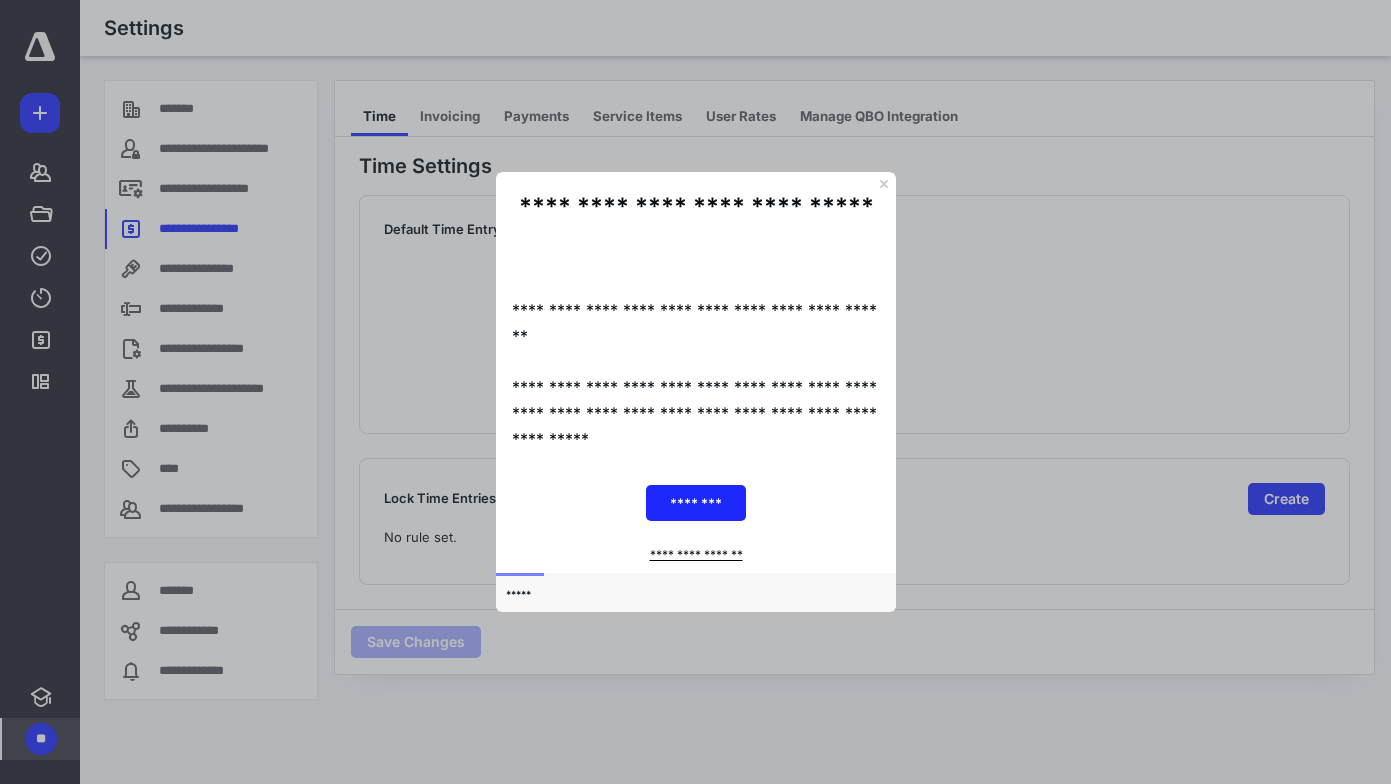 click on "**********" at bounding box center (694, 555) 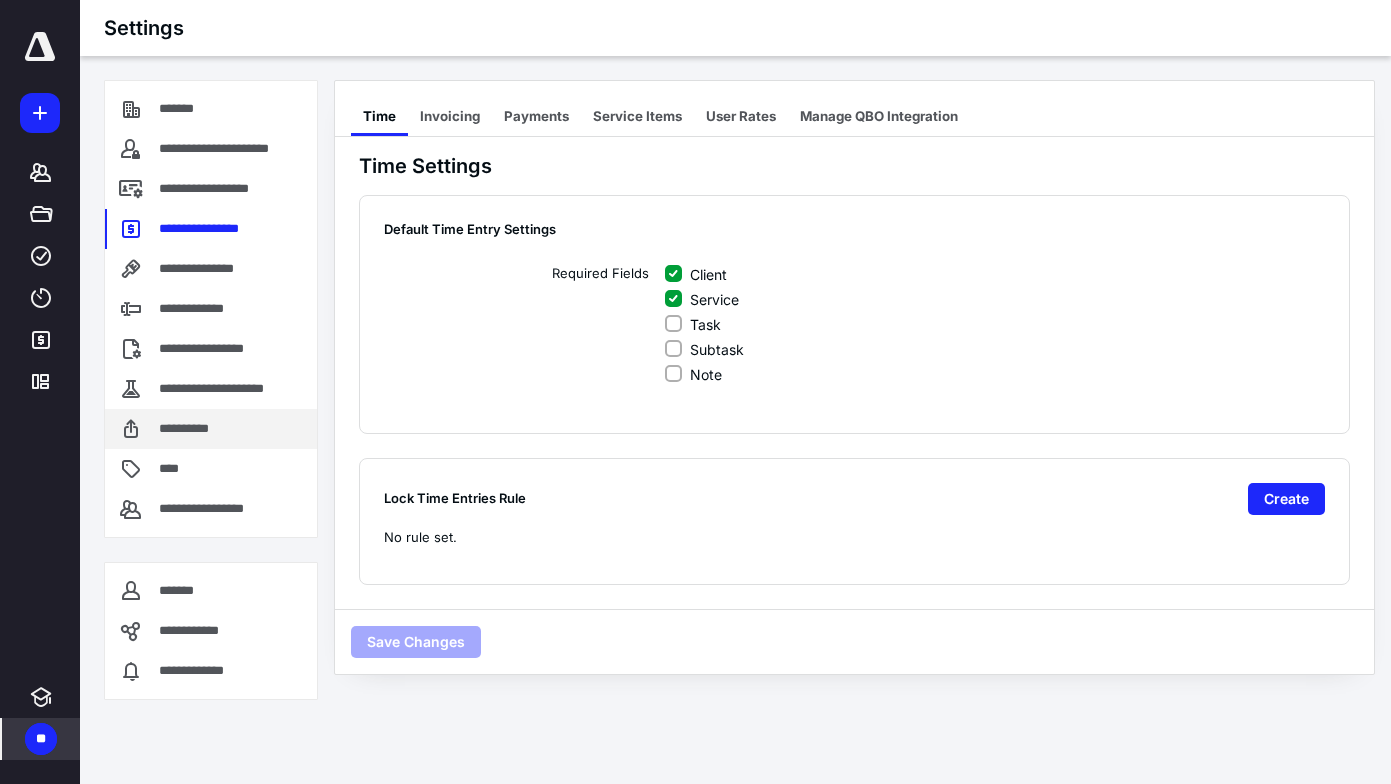 drag, startPoint x: 185, startPoint y: 416, endPoint x: 288, endPoint y: 423, distance: 103.23759 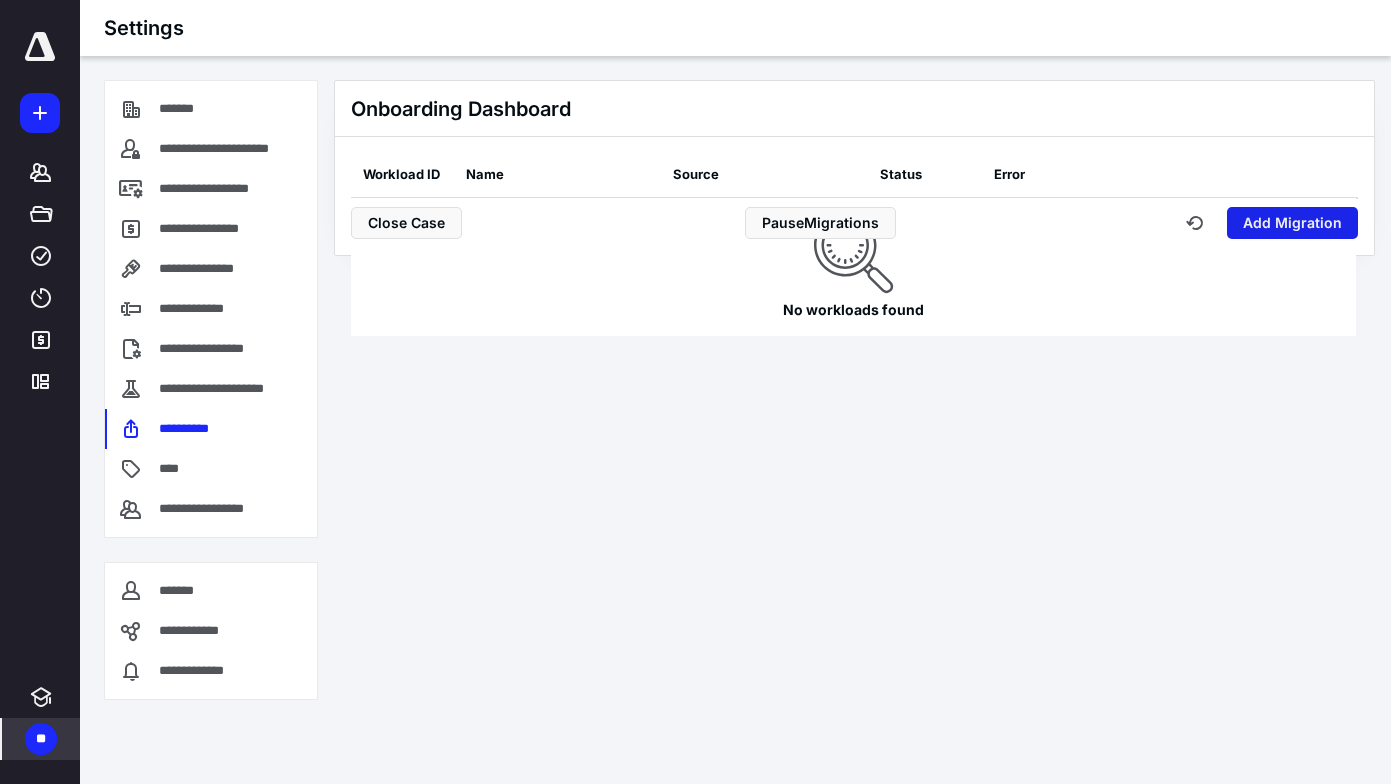 click on "Add Migration" at bounding box center (1292, 223) 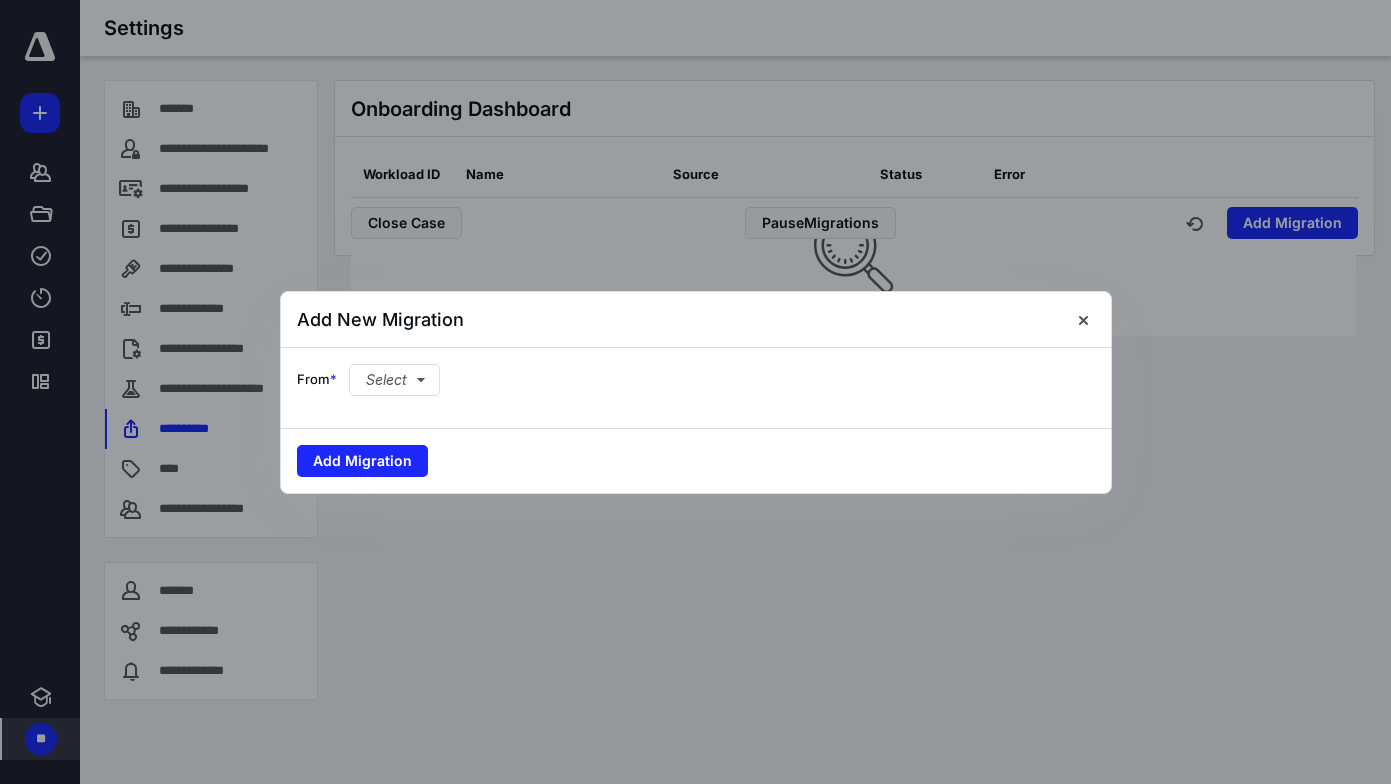 click on "From  * Select" at bounding box center [368, 380] 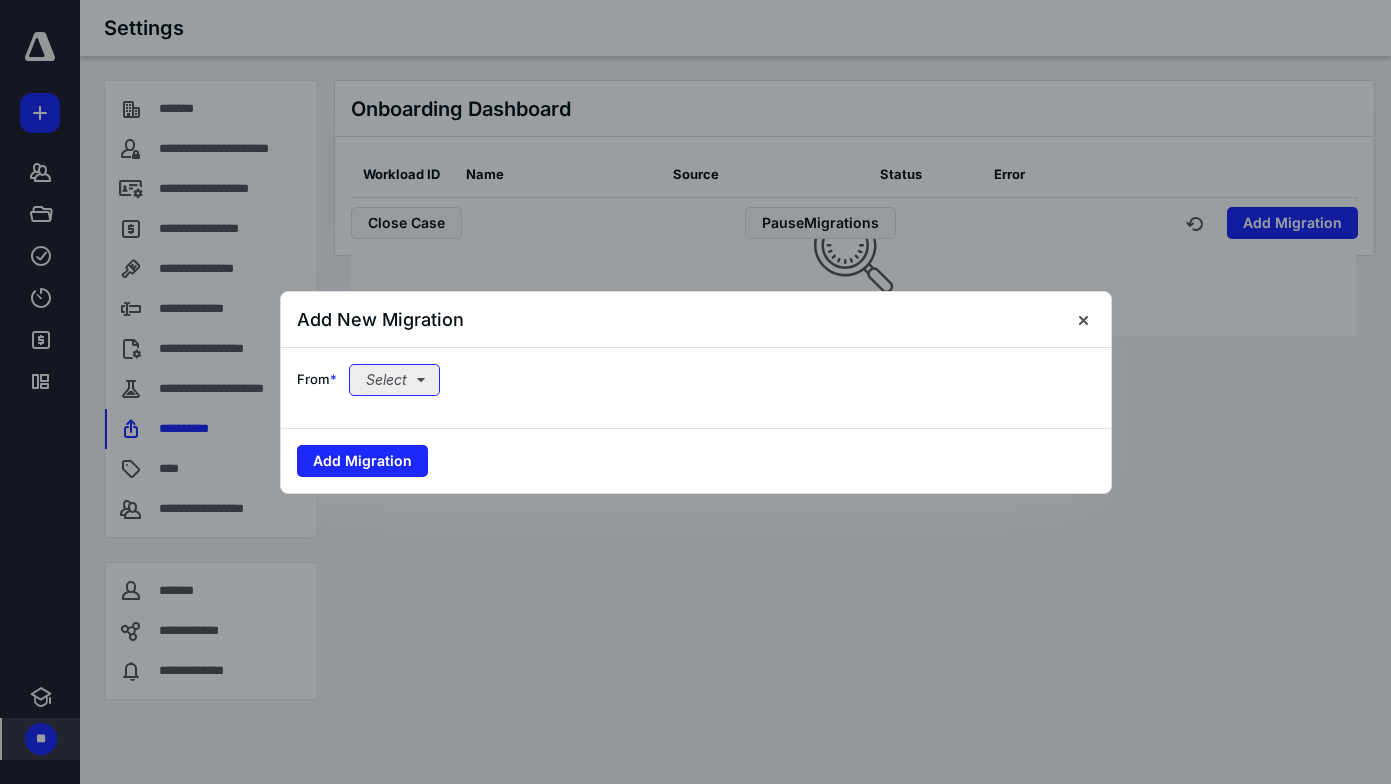 click on "Select" at bounding box center [394, 380] 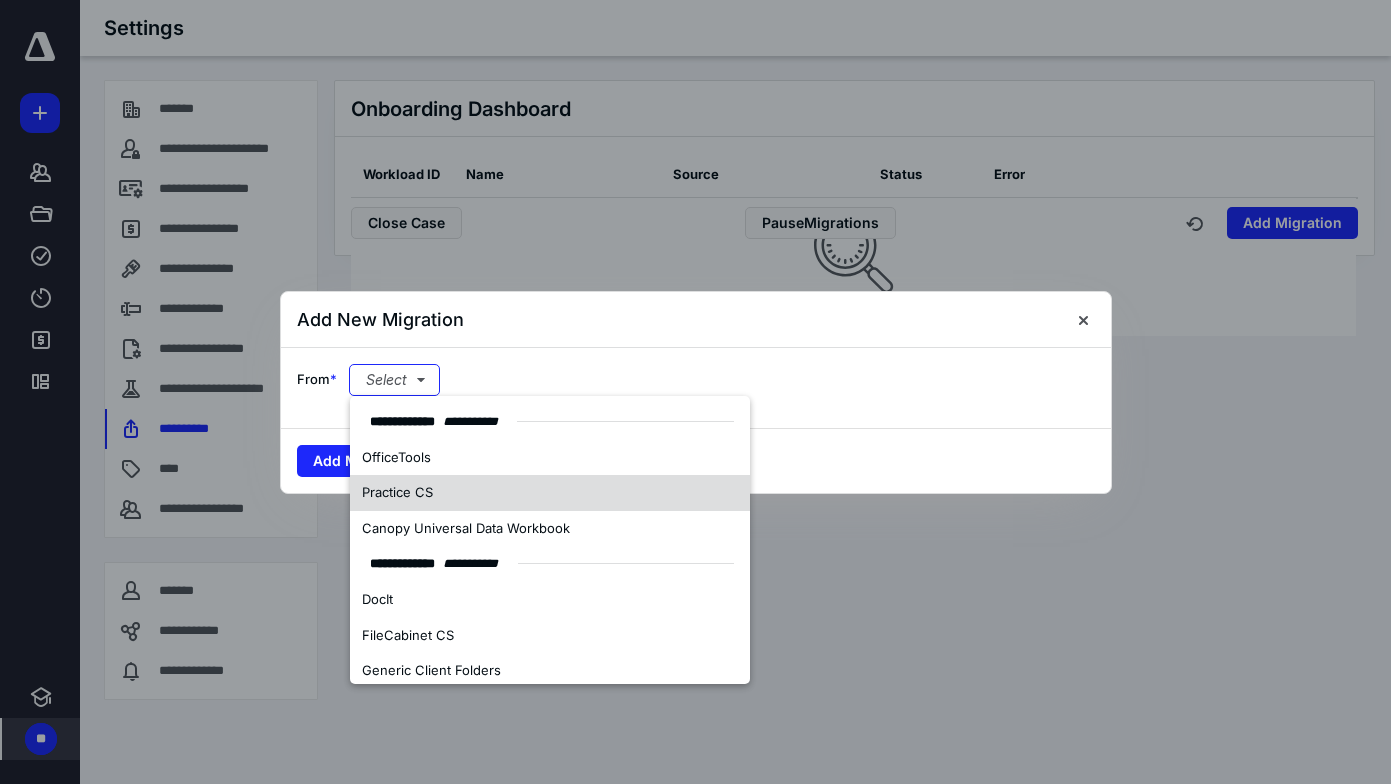drag, startPoint x: 454, startPoint y: 507, endPoint x: 510, endPoint y: 493, distance: 57.72348 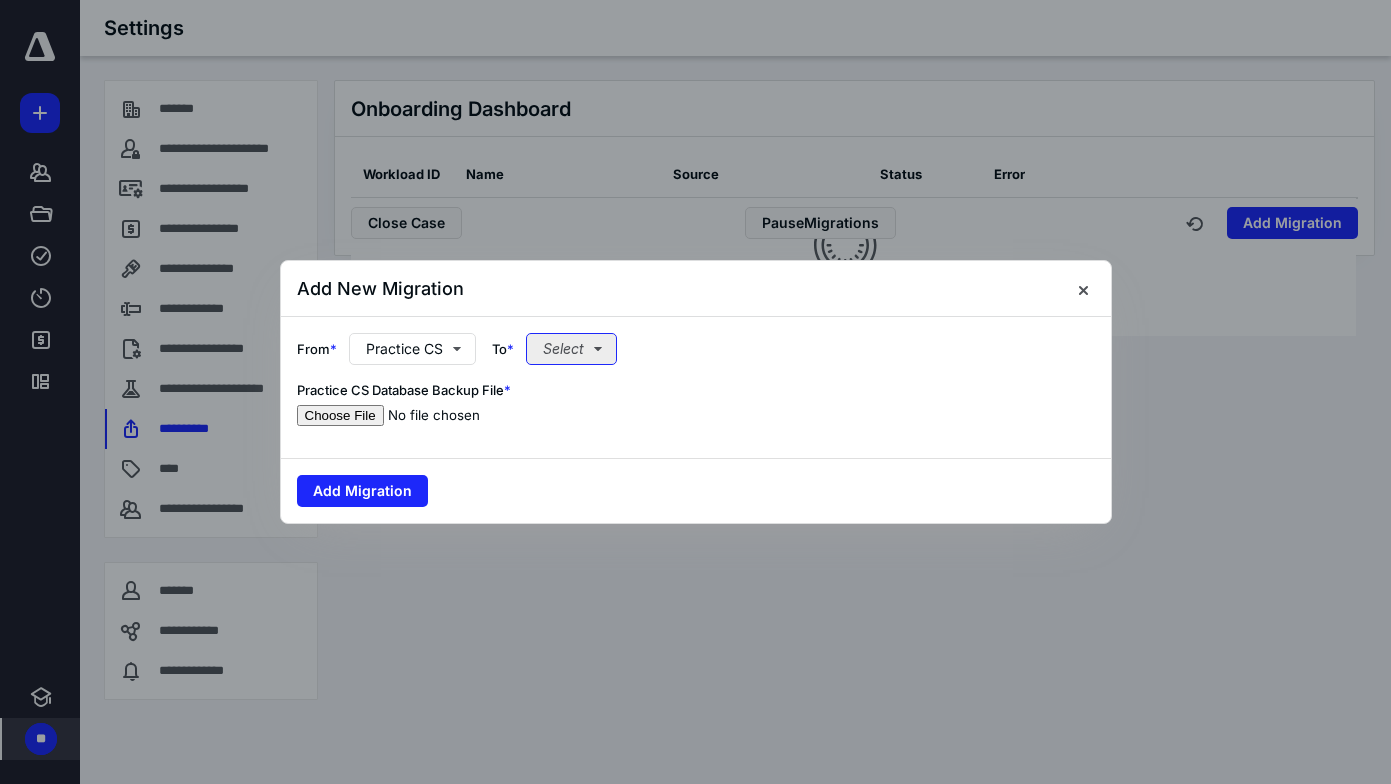 click on "Select" at bounding box center [571, 349] 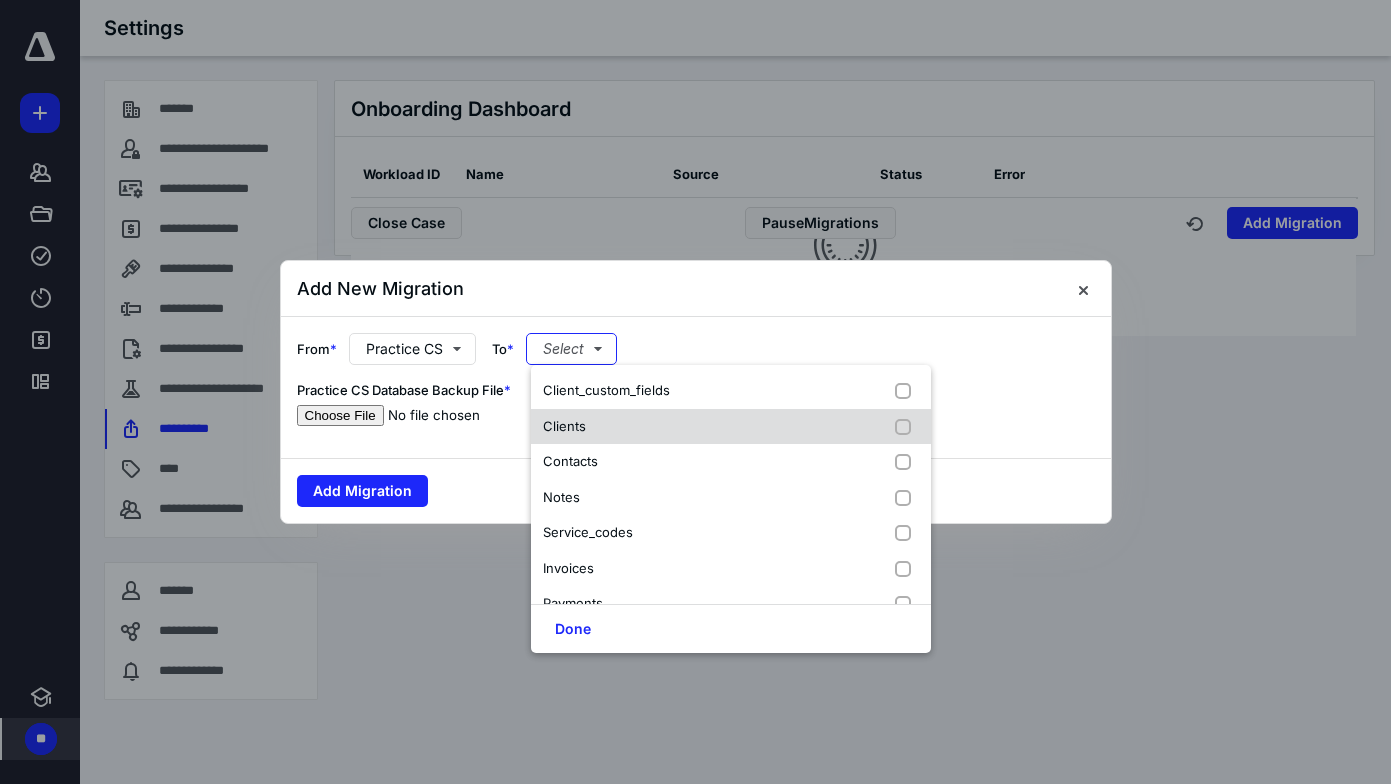 drag, startPoint x: 610, startPoint y: 397, endPoint x: 616, endPoint y: 421, distance: 24.738634 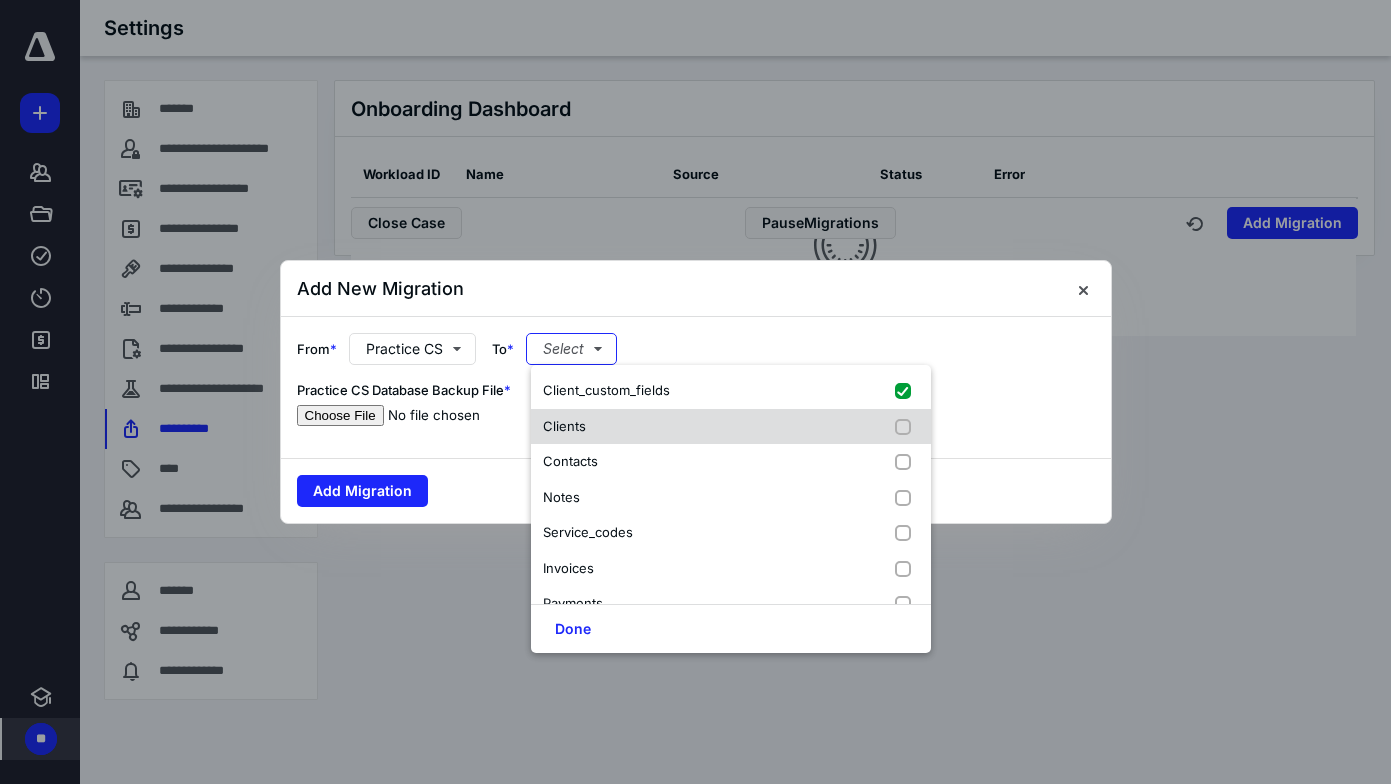 checkbox on "true" 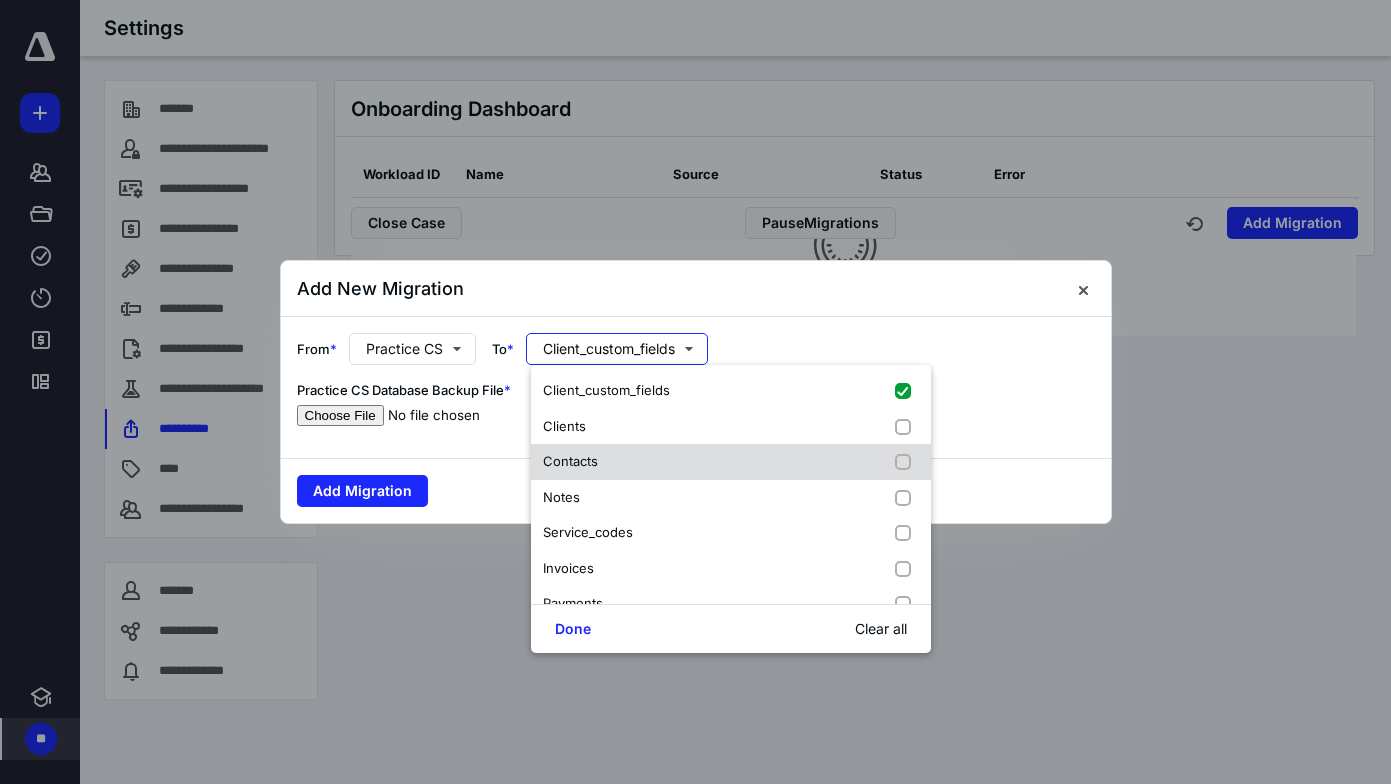 drag, startPoint x: 616, startPoint y: 421, endPoint x: 629, endPoint y: 460, distance: 41.109608 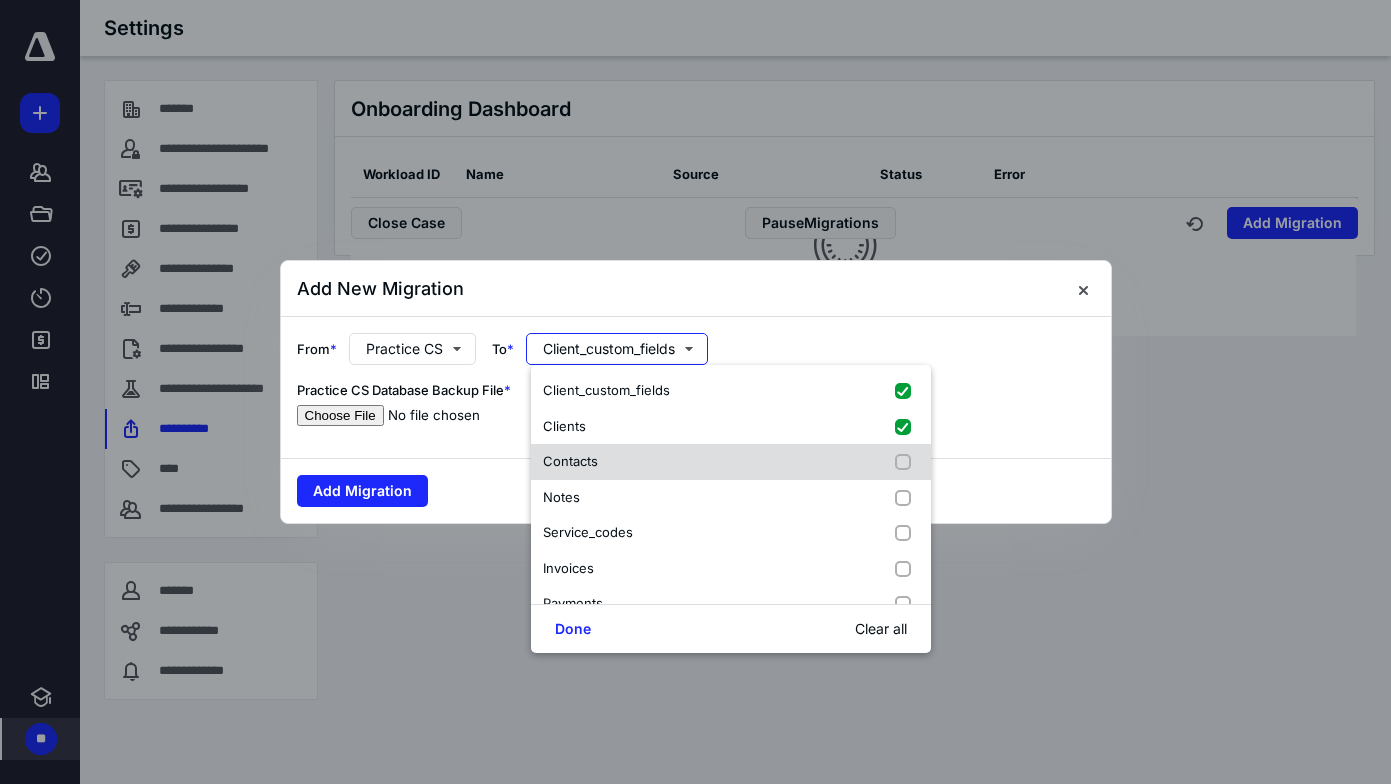 checkbox on "true" 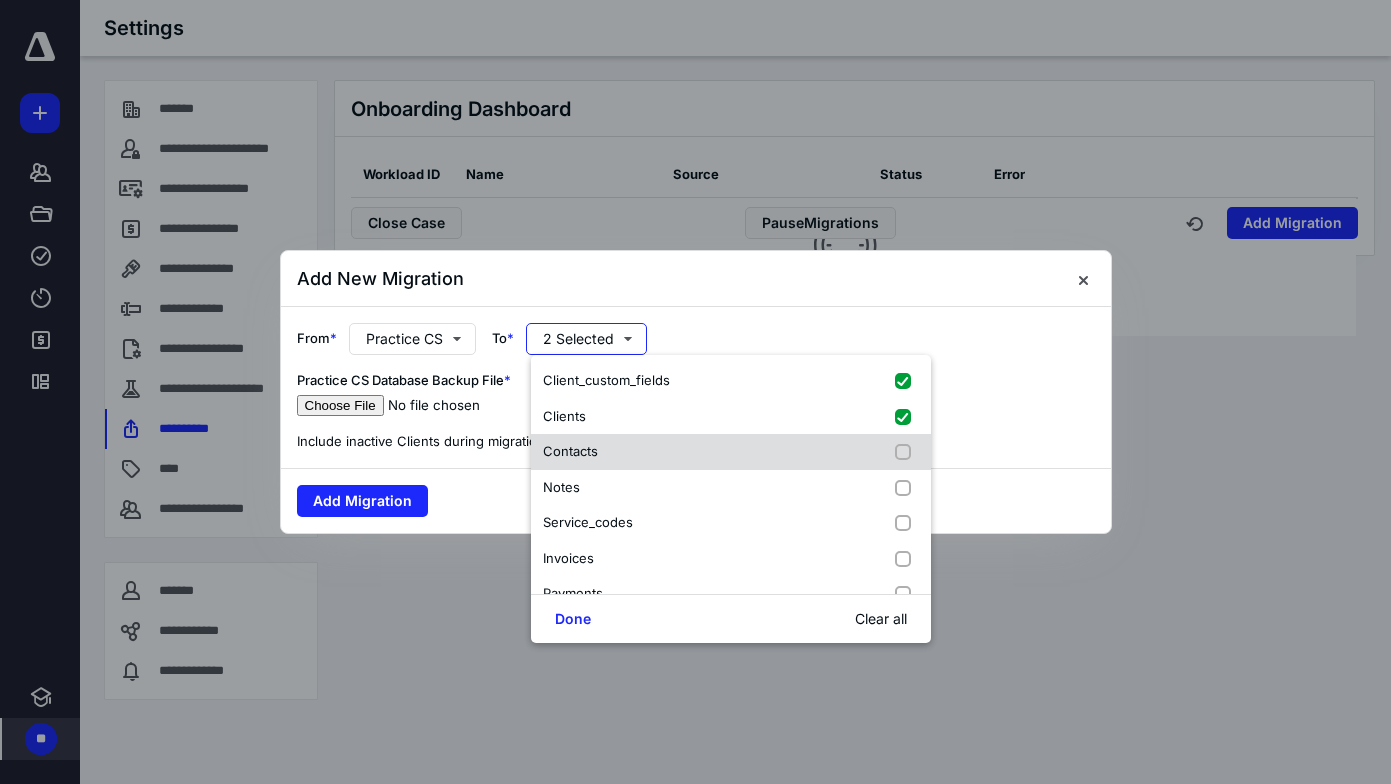 click on "Contacts" at bounding box center (731, 452) 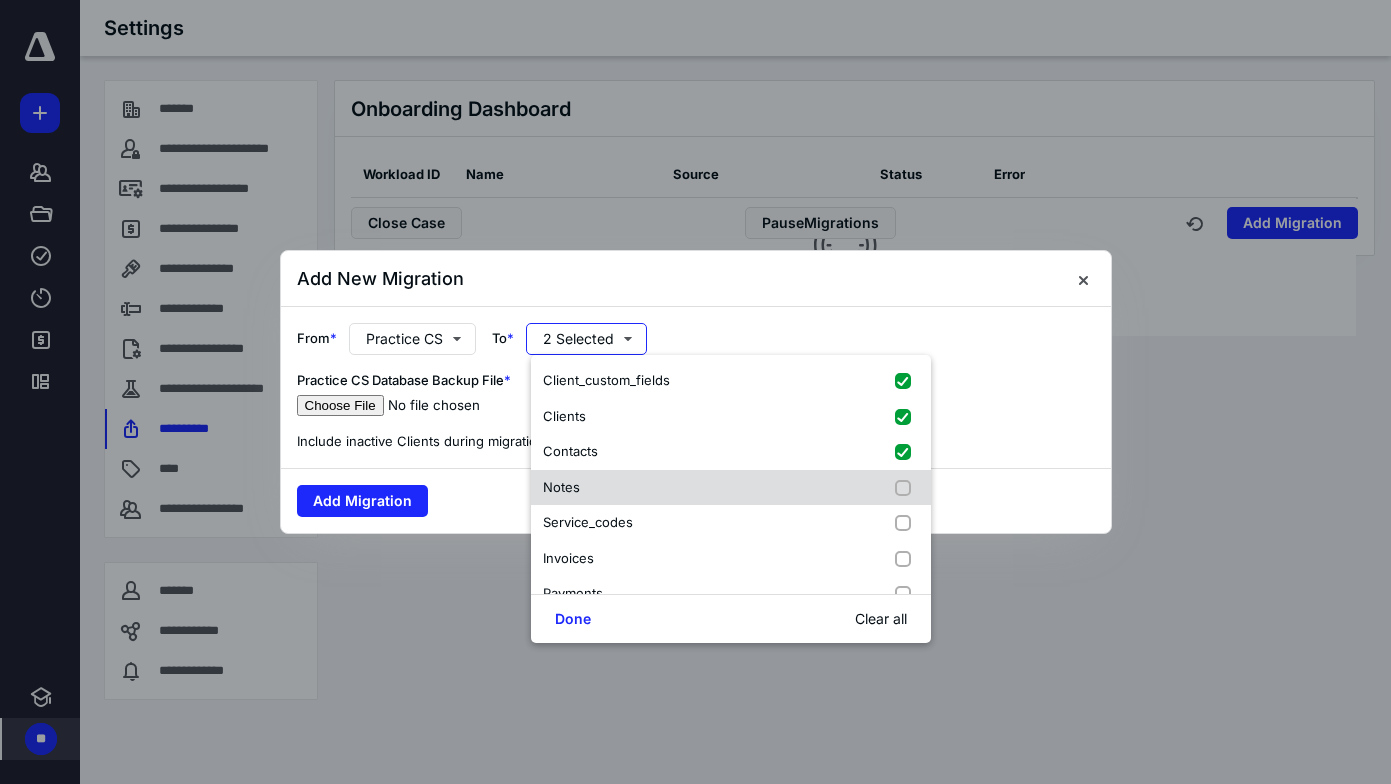 checkbox on "true" 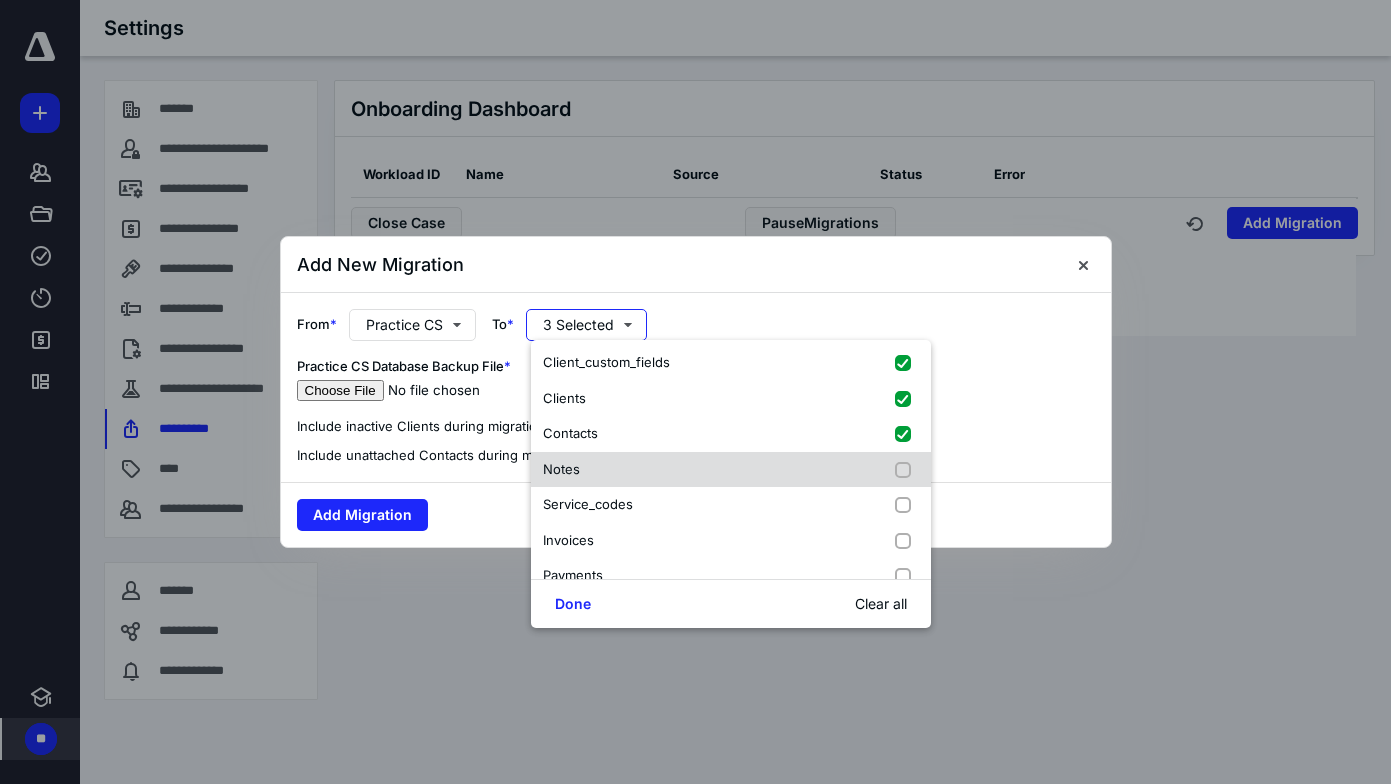 click on "Notes" at bounding box center (731, 470) 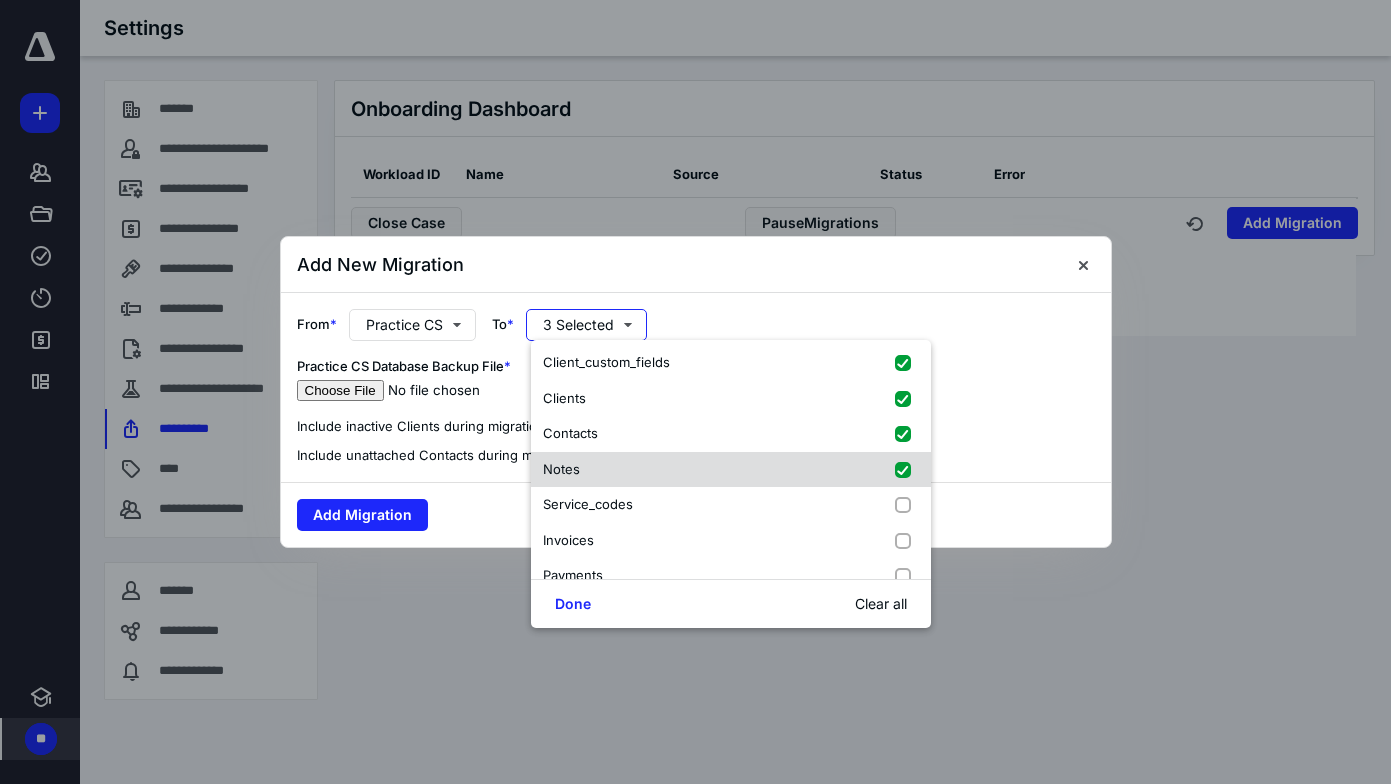 checkbox on "true" 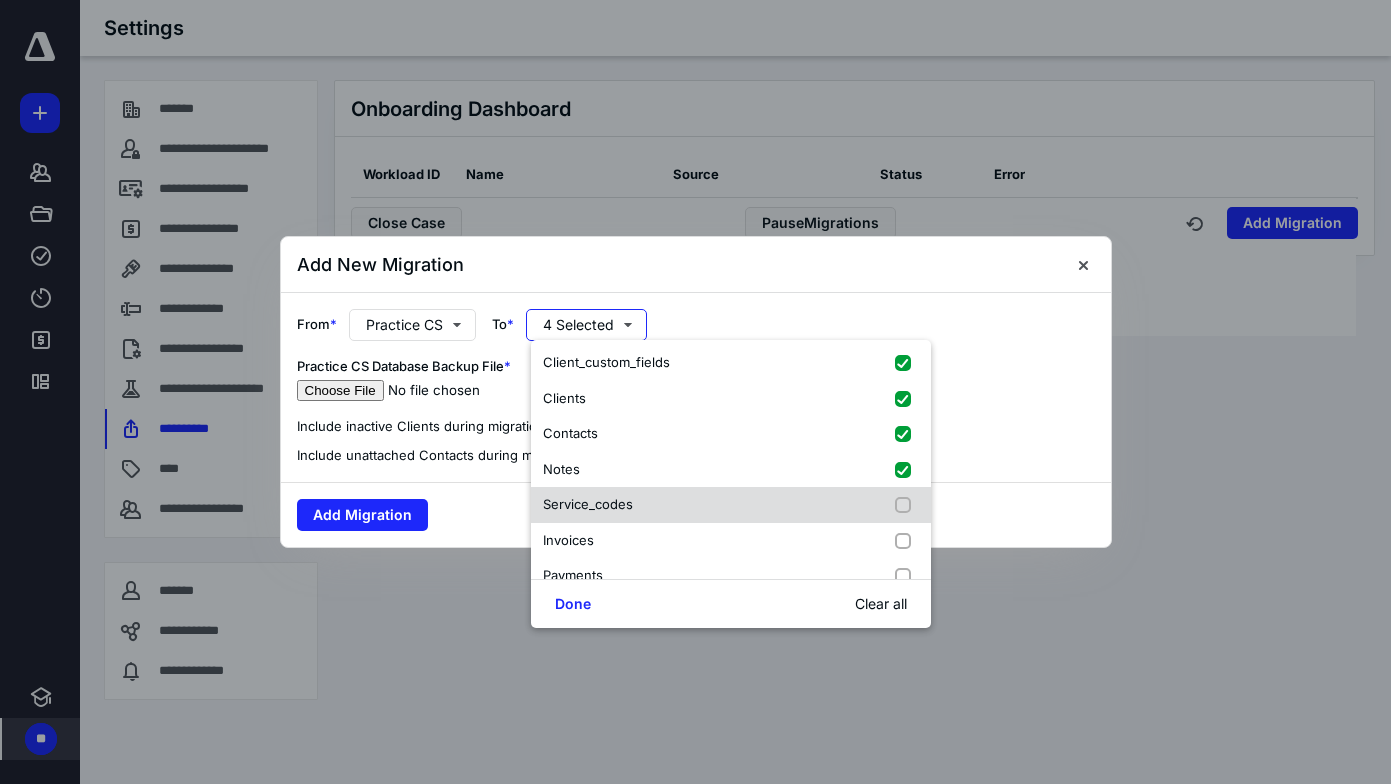 drag, startPoint x: 637, startPoint y: 489, endPoint x: 641, endPoint y: 499, distance: 10.770329 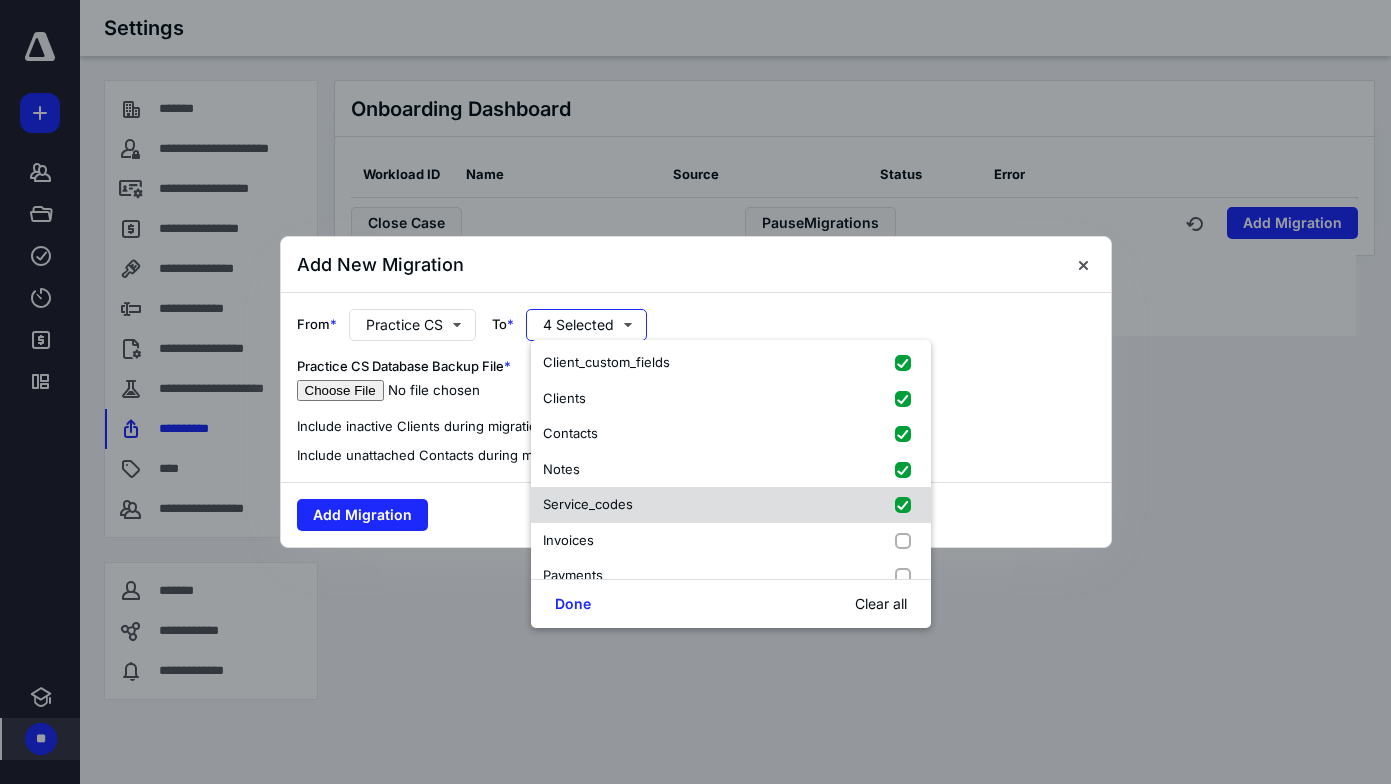 checkbox on "true" 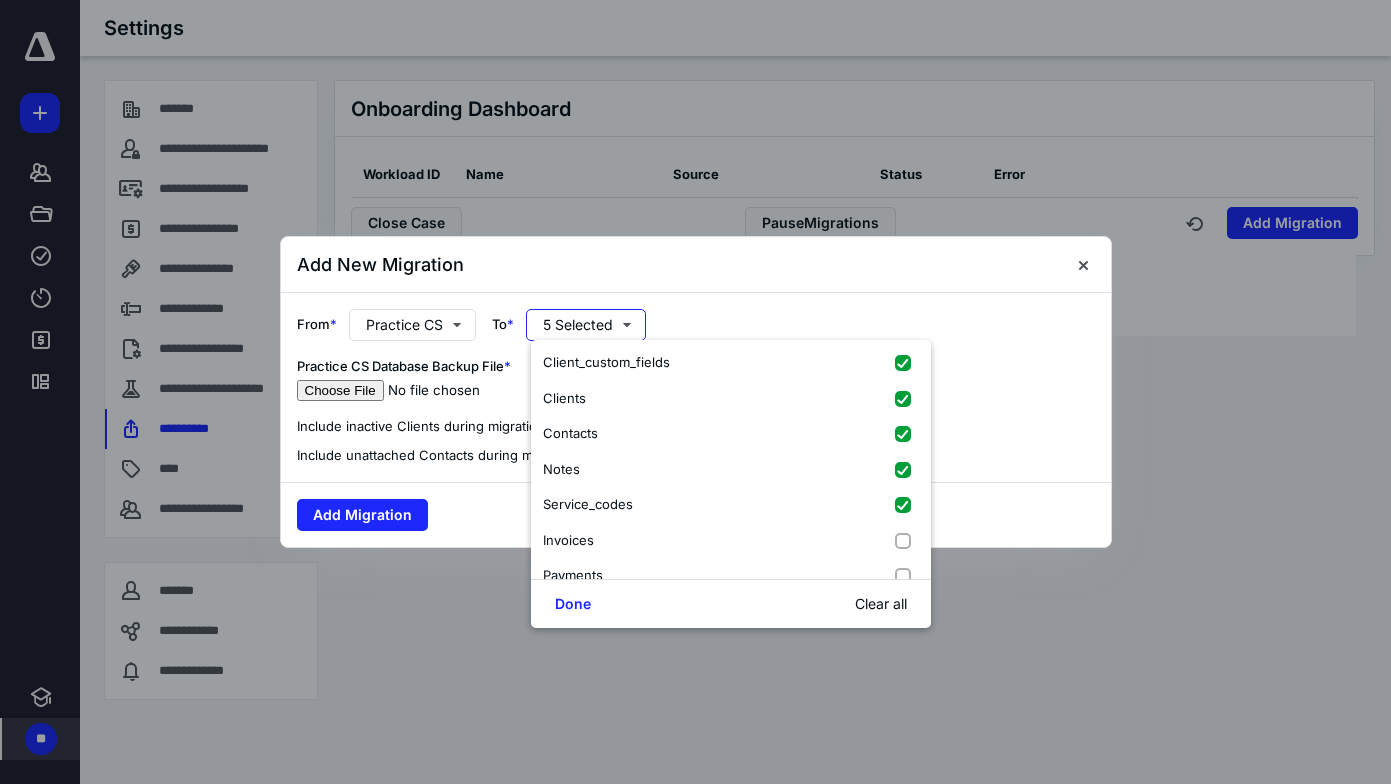 drag, startPoint x: 645, startPoint y: 532, endPoint x: 635, endPoint y: 557, distance: 26.925823 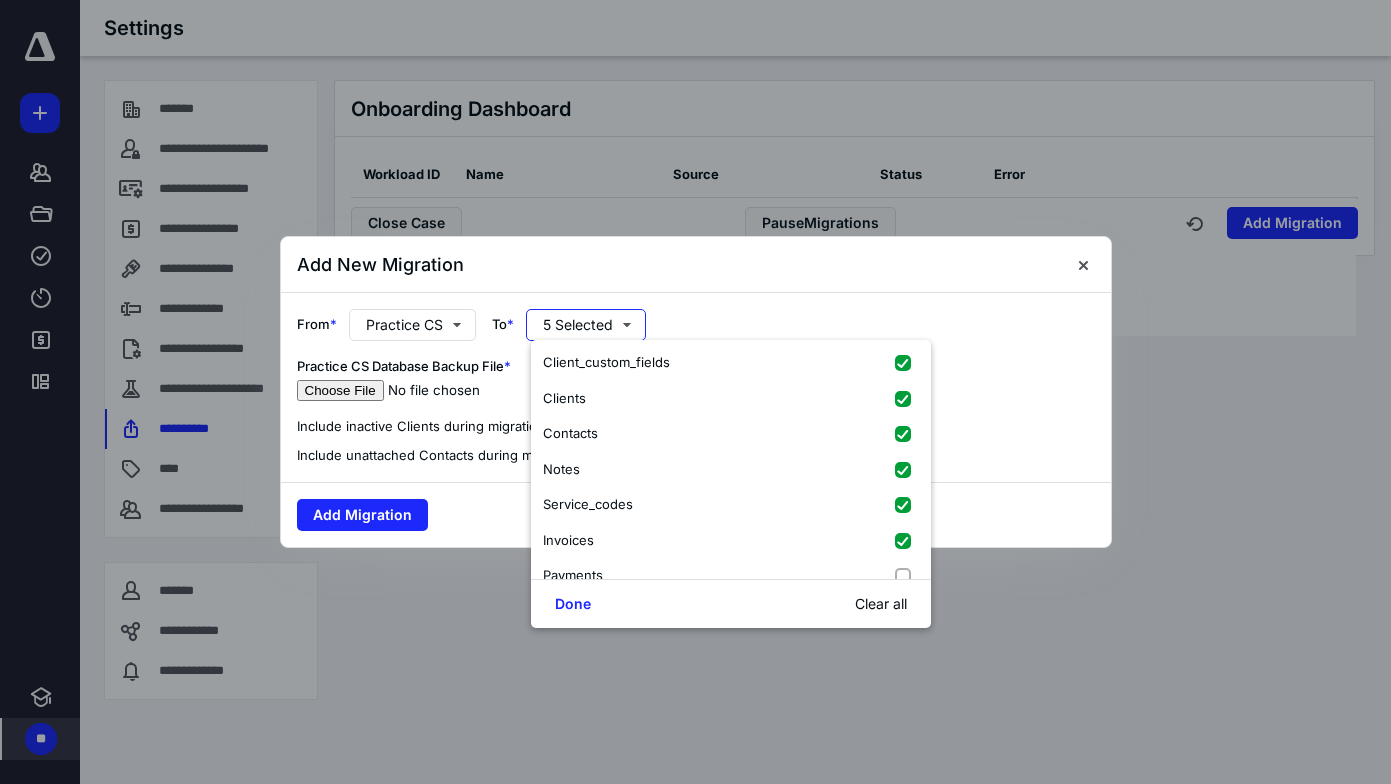 checkbox on "true" 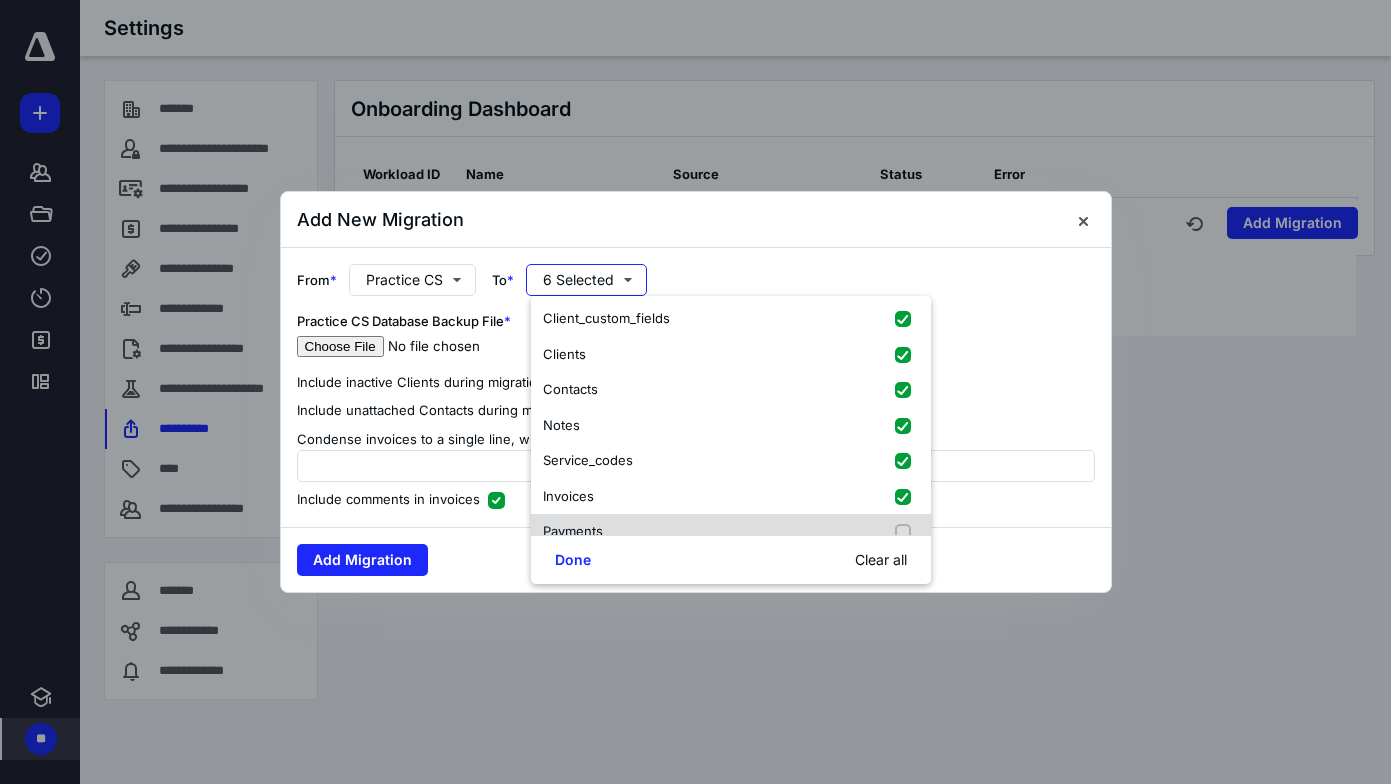 click on "Payments" at bounding box center (731, 532) 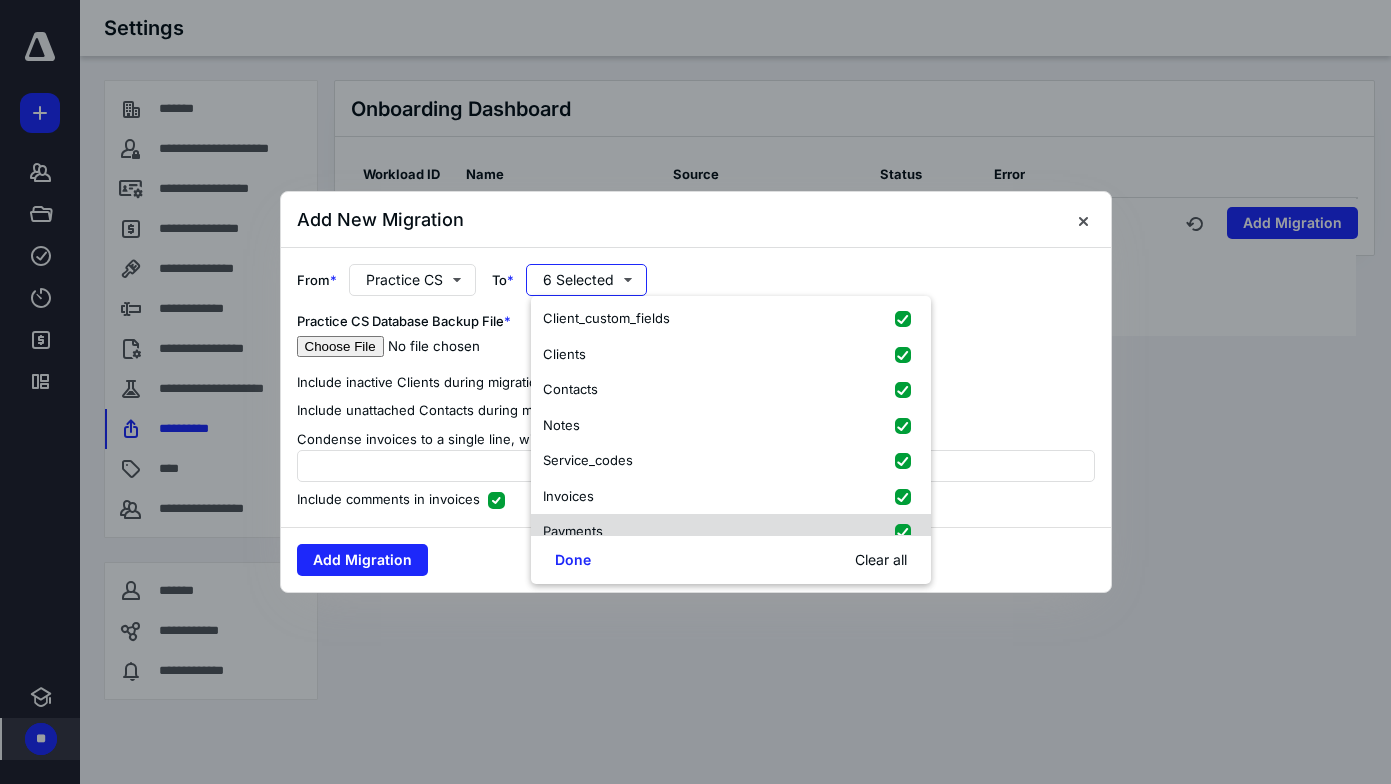checkbox on "true" 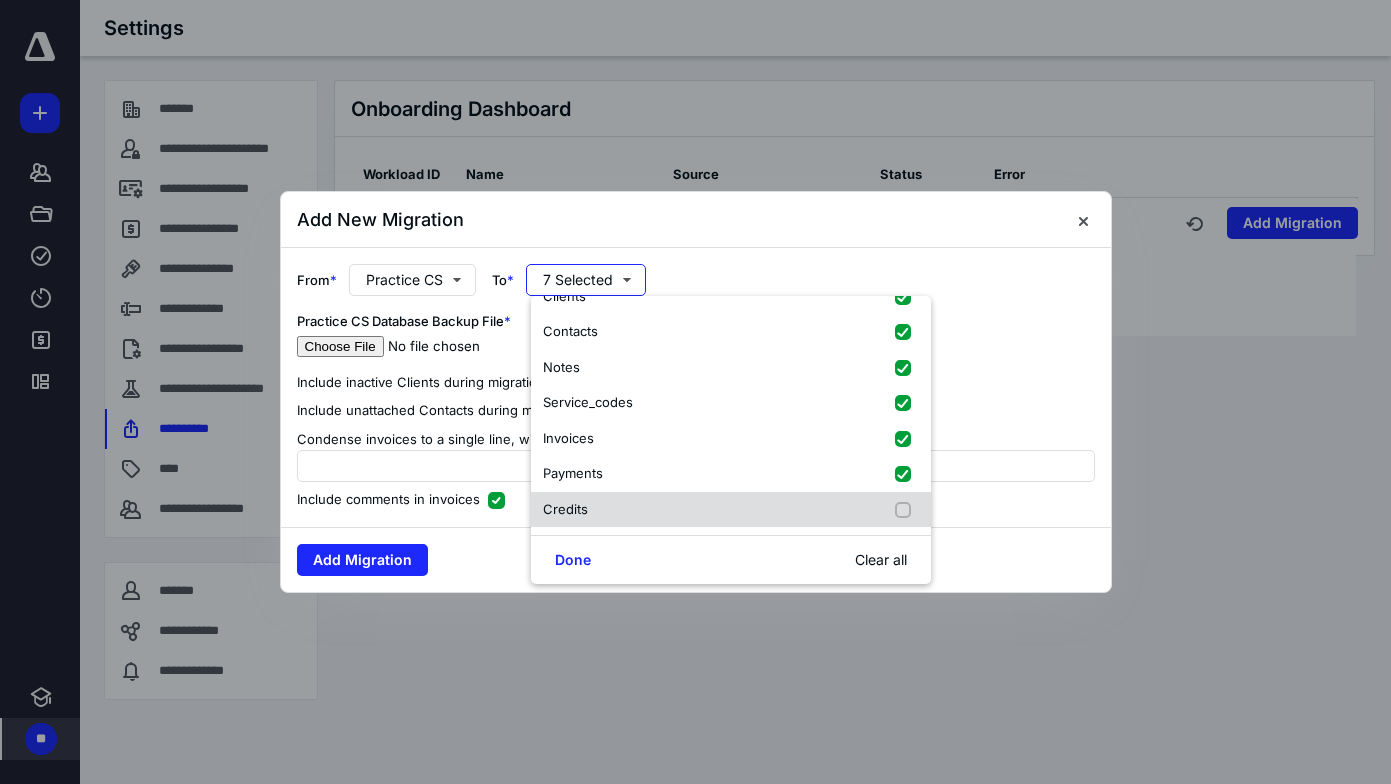 click on "Credits" at bounding box center [731, 510] 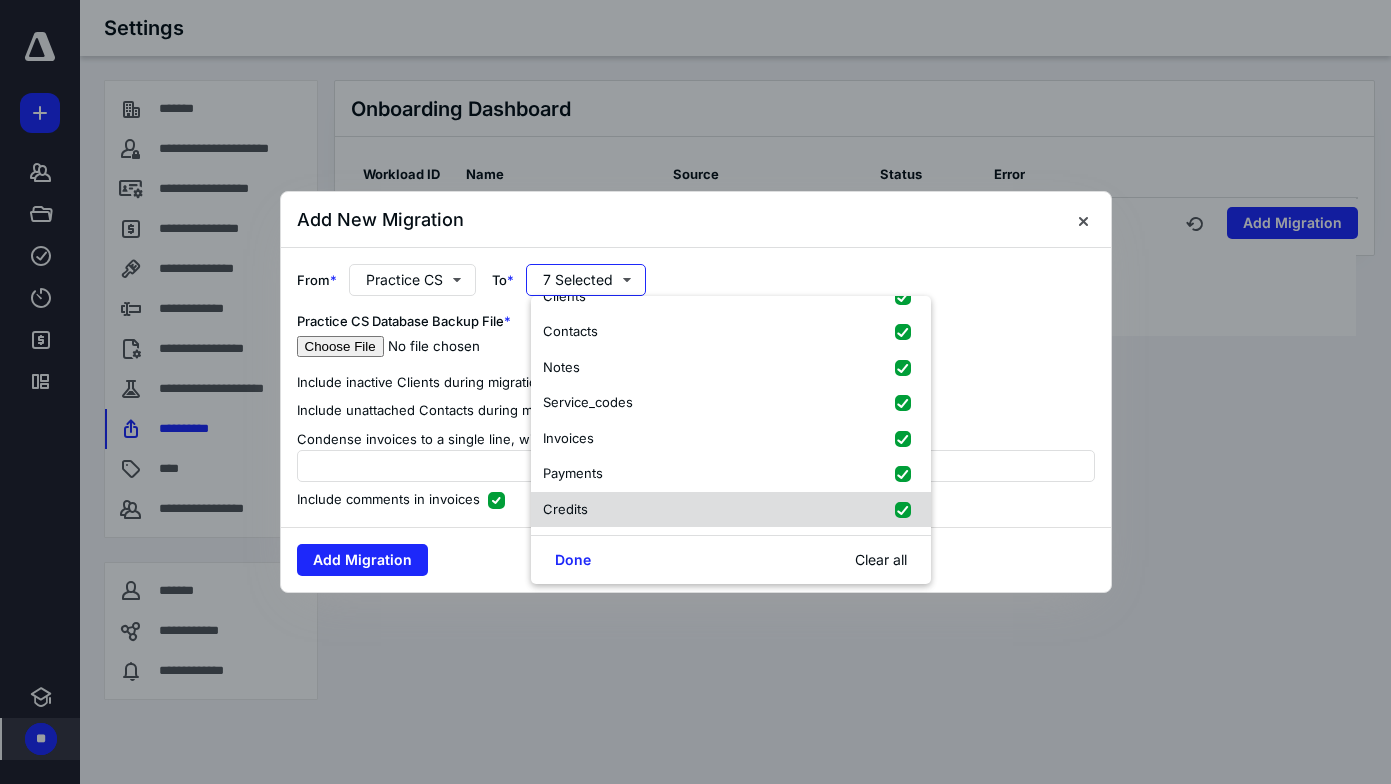 checkbox on "true" 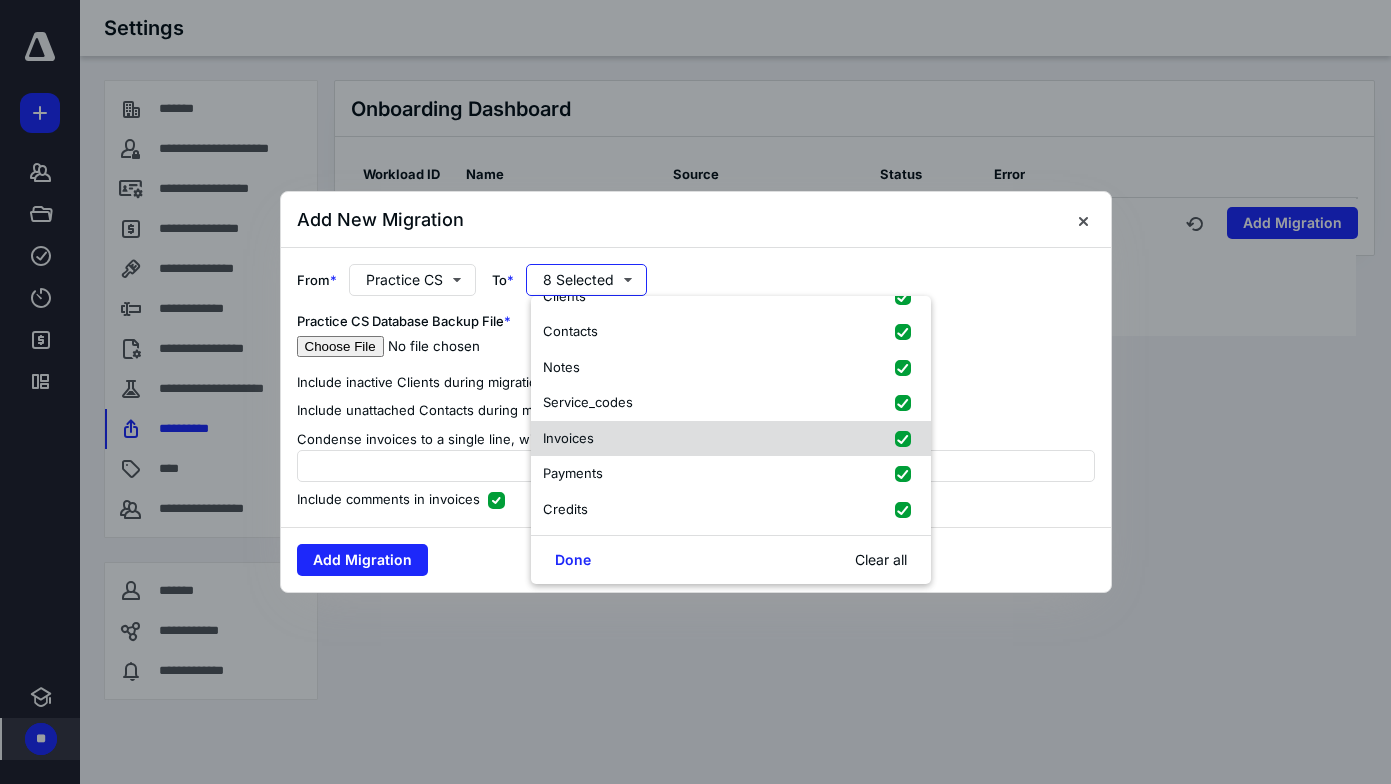 scroll, scrollTop: 0, scrollLeft: 0, axis: both 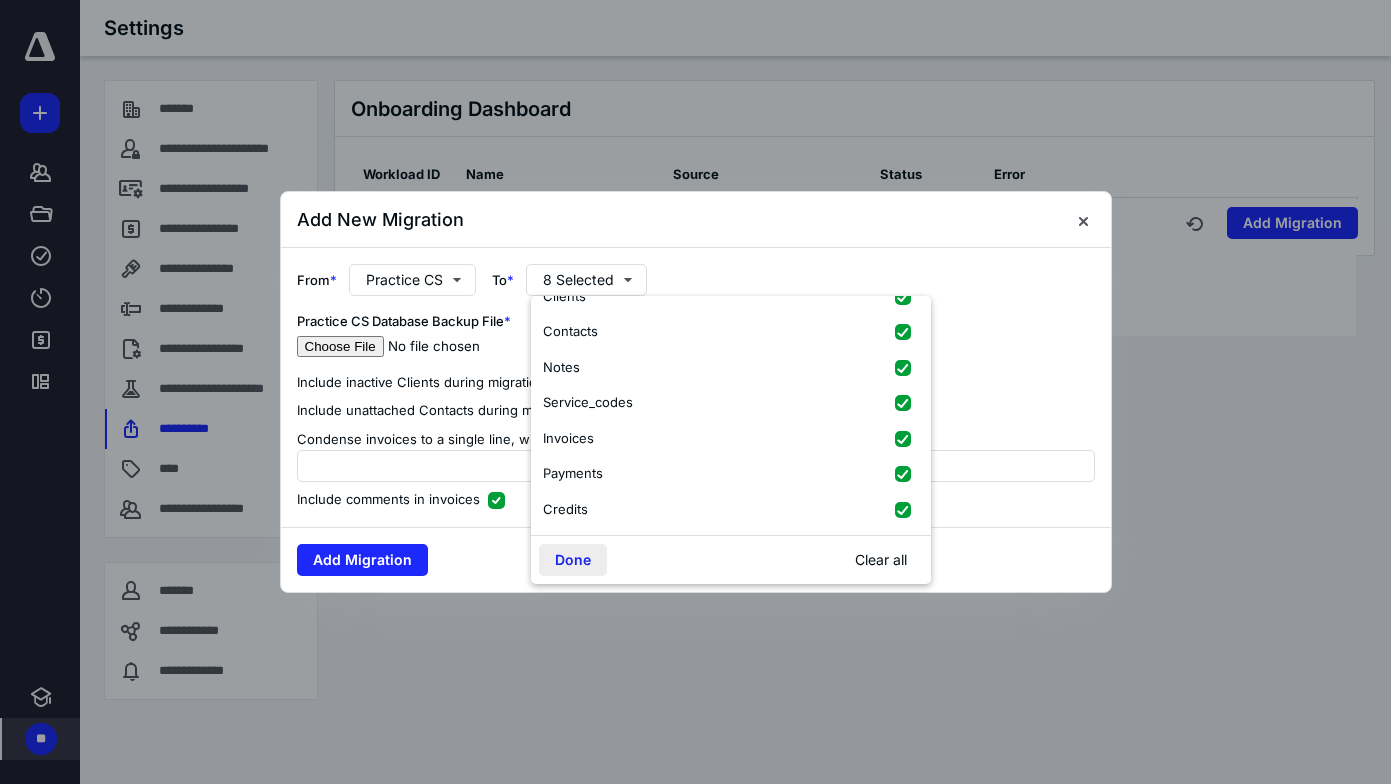 click on "Done" at bounding box center (573, 560) 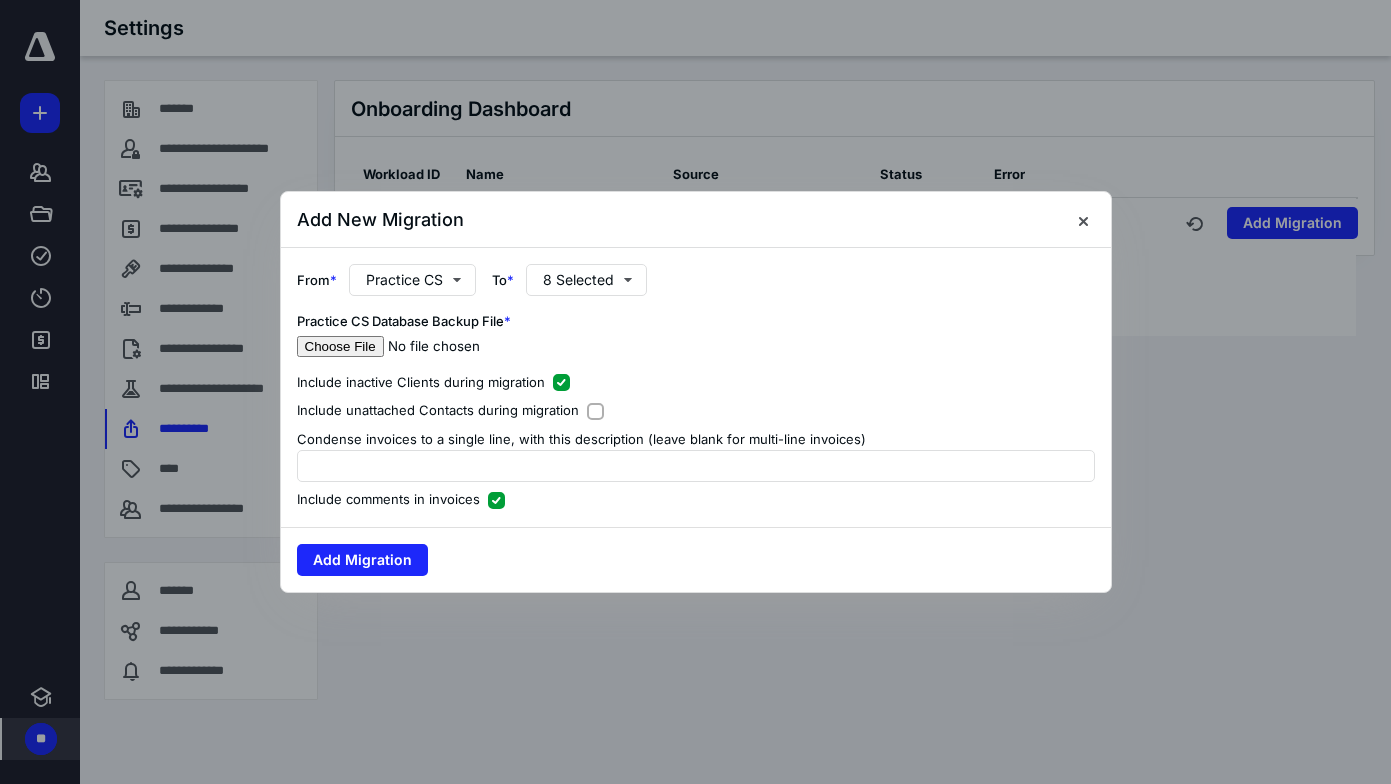 scroll, scrollTop: 61, scrollLeft: 0, axis: vertical 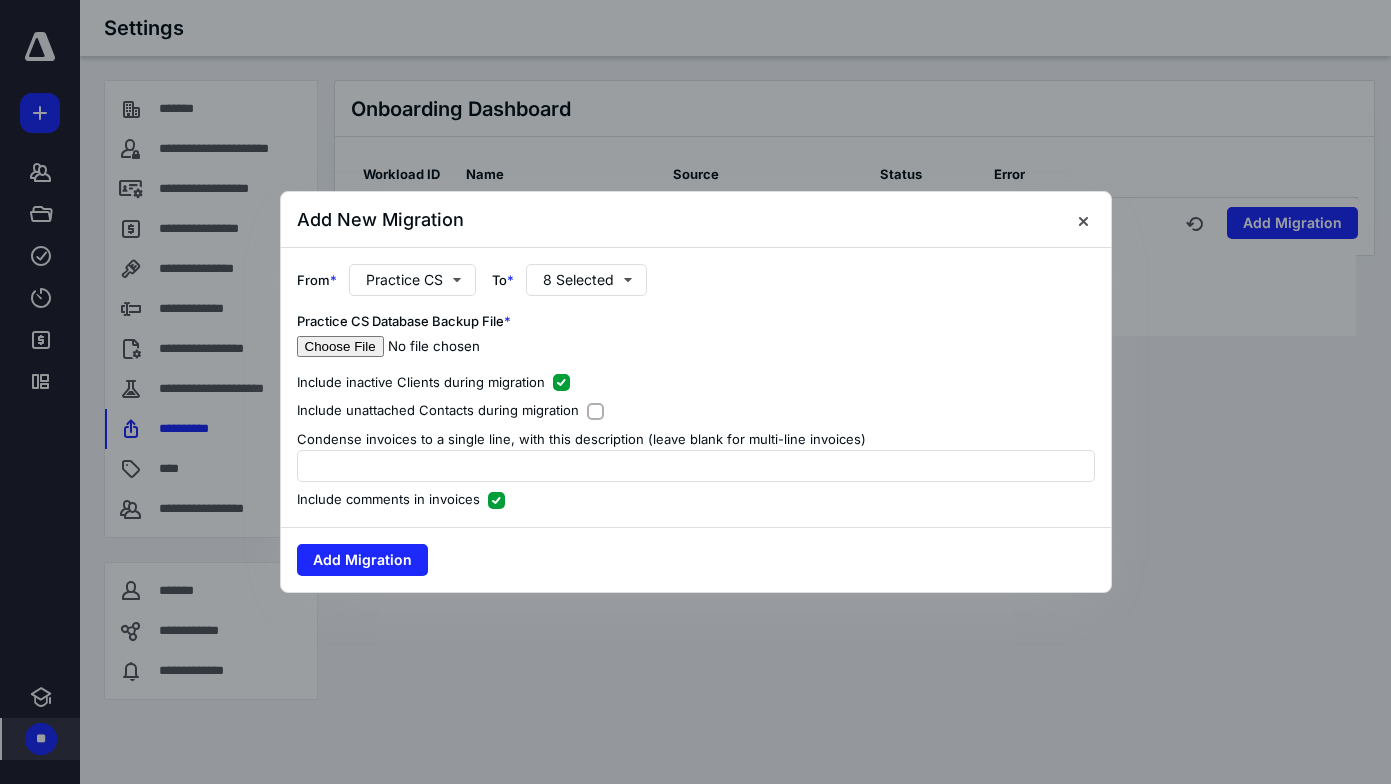 click on "From  * Practice CS To  * 8 Selected Practice CS Database Backup File  * Include inactive Clients during migration Include unattached Contacts during migration Condense invoices to a single line, with this description (leave blank for multi-line invoices) Include comments in invoices" at bounding box center (696, 387) 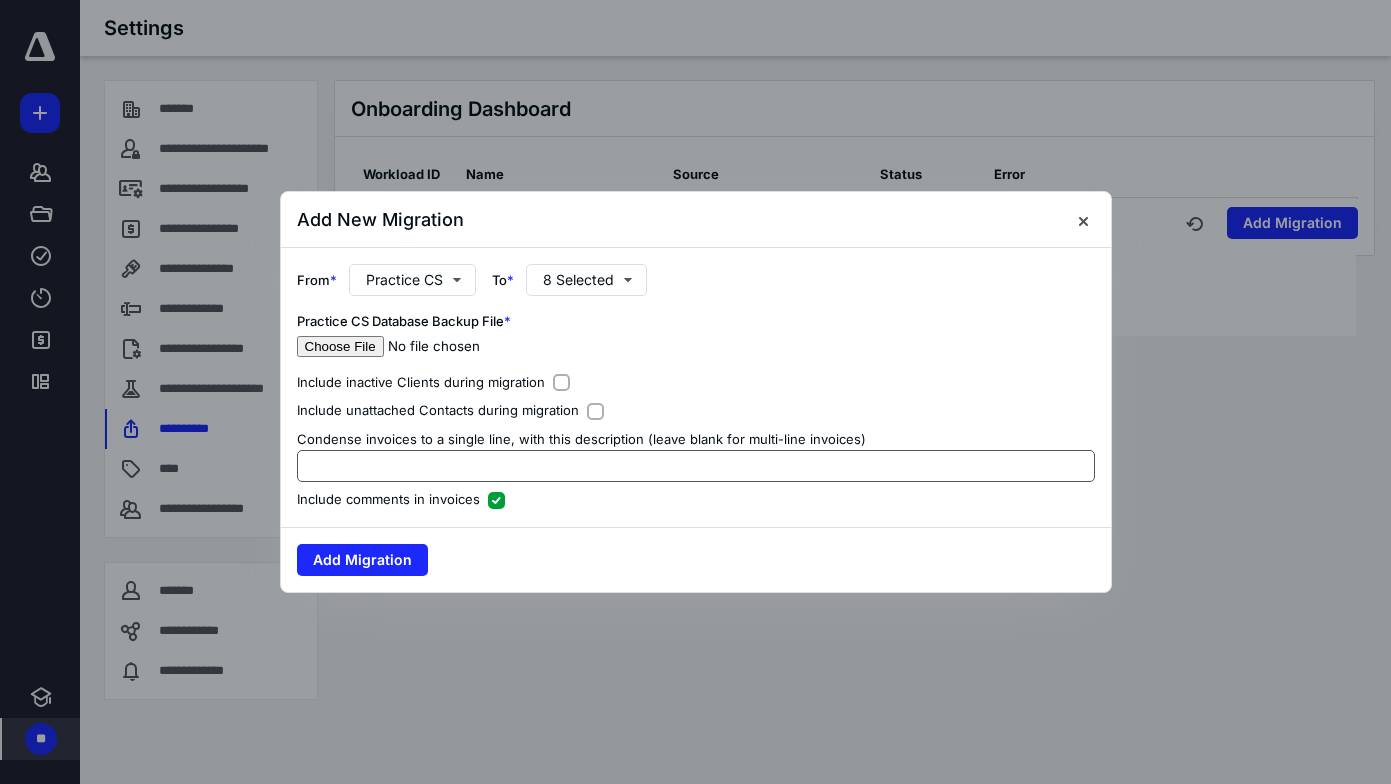 drag, startPoint x: 591, startPoint y: 412, endPoint x: 633, endPoint y: 461, distance: 64.53681 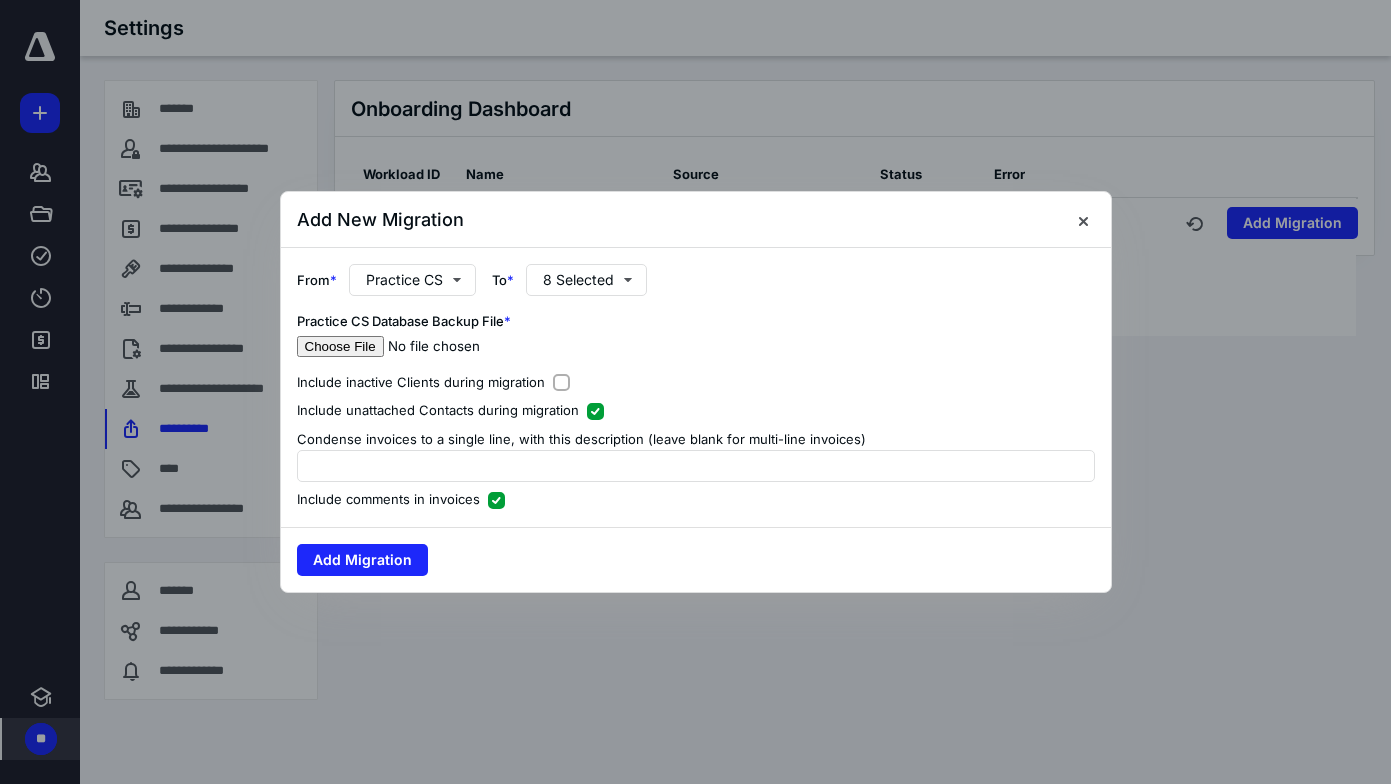 click at bounding box center [433, 346] 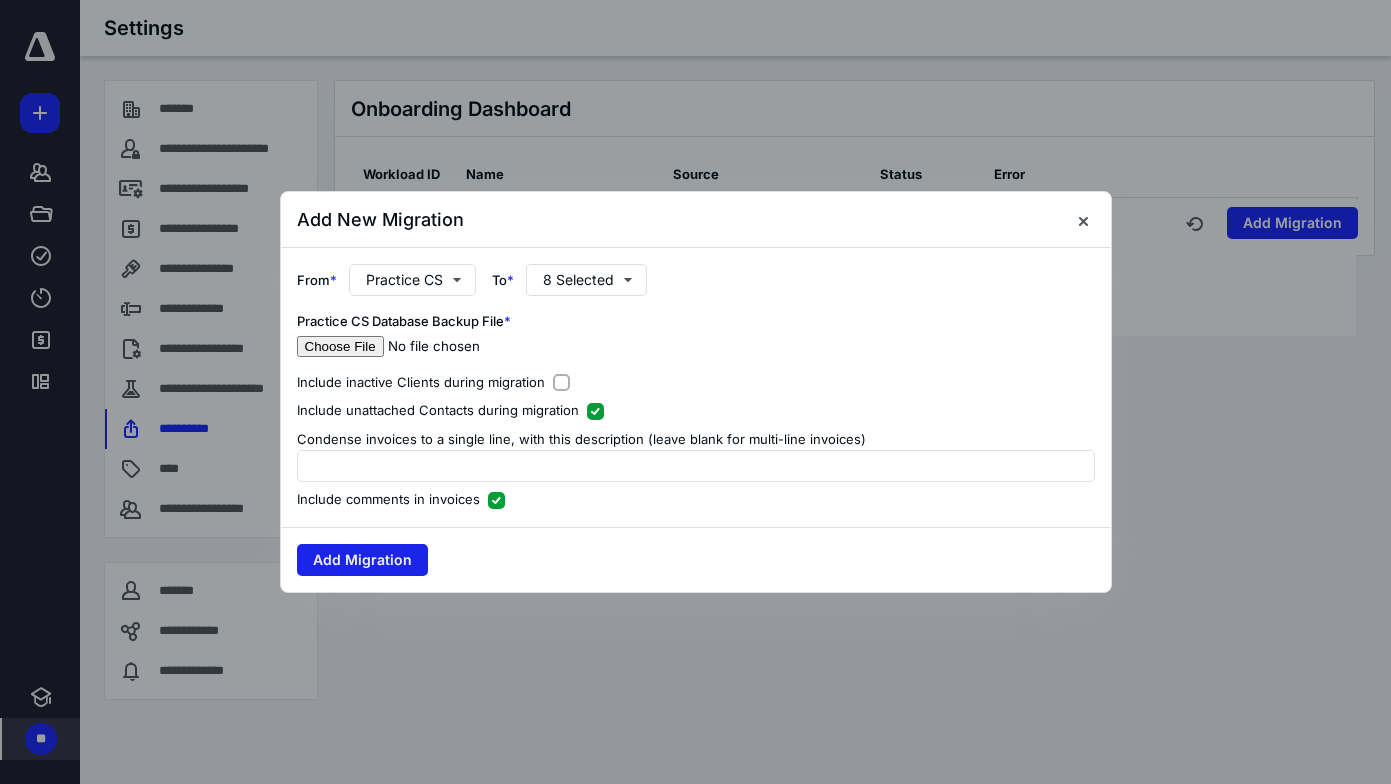 click on "Add Migration" at bounding box center [362, 560] 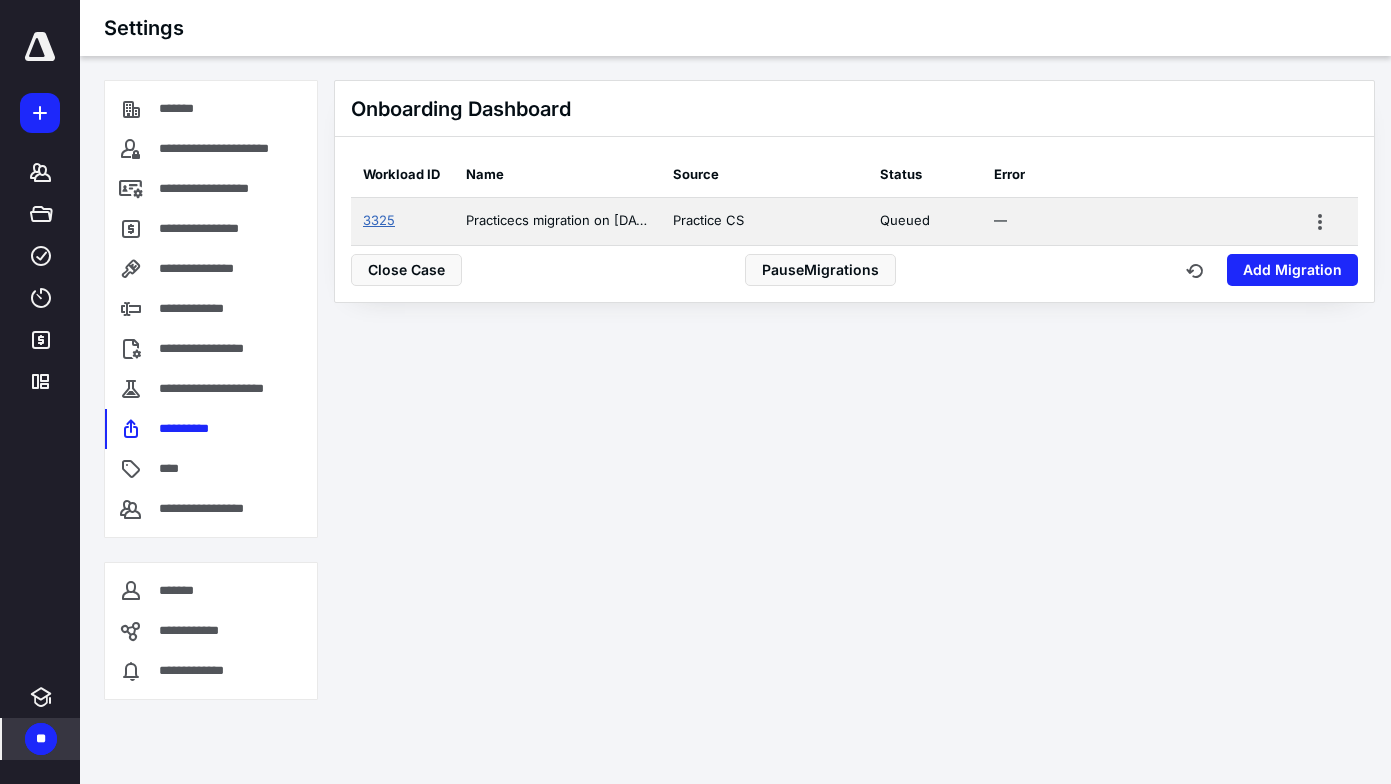 click on "3325" at bounding box center (379, 220) 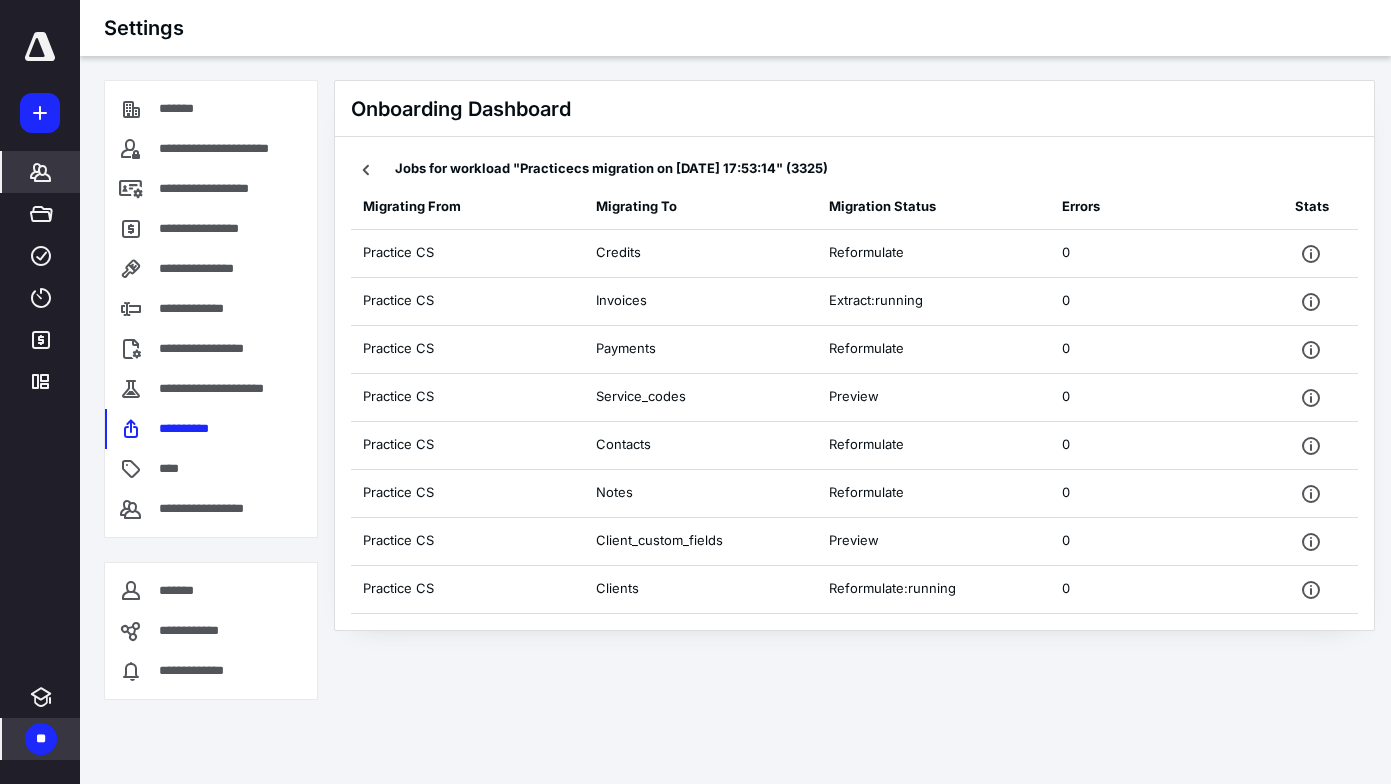 click on "*******" at bounding box center [41, 172] 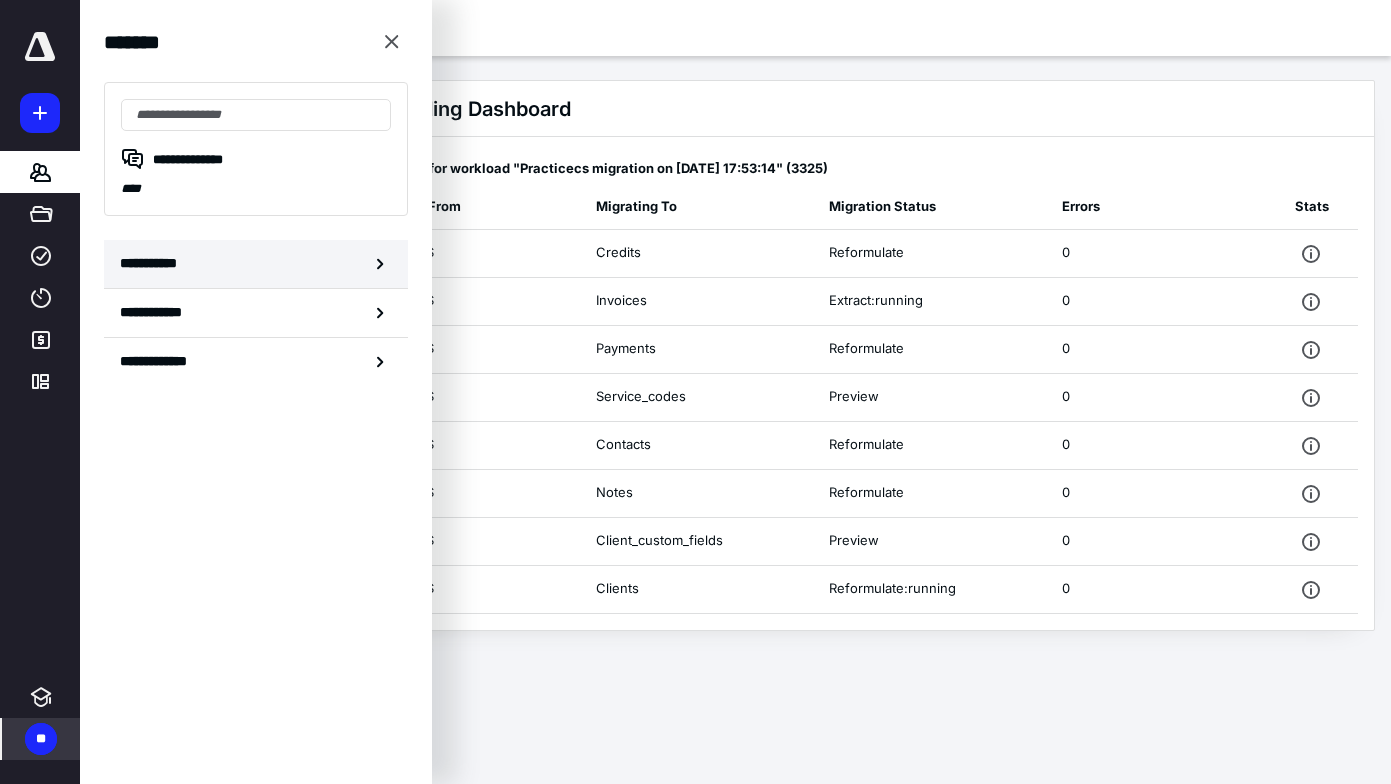 click on "**********" at bounding box center [153, 263] 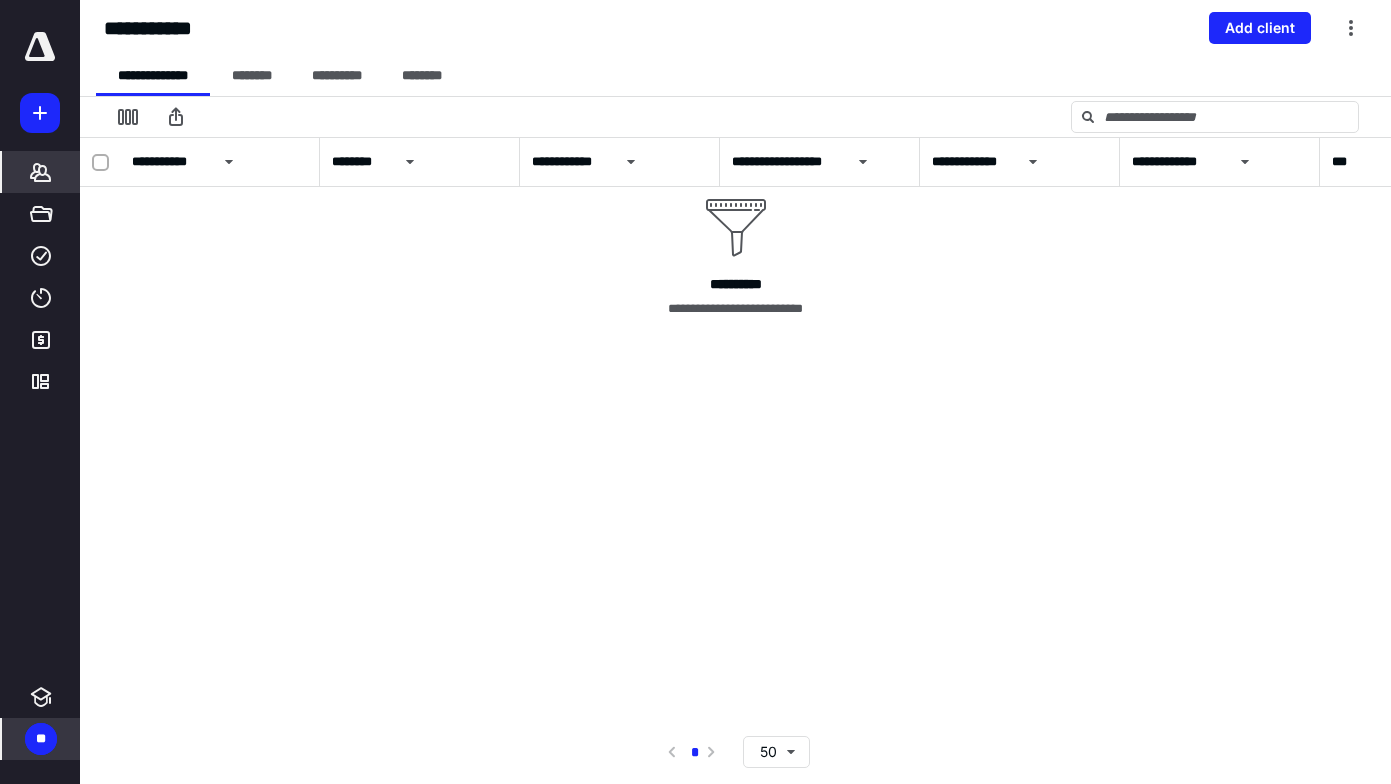 drag, startPoint x: 54, startPoint y: 731, endPoint x: 70, endPoint y: 726, distance: 16.763054 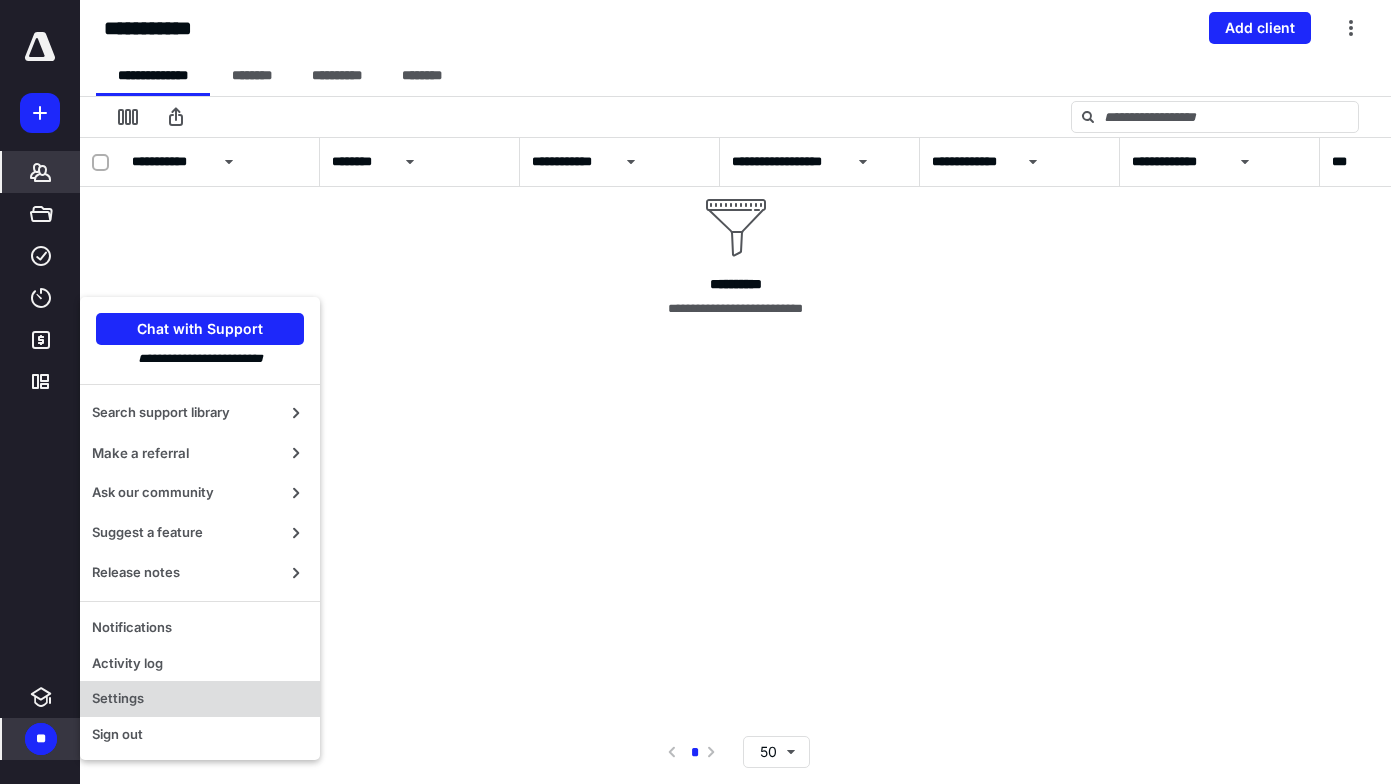 click on "Settings" at bounding box center [200, 699] 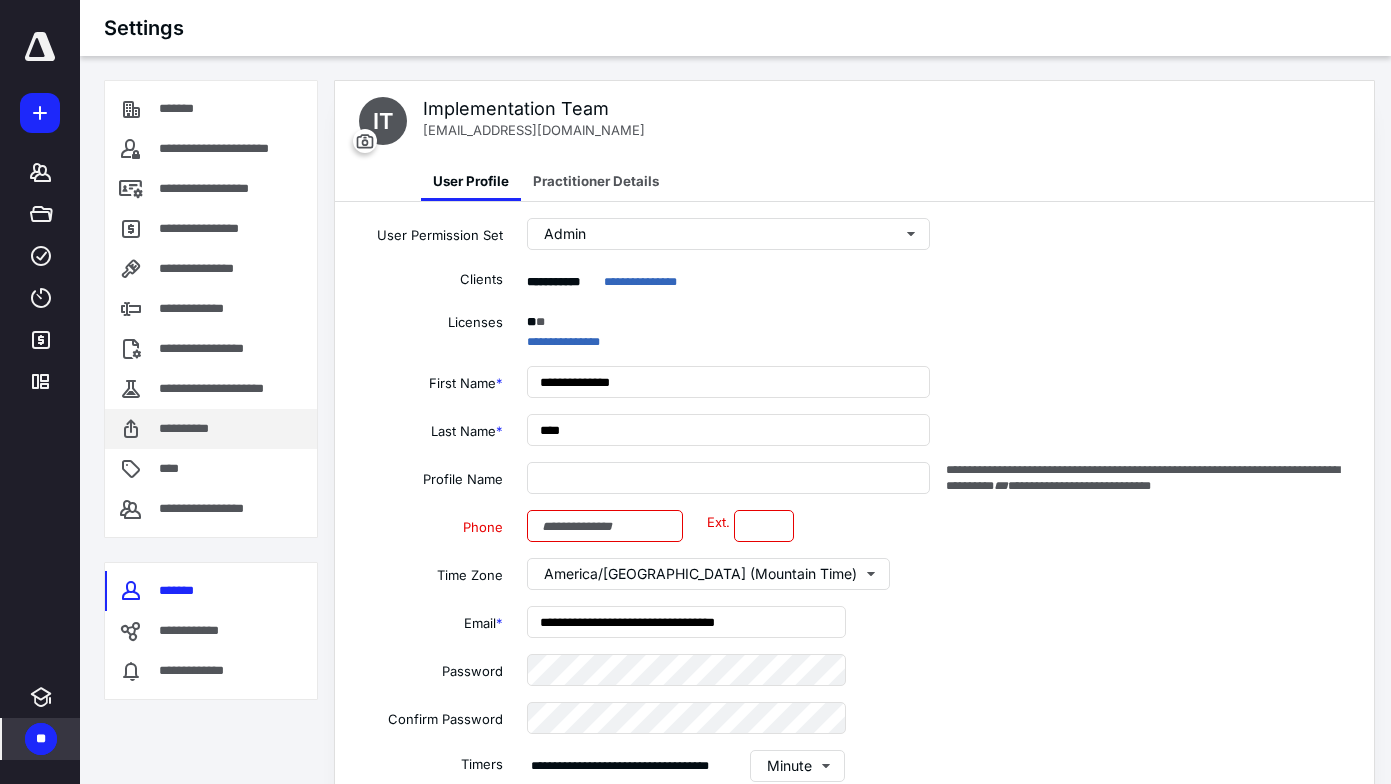 drag, startPoint x: 192, startPoint y: 442, endPoint x: 198, endPoint y: 428, distance: 15.231546 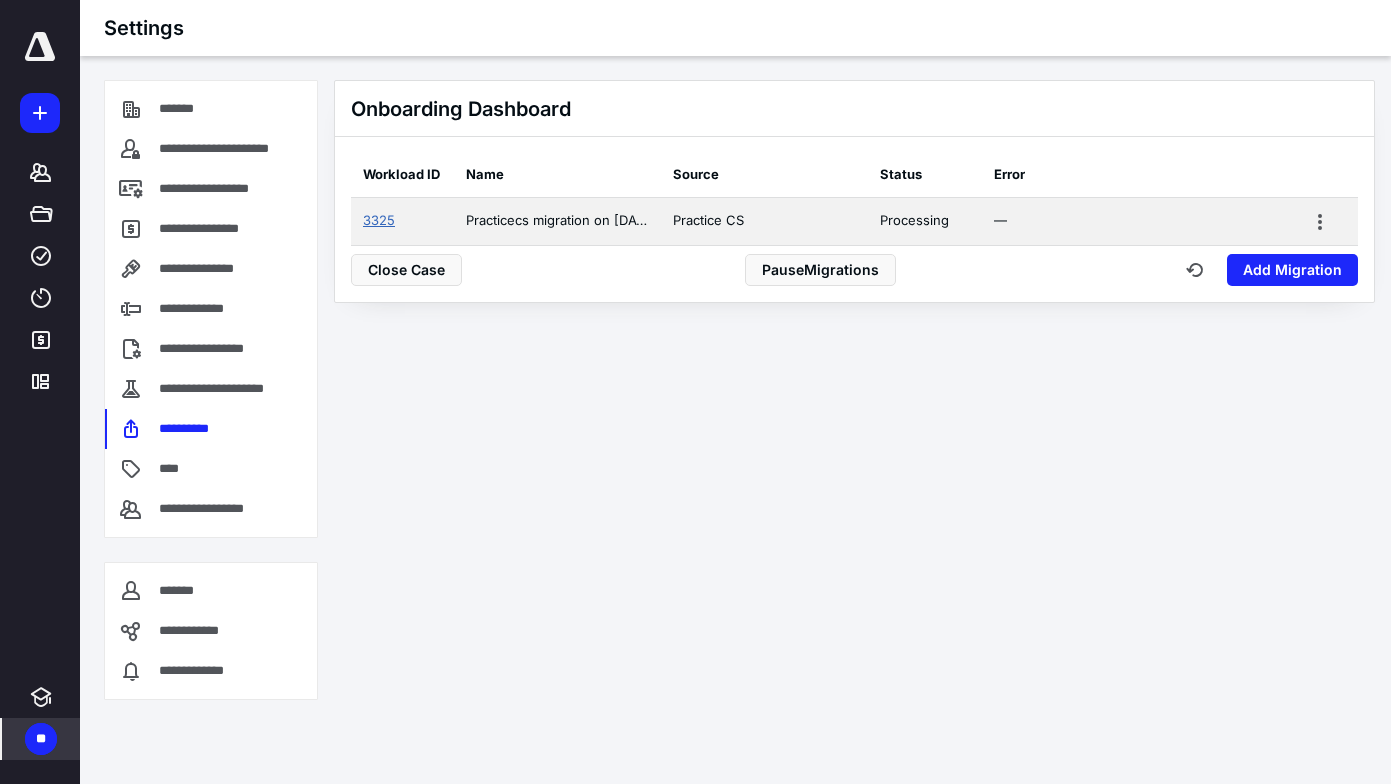 click on "3325" at bounding box center [379, 220] 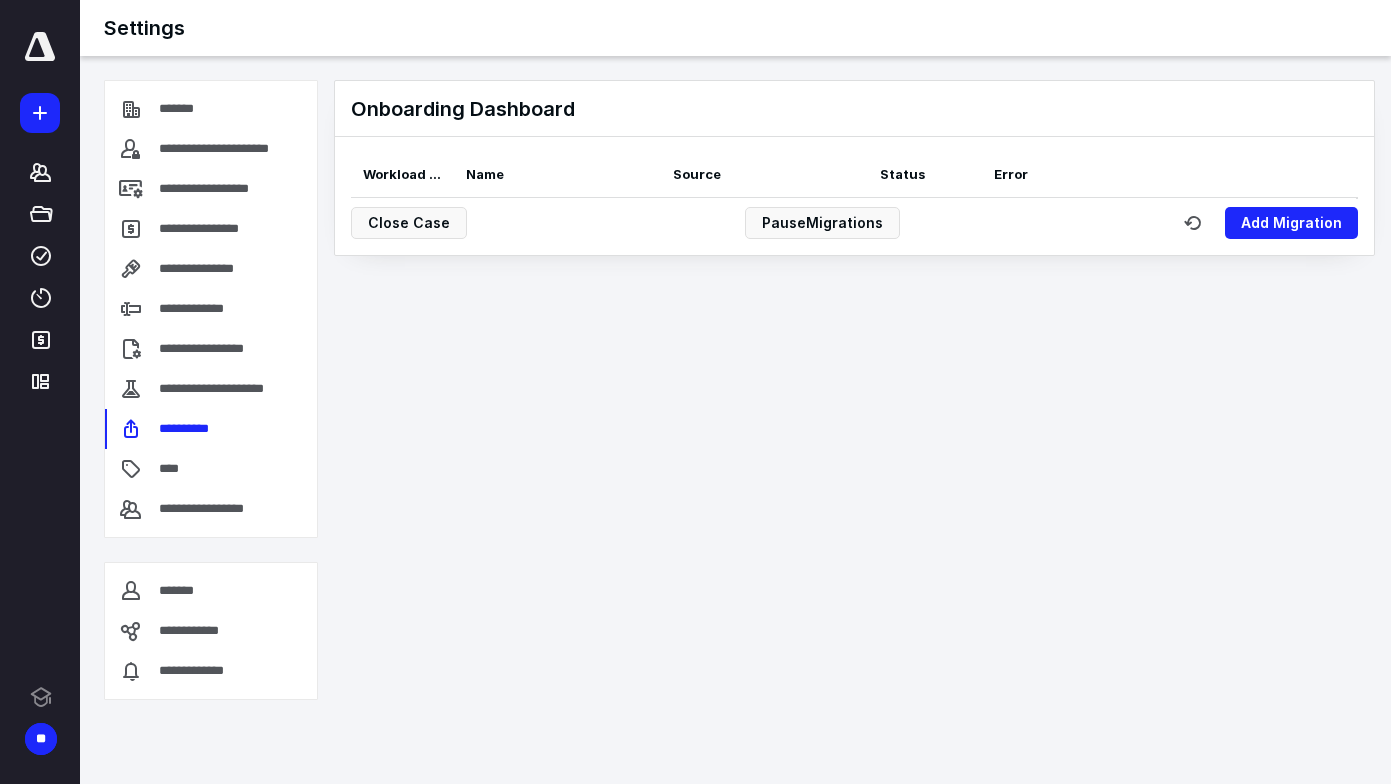 scroll, scrollTop: 0, scrollLeft: 0, axis: both 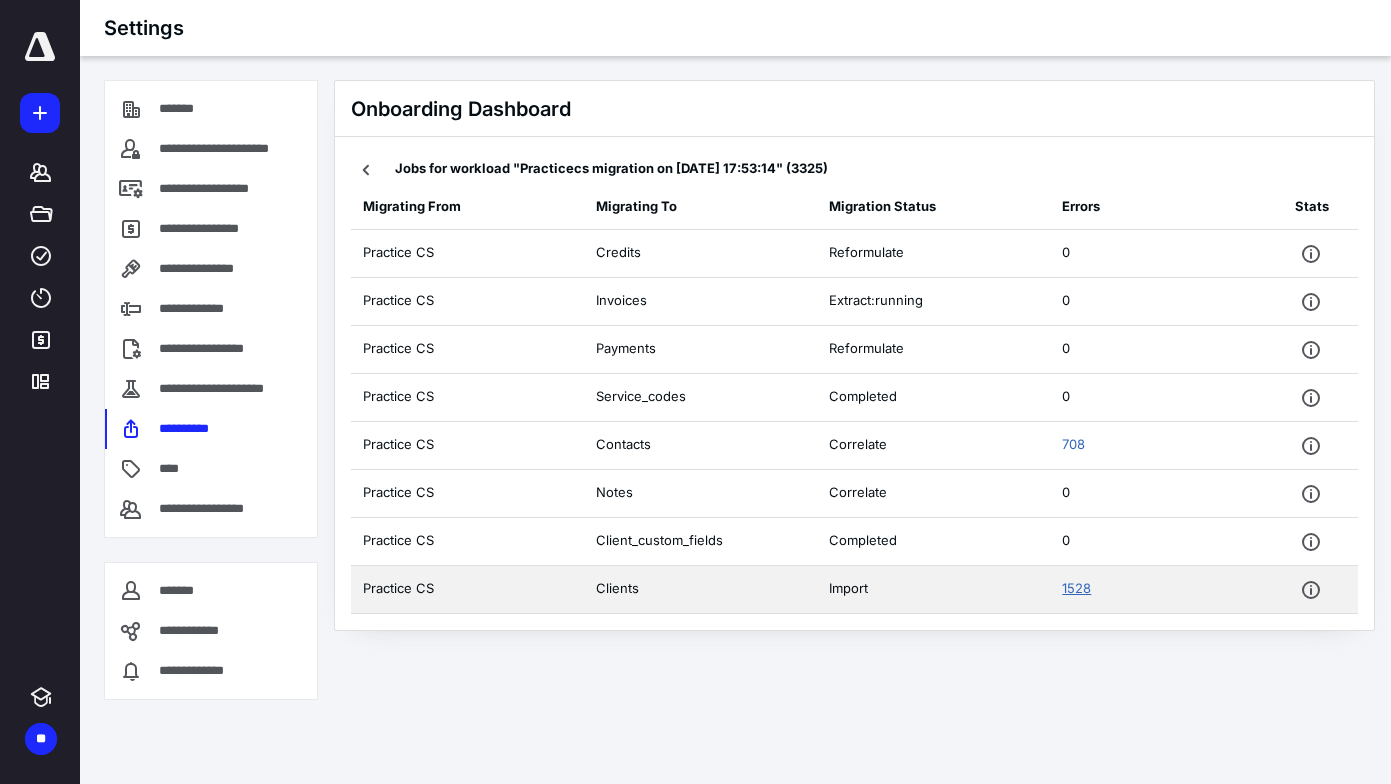 click on "1528" at bounding box center [1076, 588] 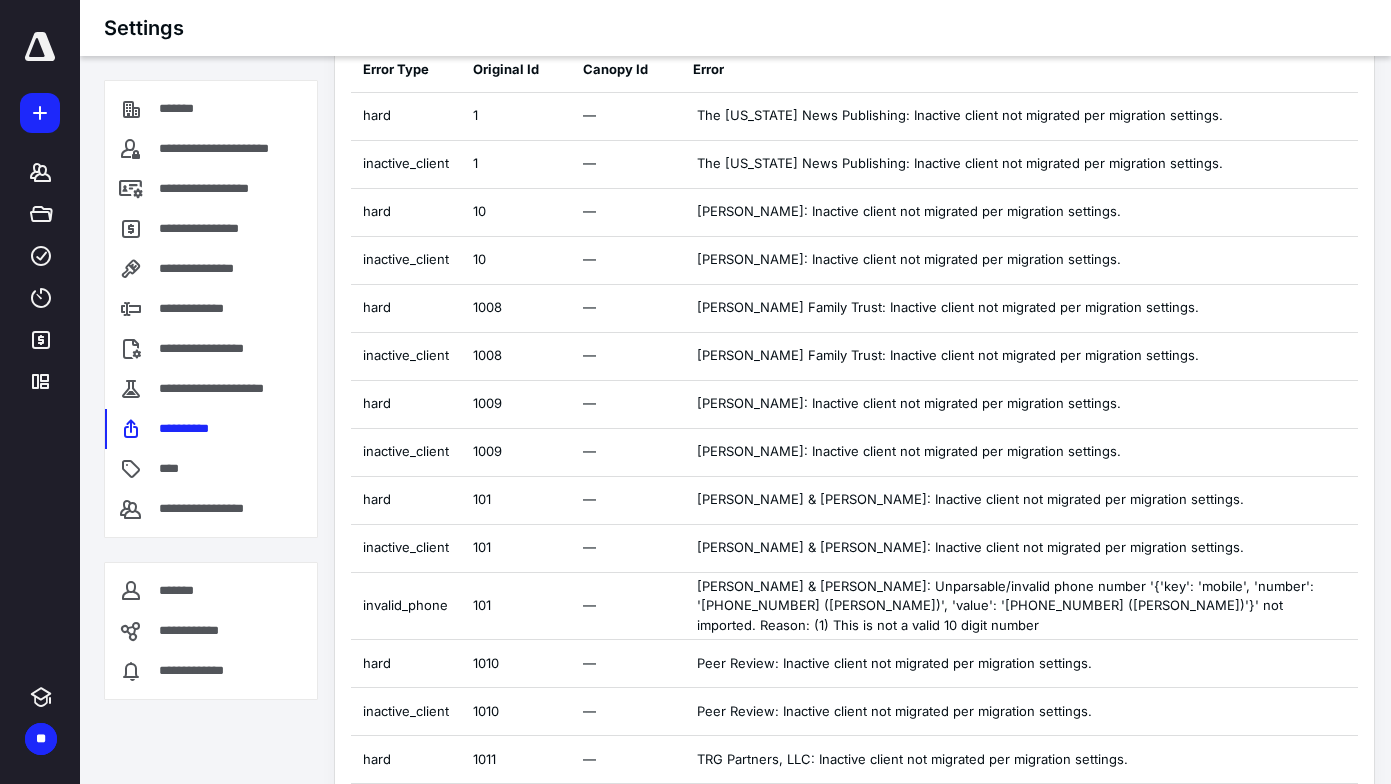 scroll, scrollTop: 0, scrollLeft: 0, axis: both 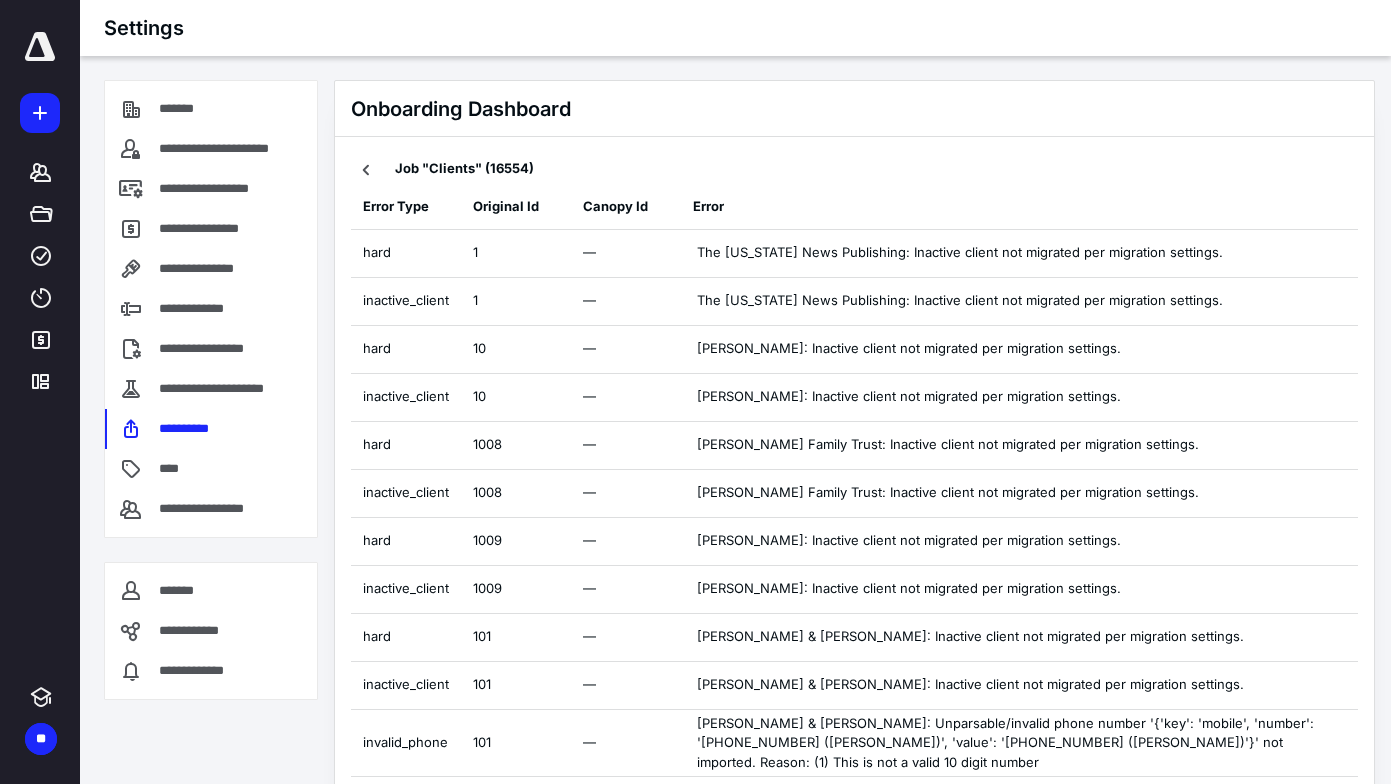drag, startPoint x: 366, startPoint y: 170, endPoint x: 387, endPoint y: 180, distance: 23.259407 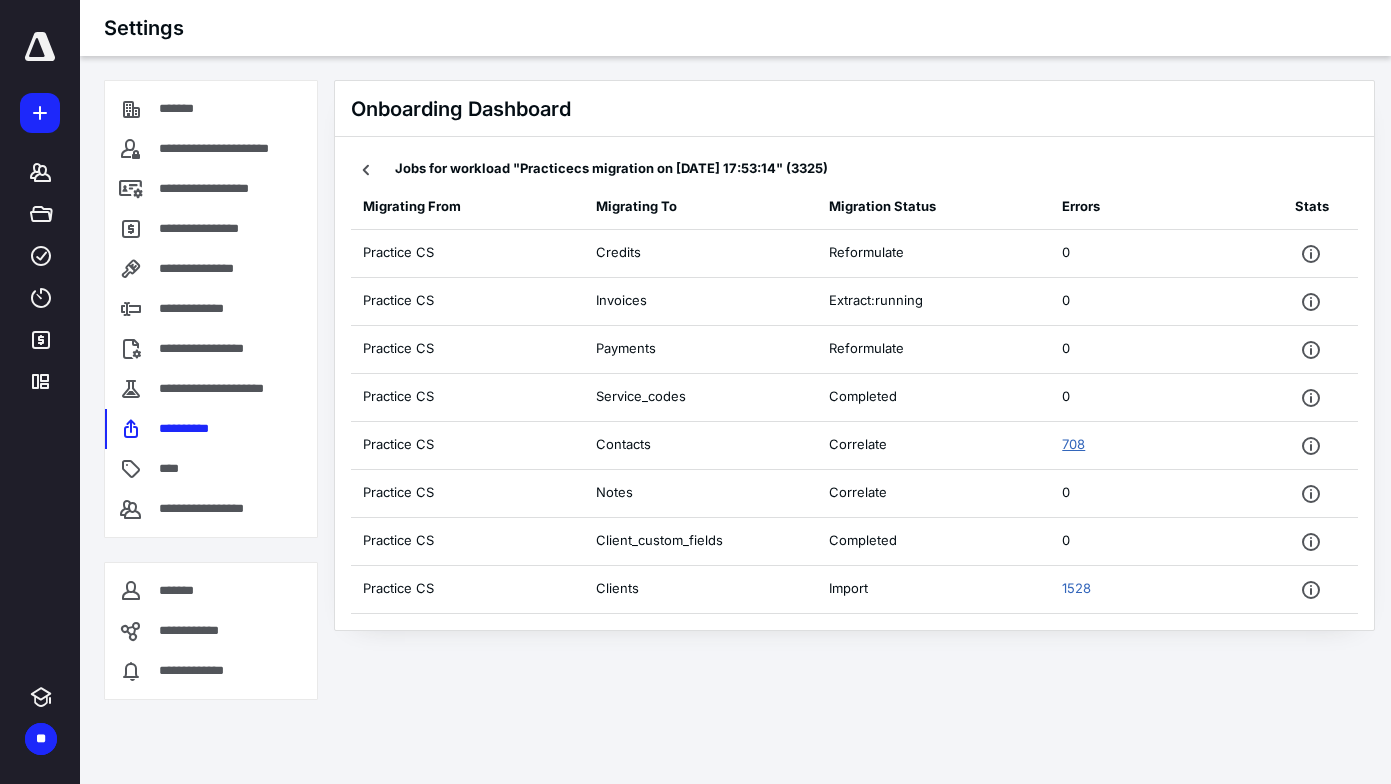 click on "708" at bounding box center (1073, 444) 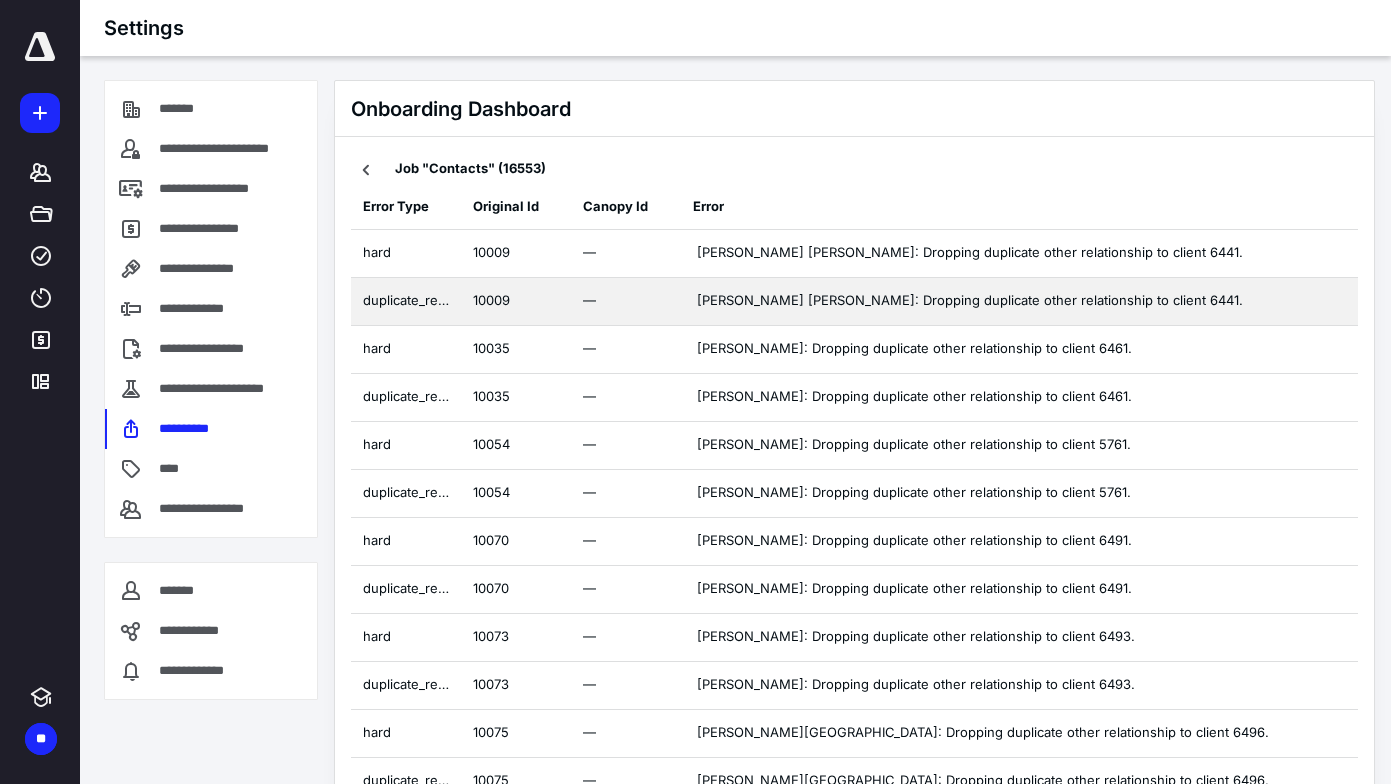 scroll, scrollTop: 6, scrollLeft: 0, axis: vertical 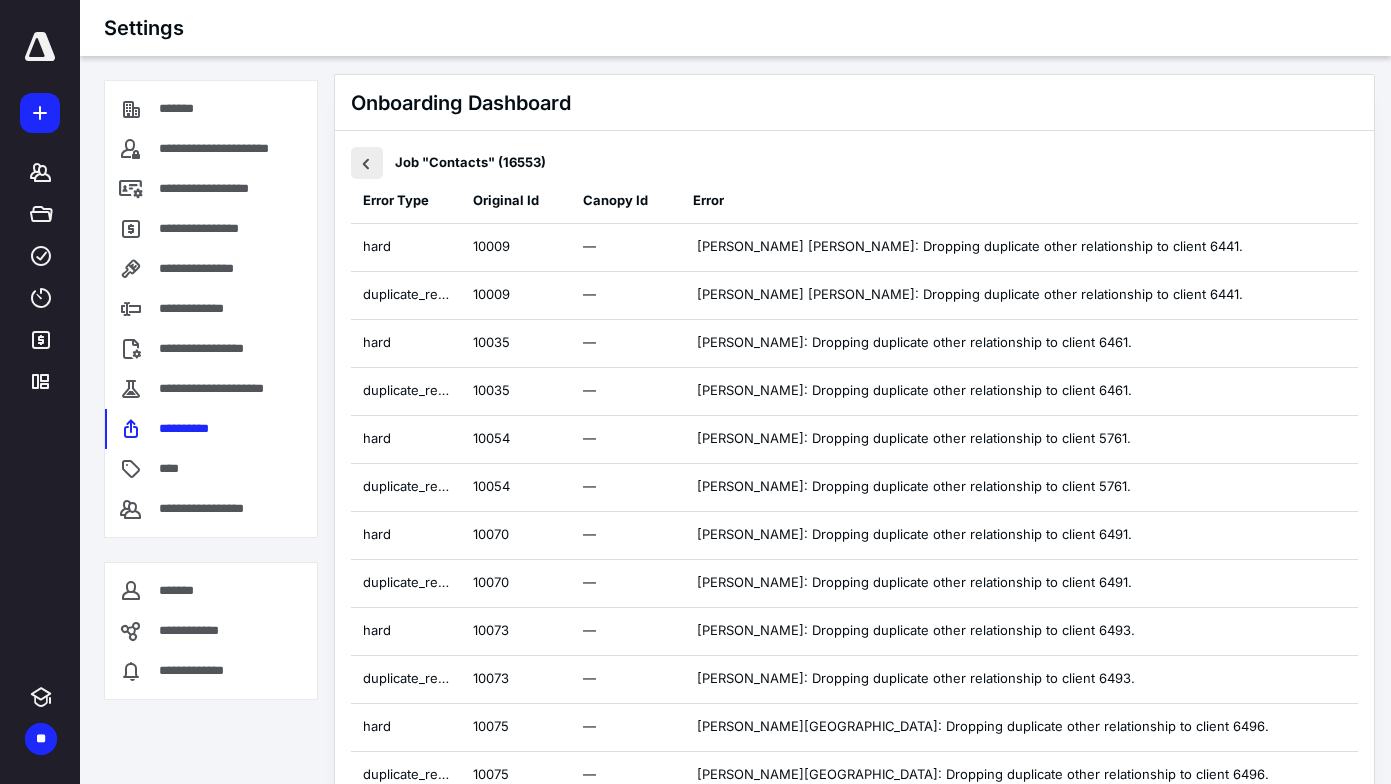click at bounding box center (367, 163) 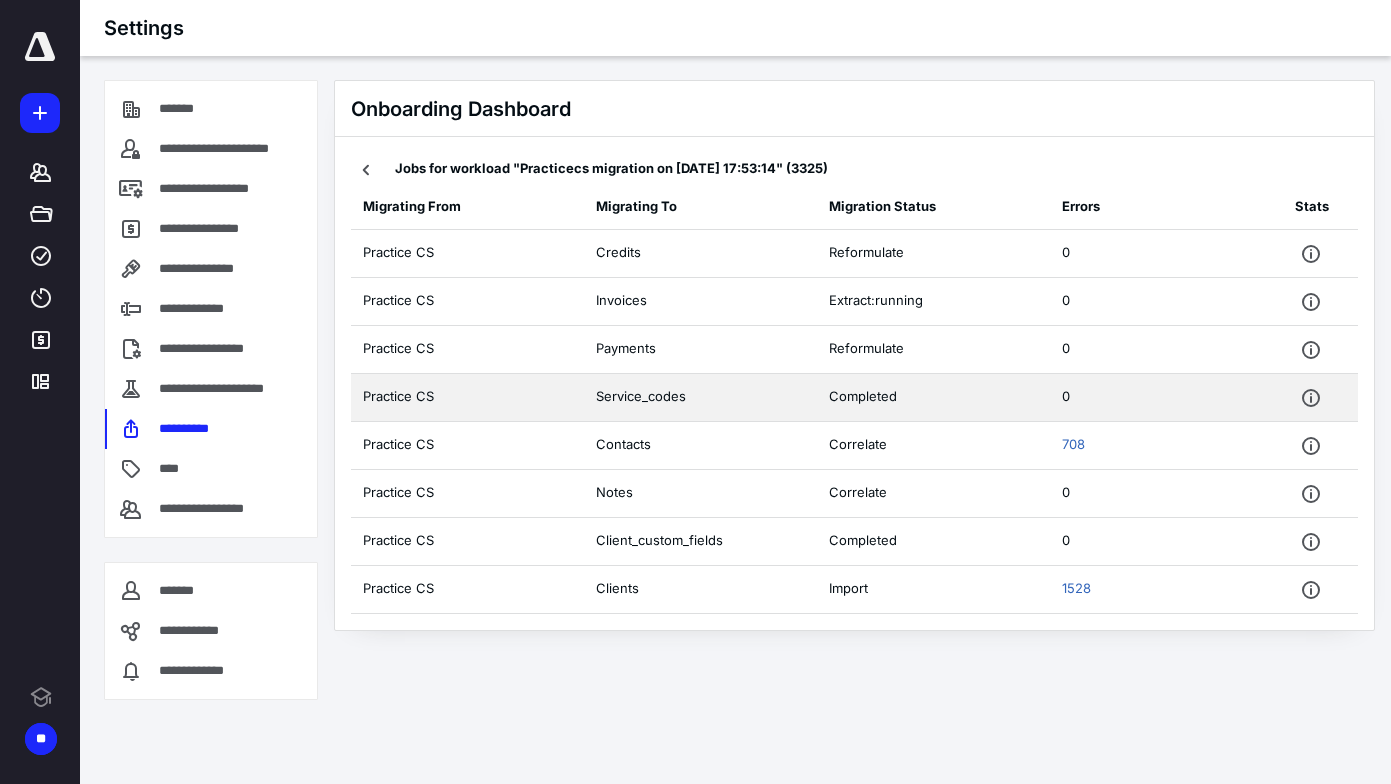 scroll, scrollTop: 0, scrollLeft: 0, axis: both 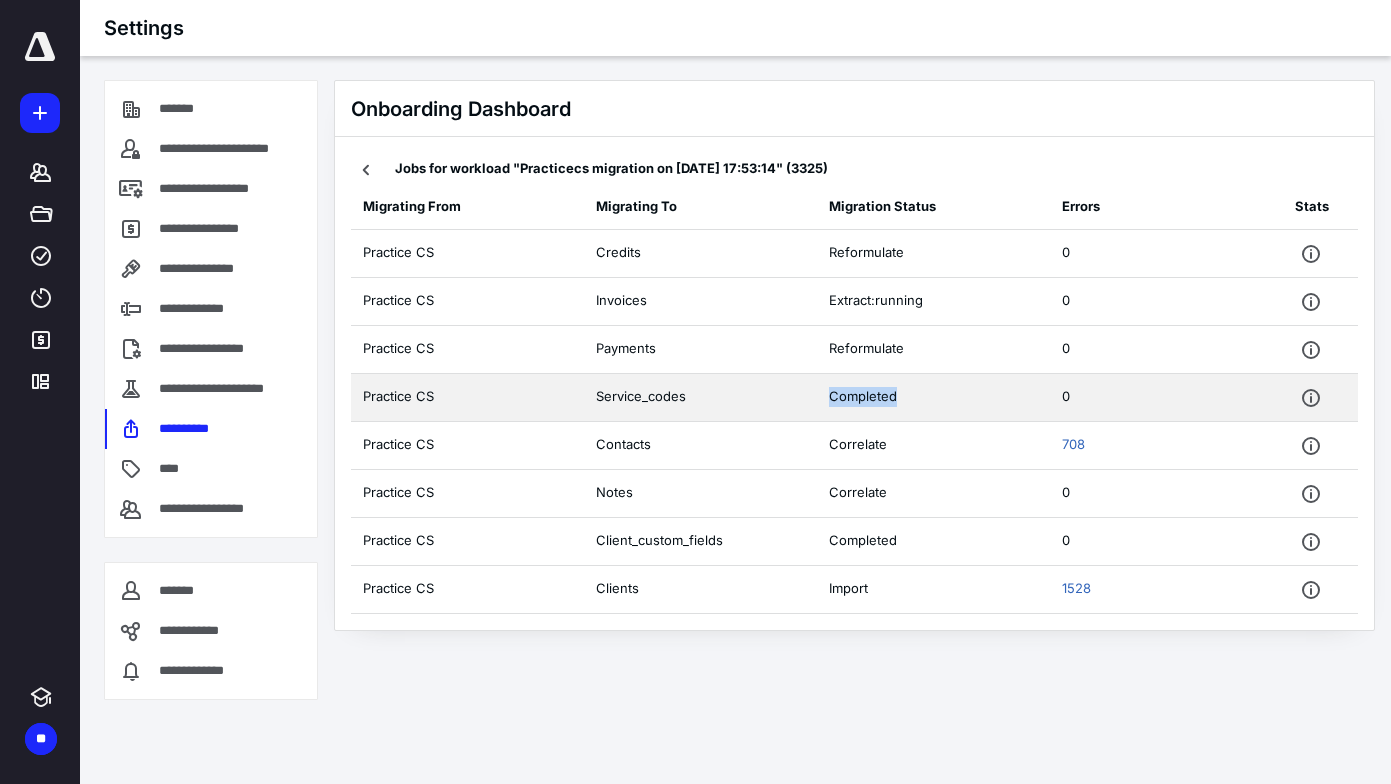 drag, startPoint x: 832, startPoint y: 398, endPoint x: 901, endPoint y: 399, distance: 69.00725 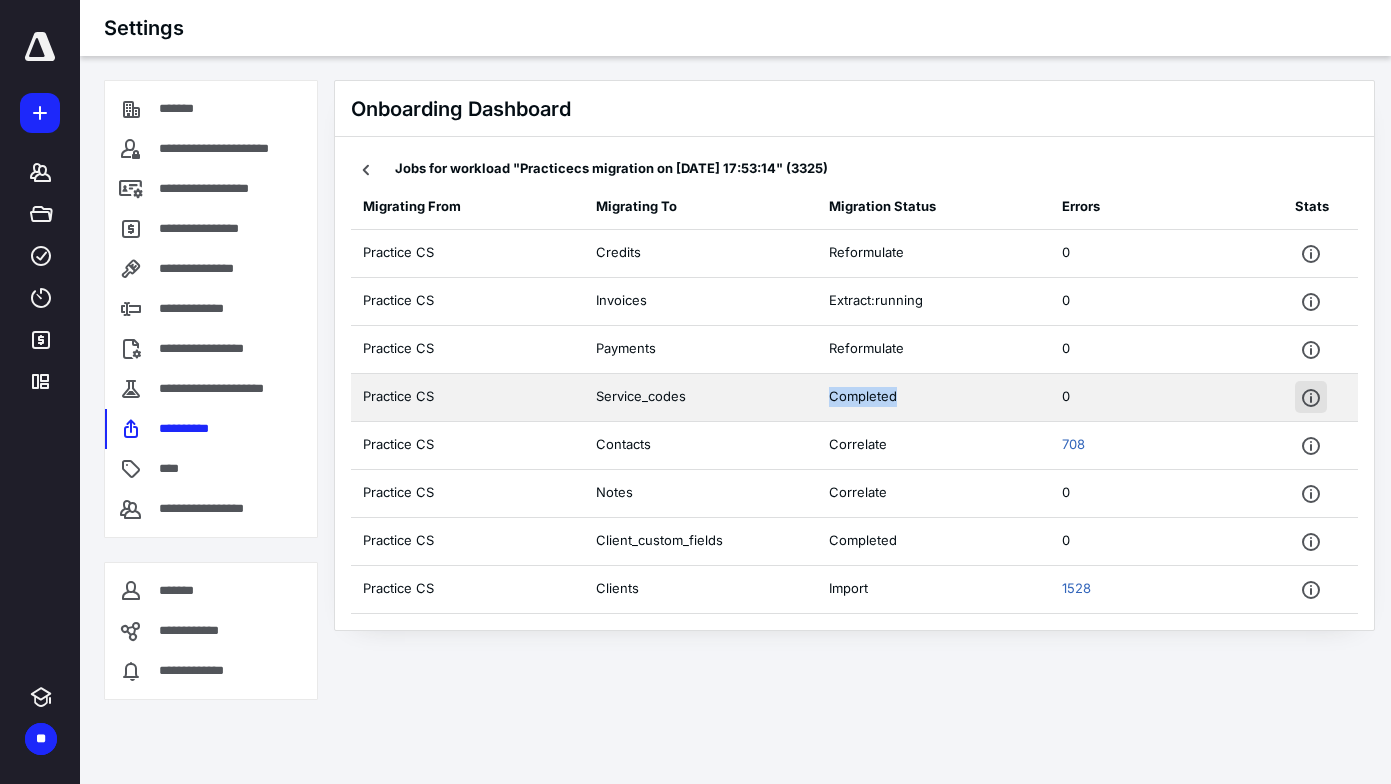 click at bounding box center (1311, 397) 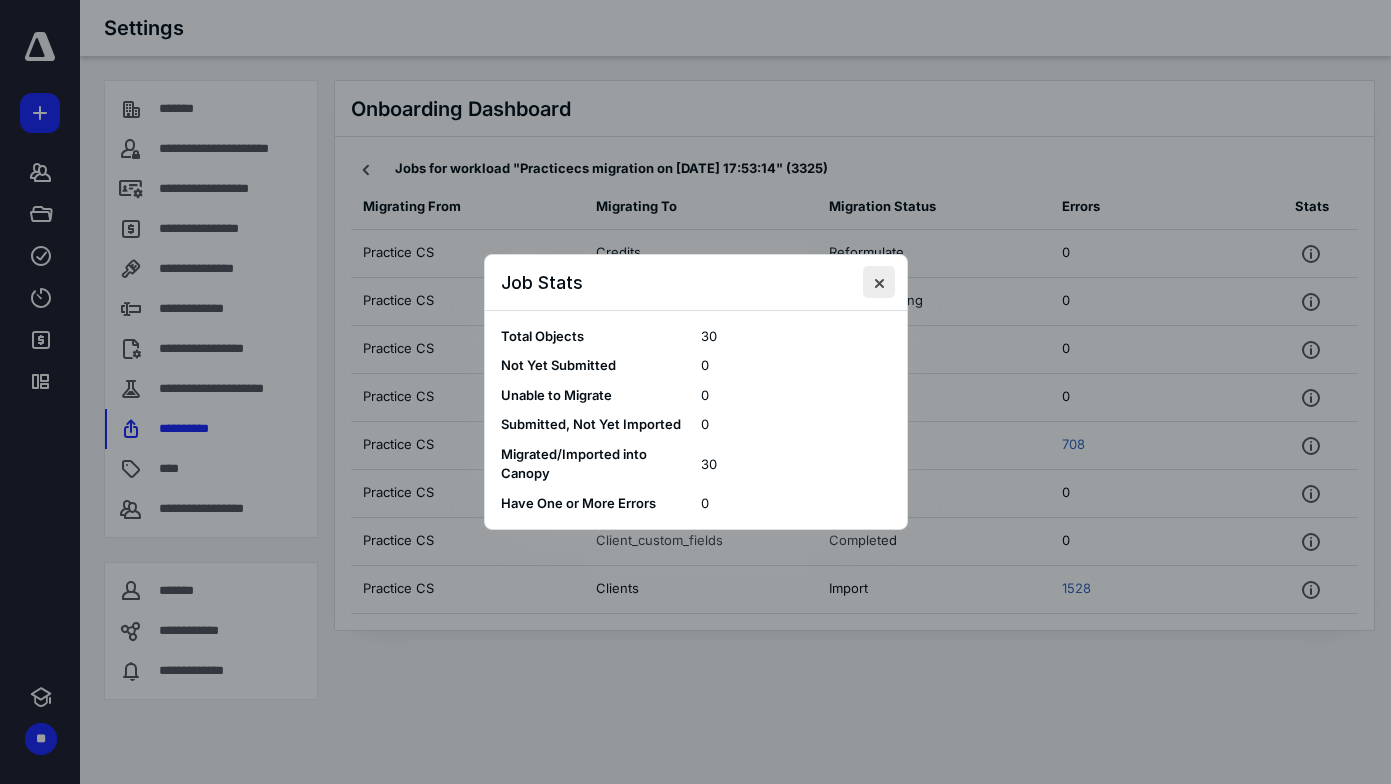 click at bounding box center [879, 282] 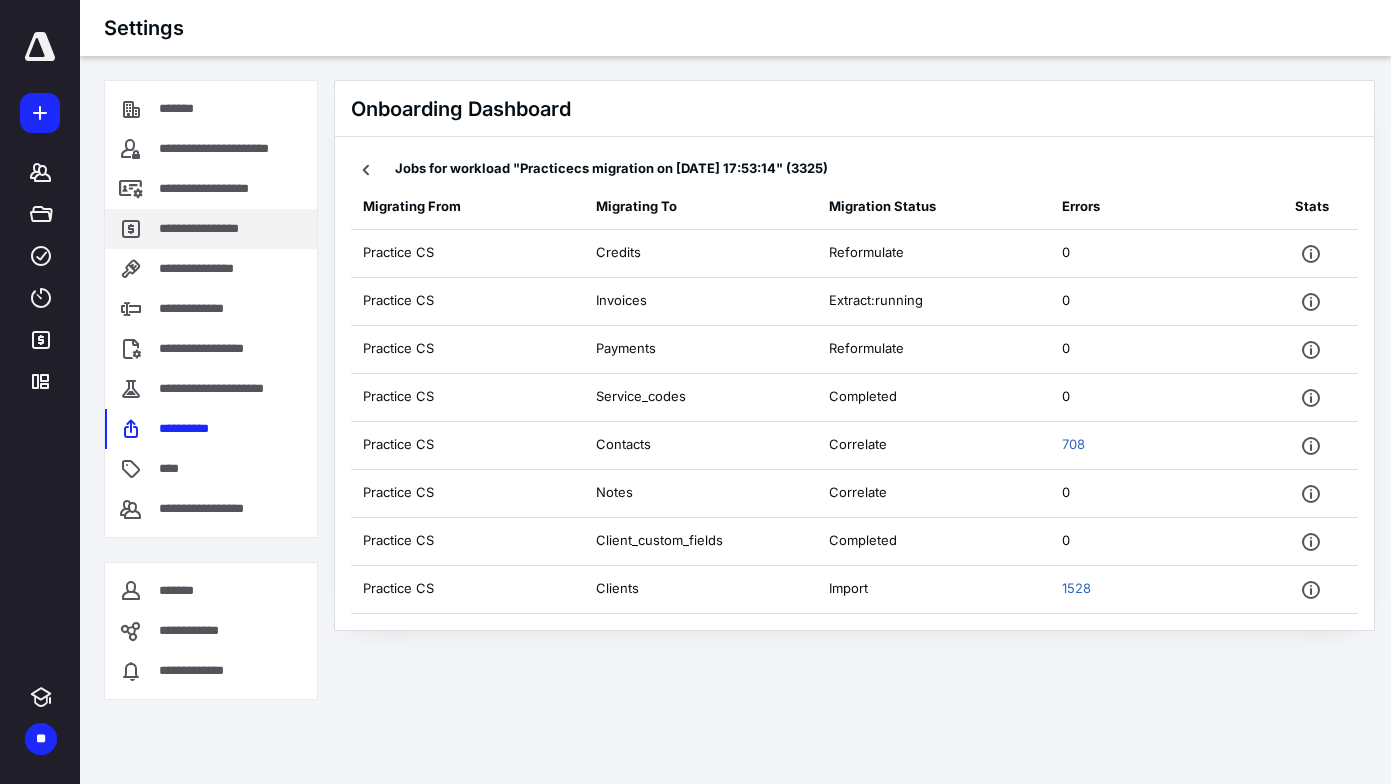 click on "**********" at bounding box center (204, 229) 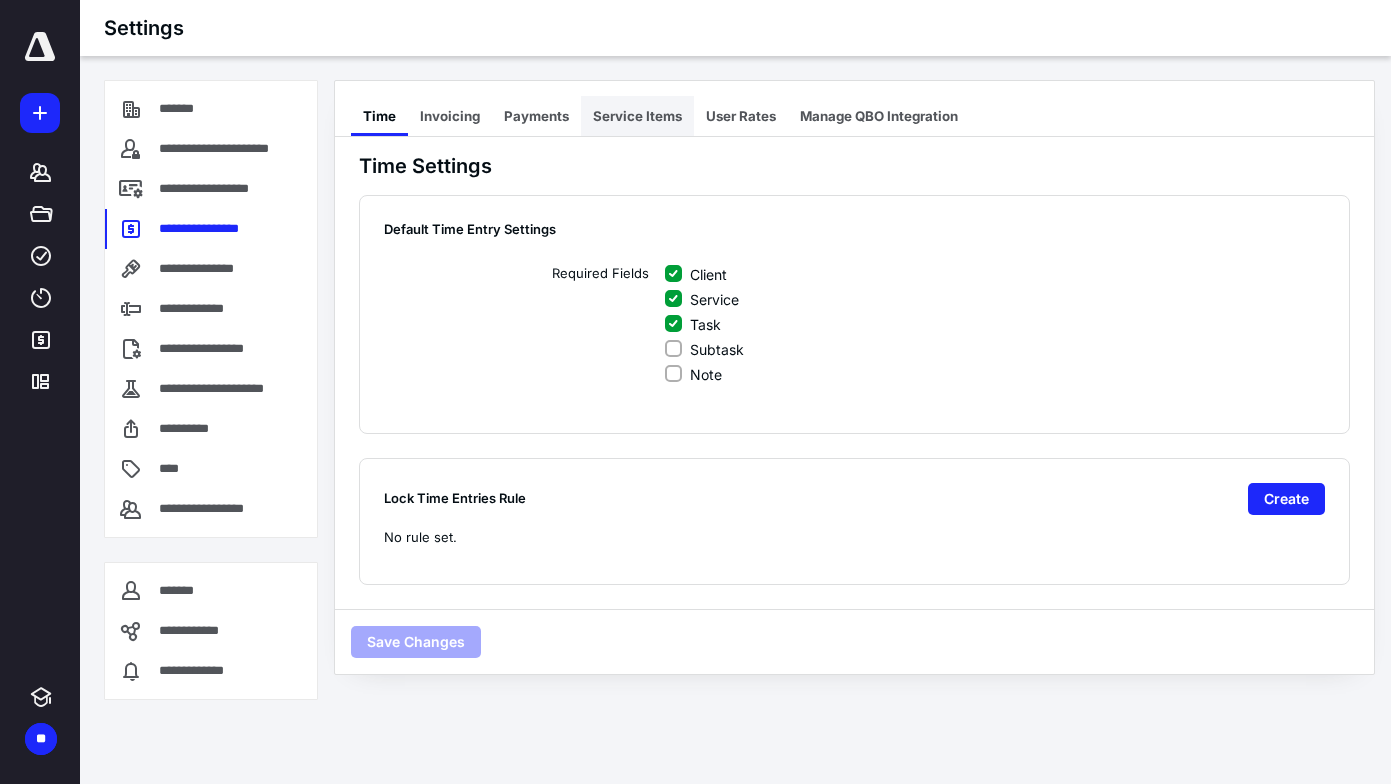 click on "Service Items" at bounding box center (637, 116) 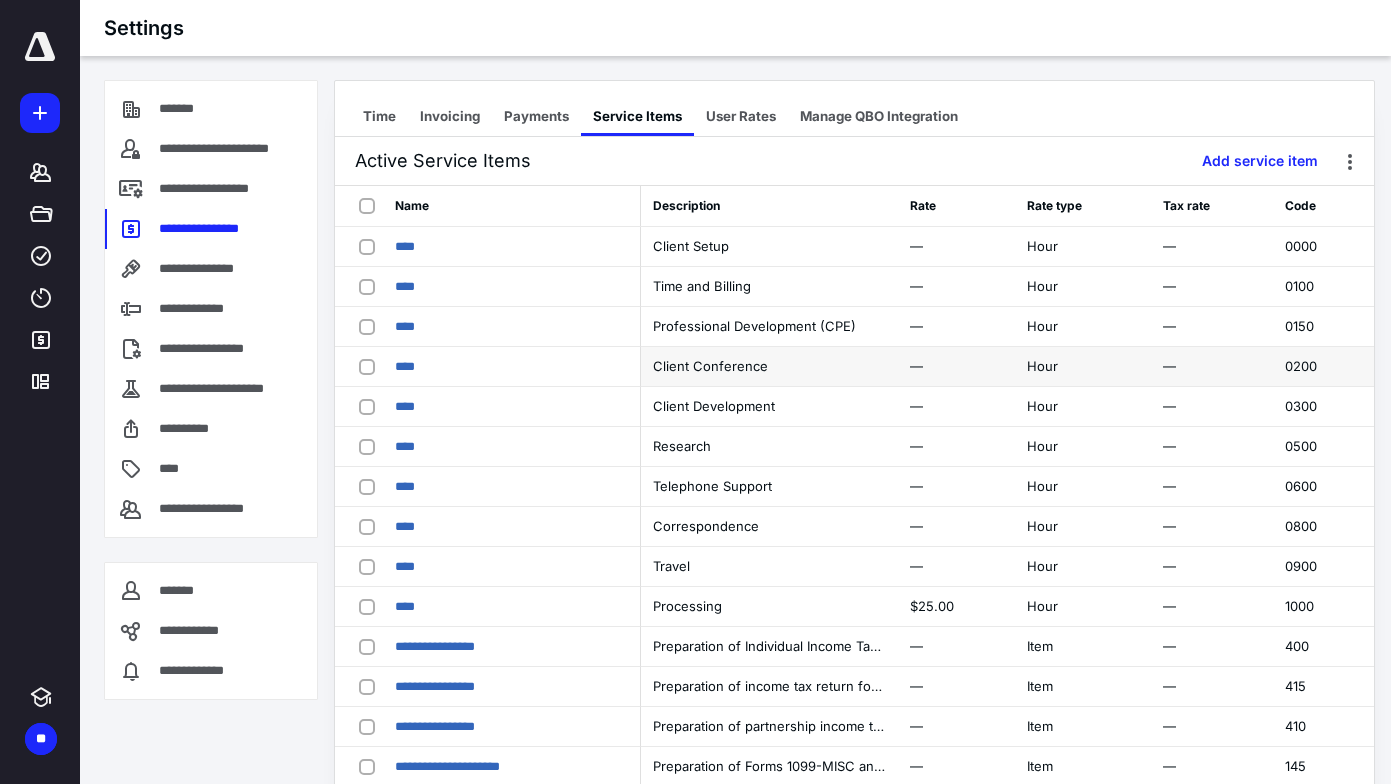 scroll, scrollTop: 2, scrollLeft: 0, axis: vertical 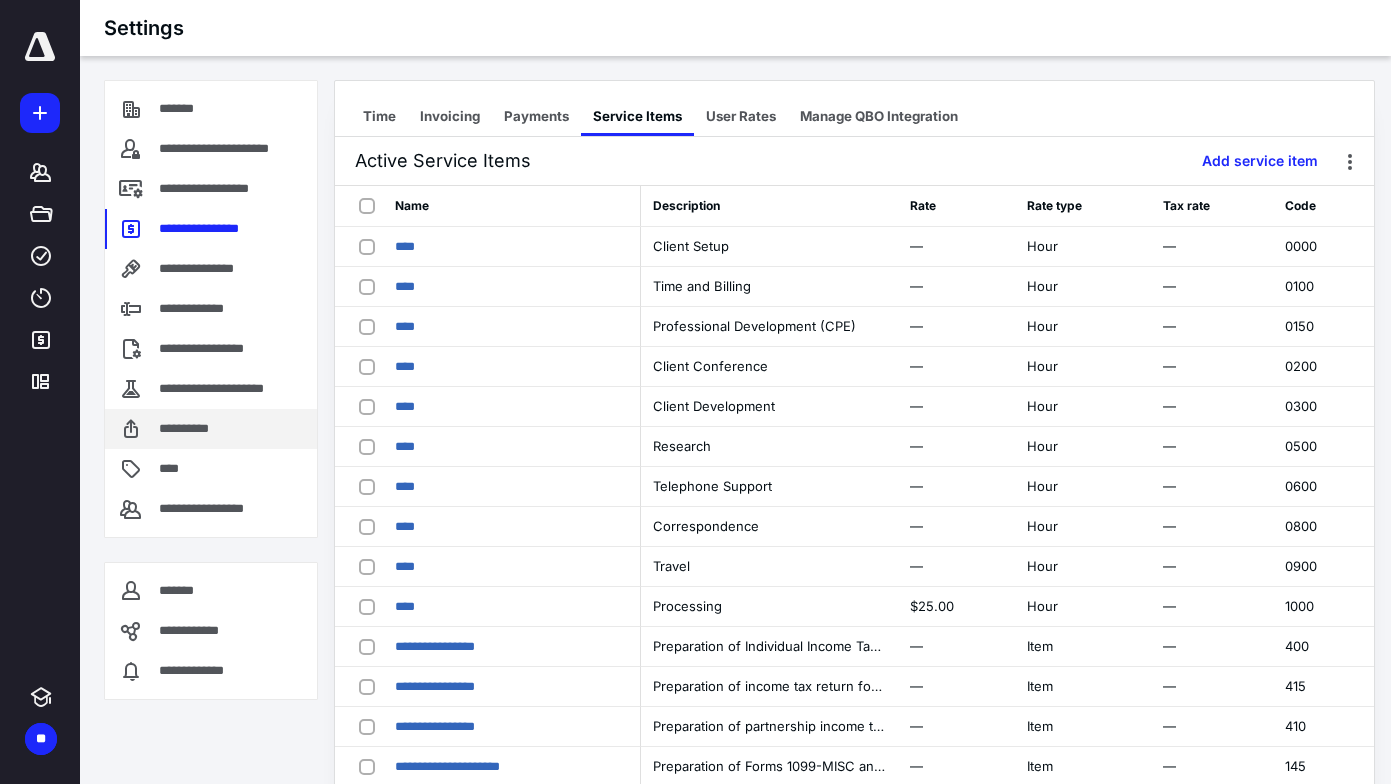 click on "**********" at bounding box center [195, 429] 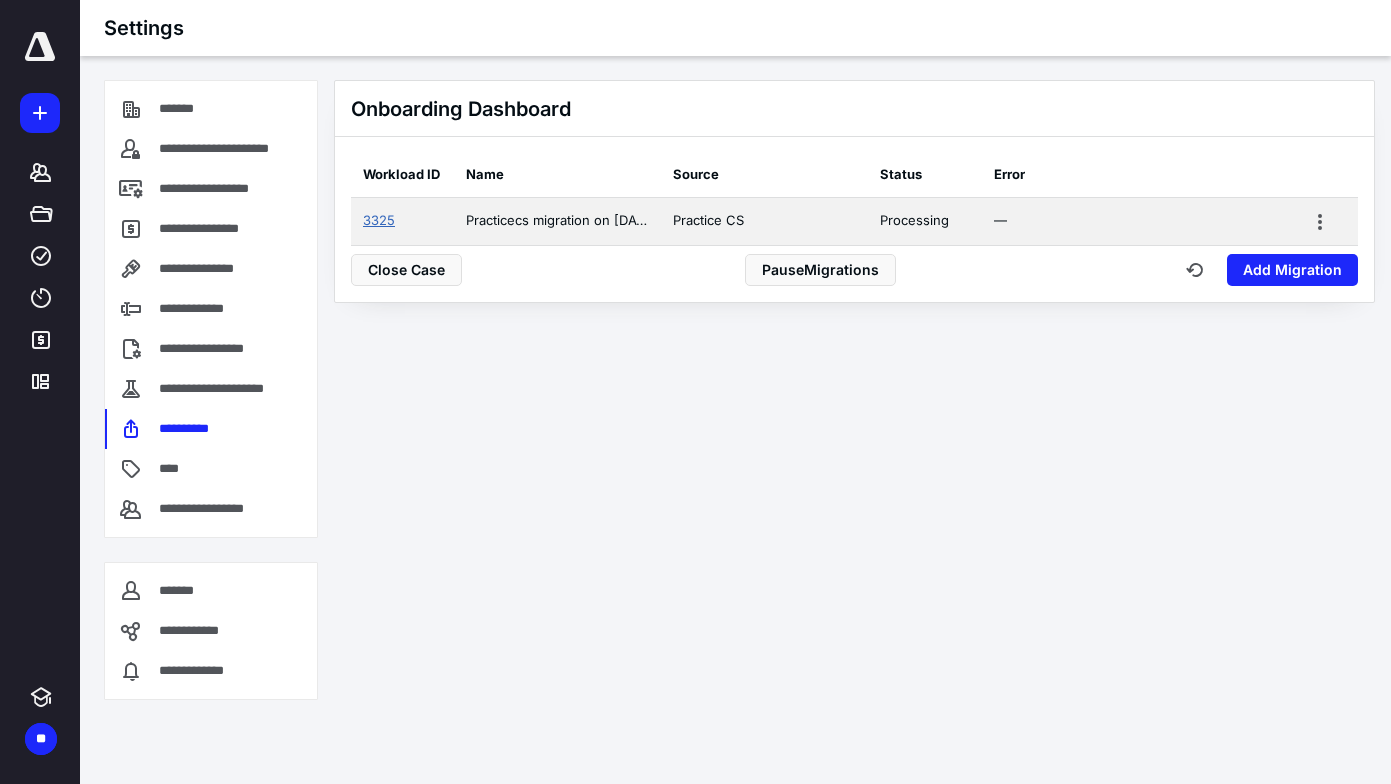 click on "3325" at bounding box center [379, 220] 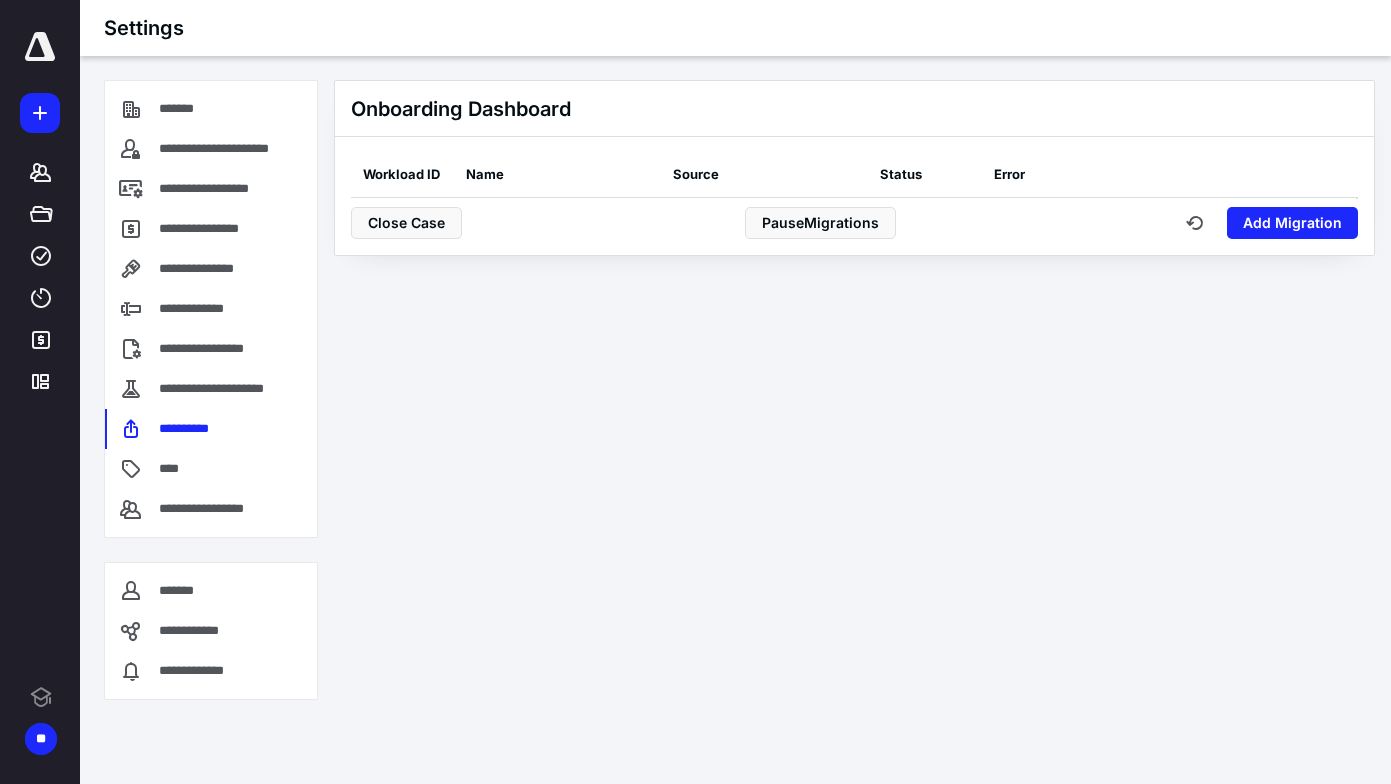 scroll, scrollTop: 0, scrollLeft: 0, axis: both 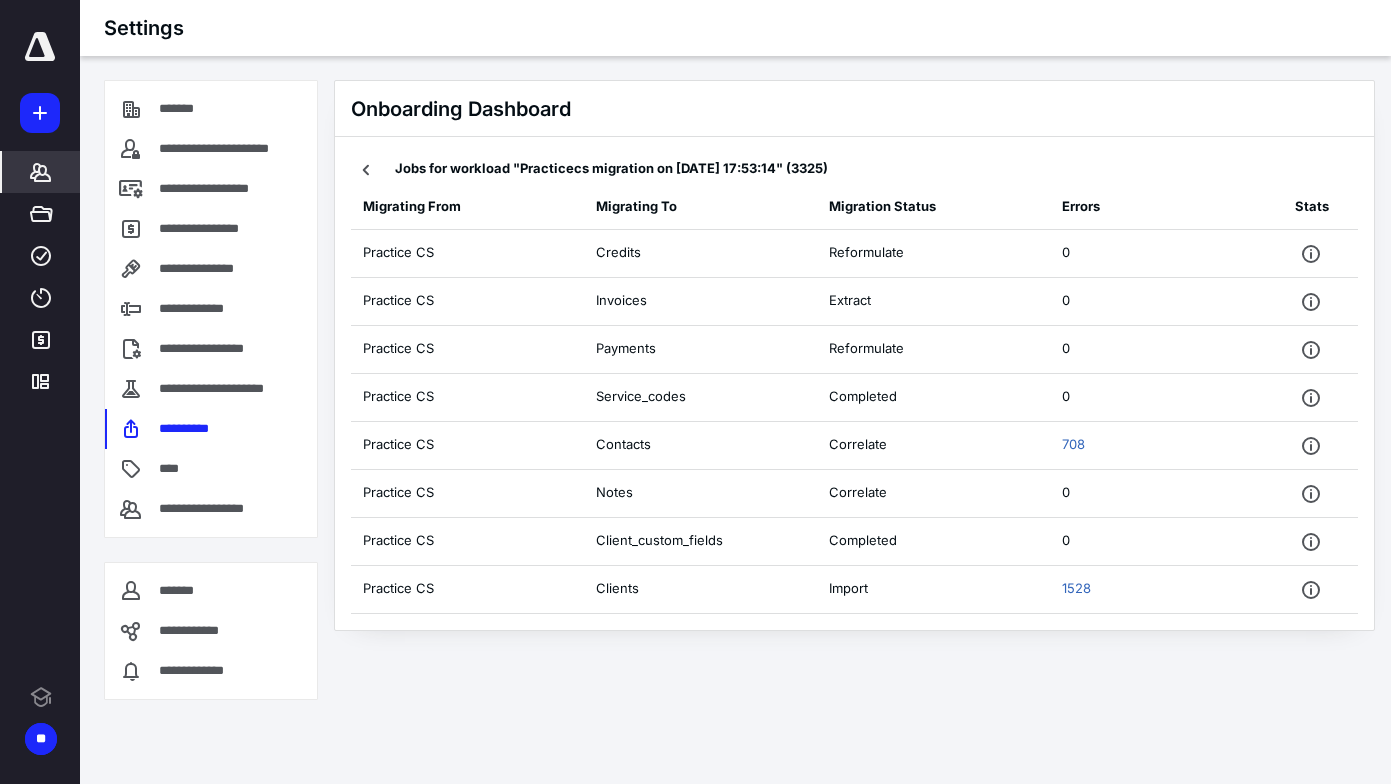 click on "*******" at bounding box center (41, 172) 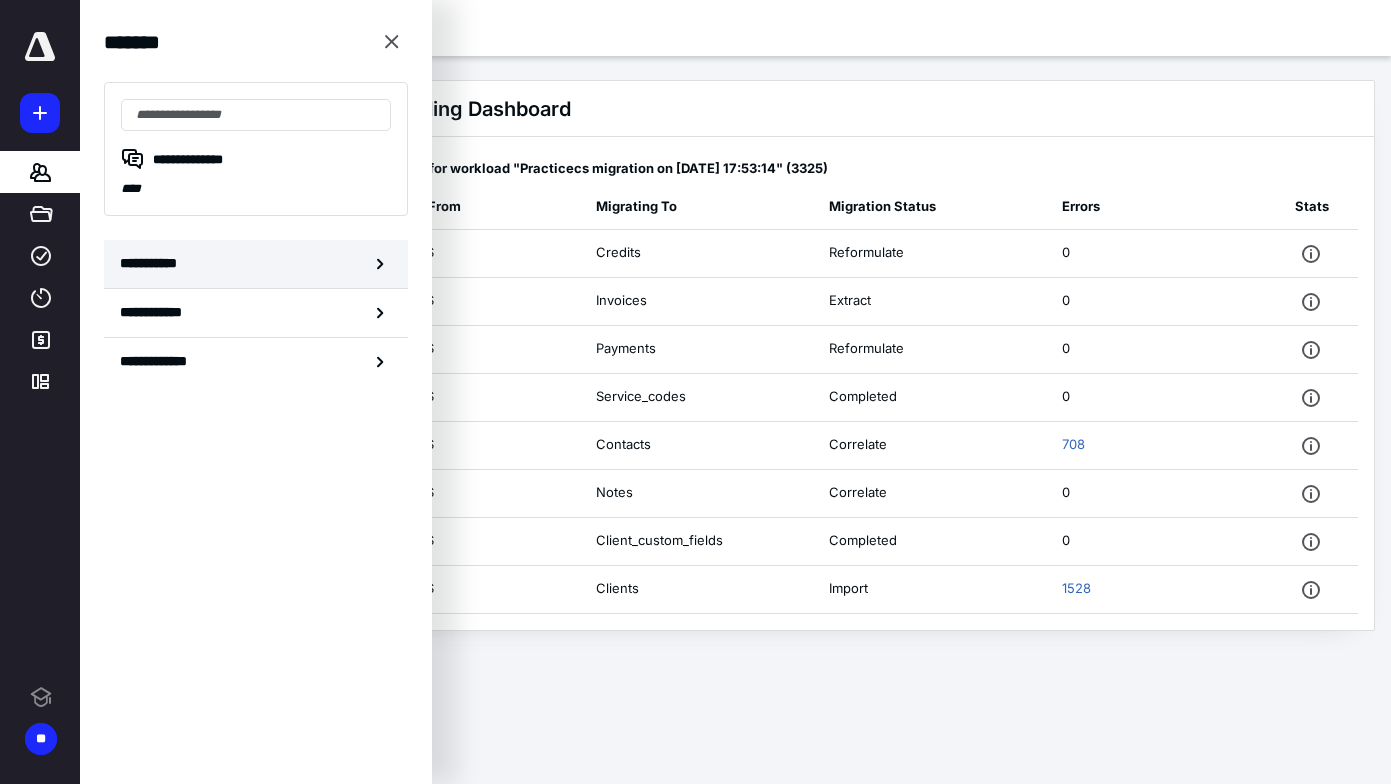click on "**********" at bounding box center [256, 264] 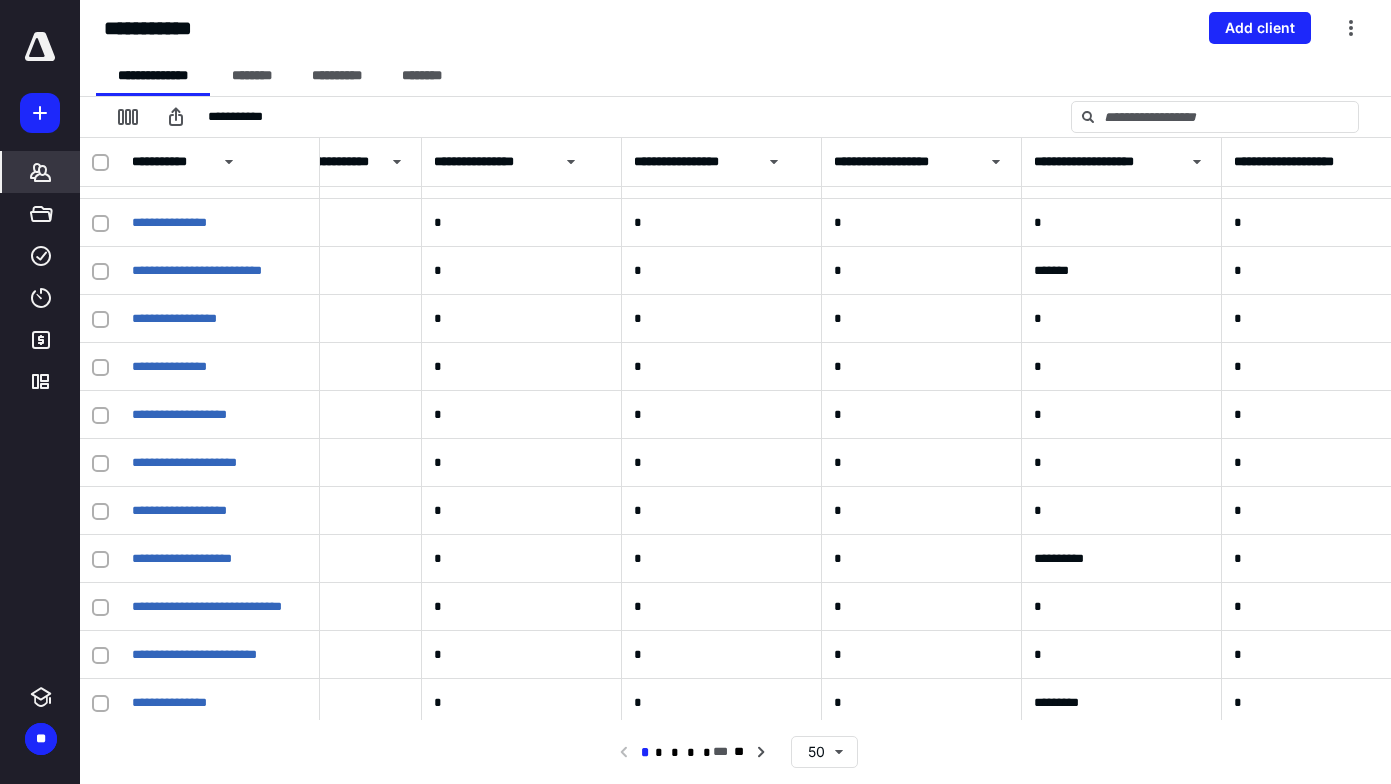 scroll, scrollTop: 0, scrollLeft: 5098, axis: horizontal 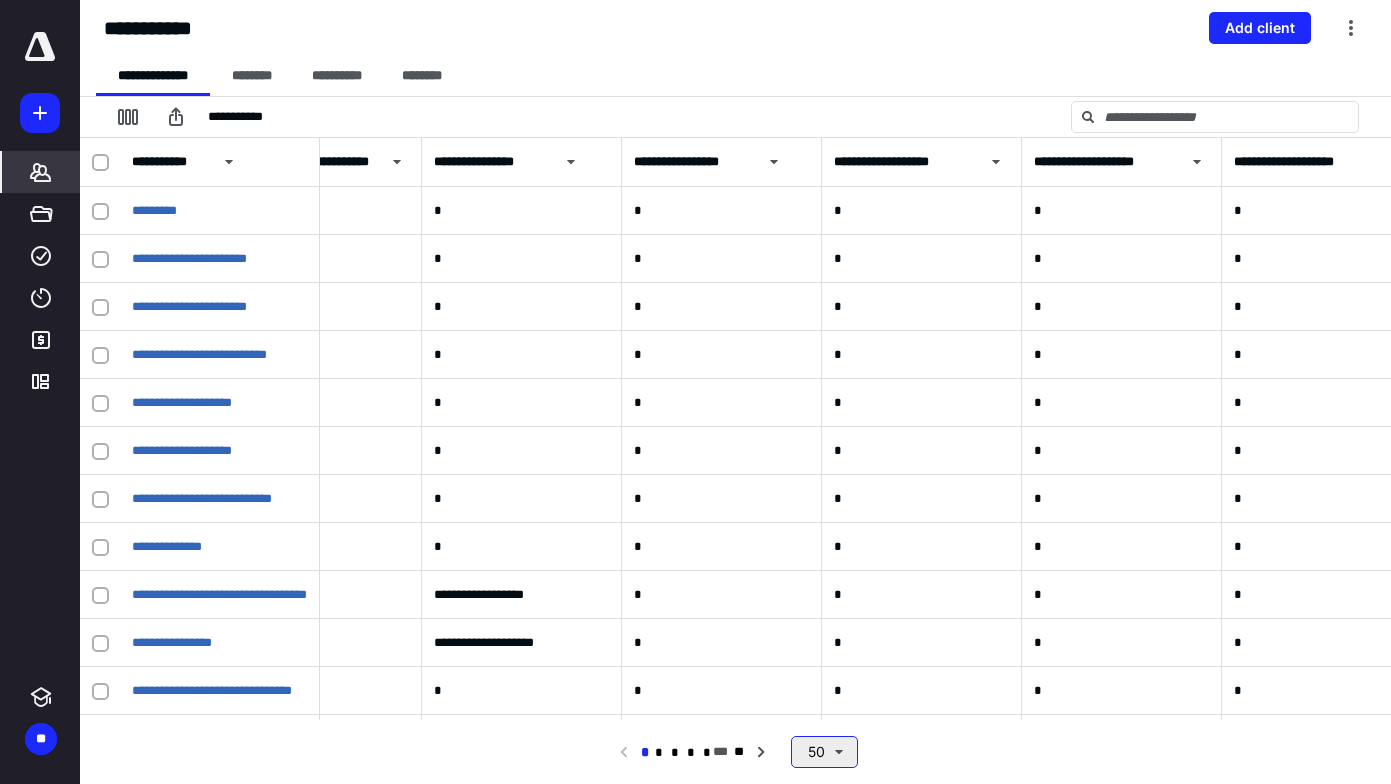 click on "50" at bounding box center (824, 752) 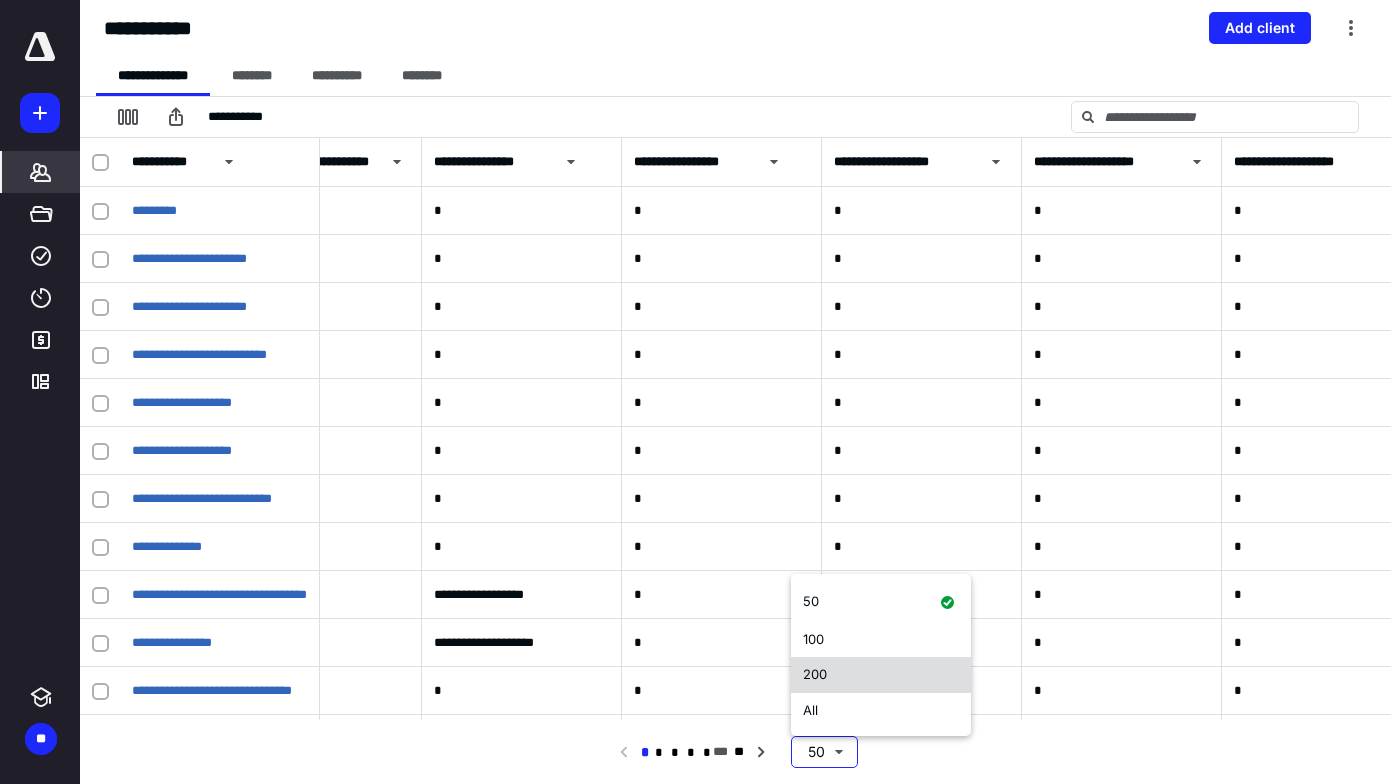 drag, startPoint x: 831, startPoint y: 678, endPoint x: 783, endPoint y: 648, distance: 56.603886 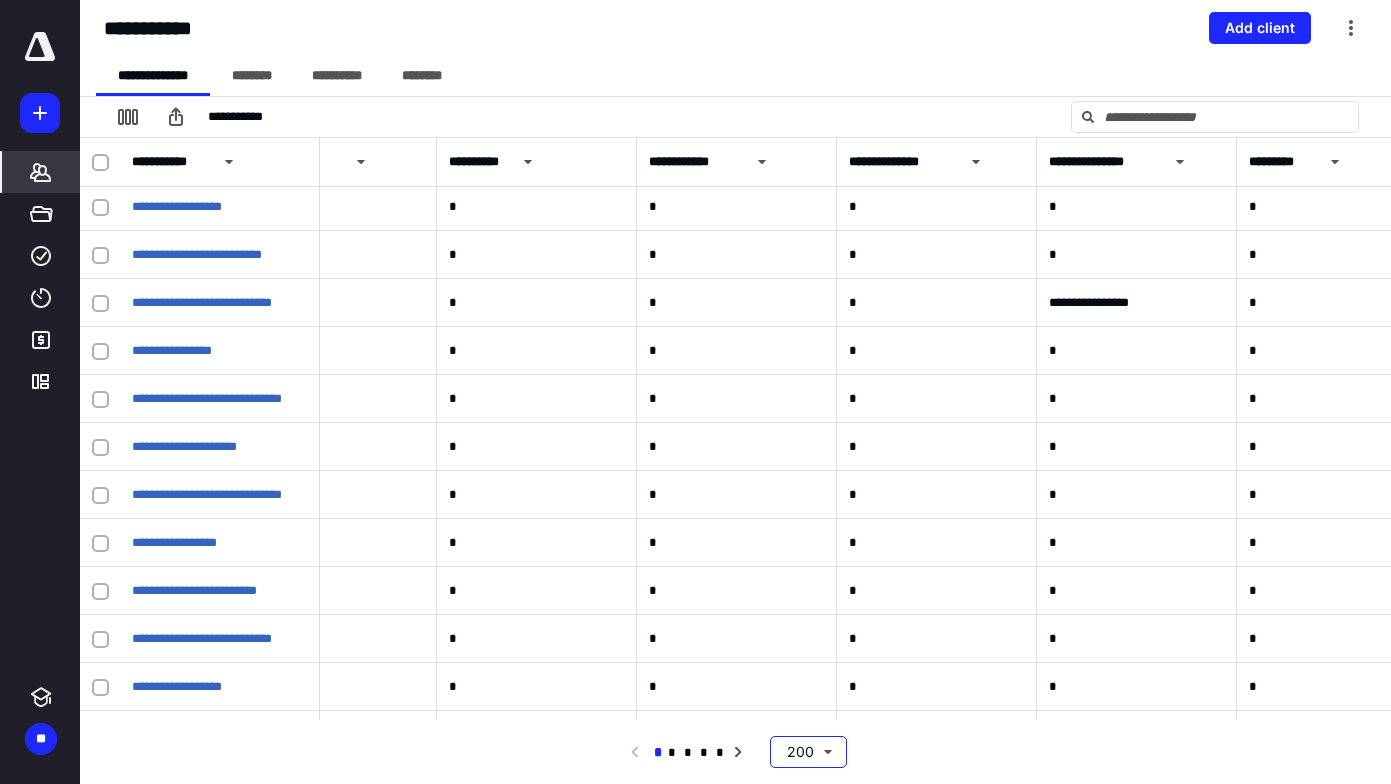 scroll, scrollTop: 9067, scrollLeft: 2483, axis: both 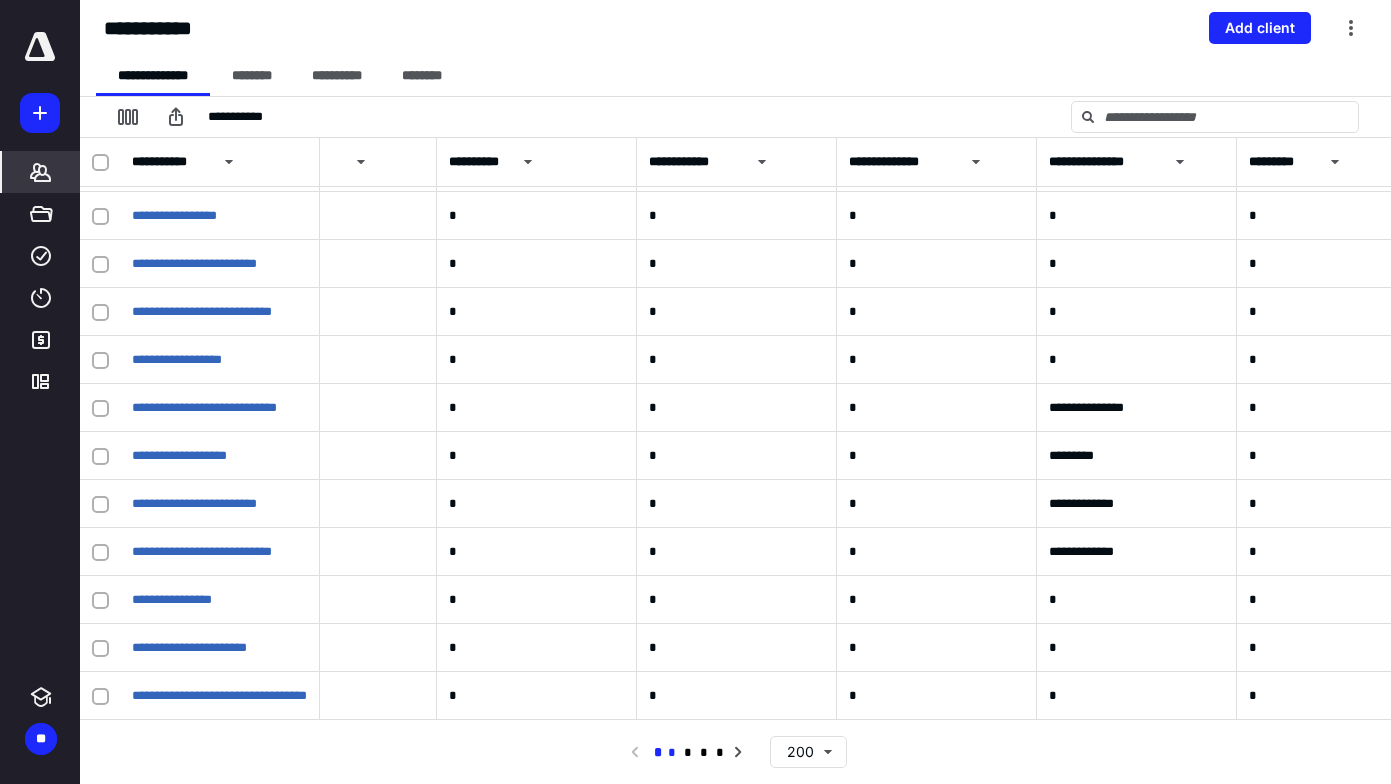 click on "*" at bounding box center (670, 753) 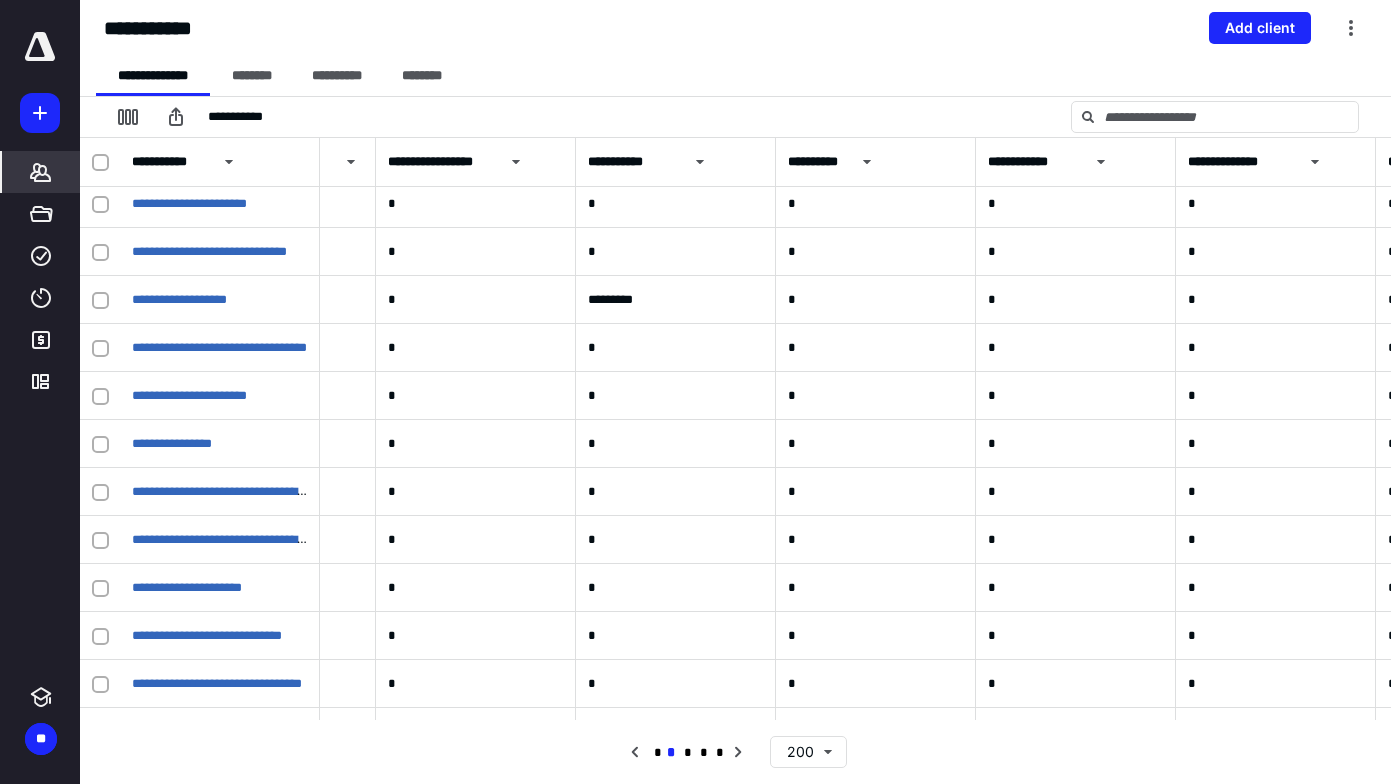 scroll, scrollTop: 3318, scrollLeft: 2144, axis: both 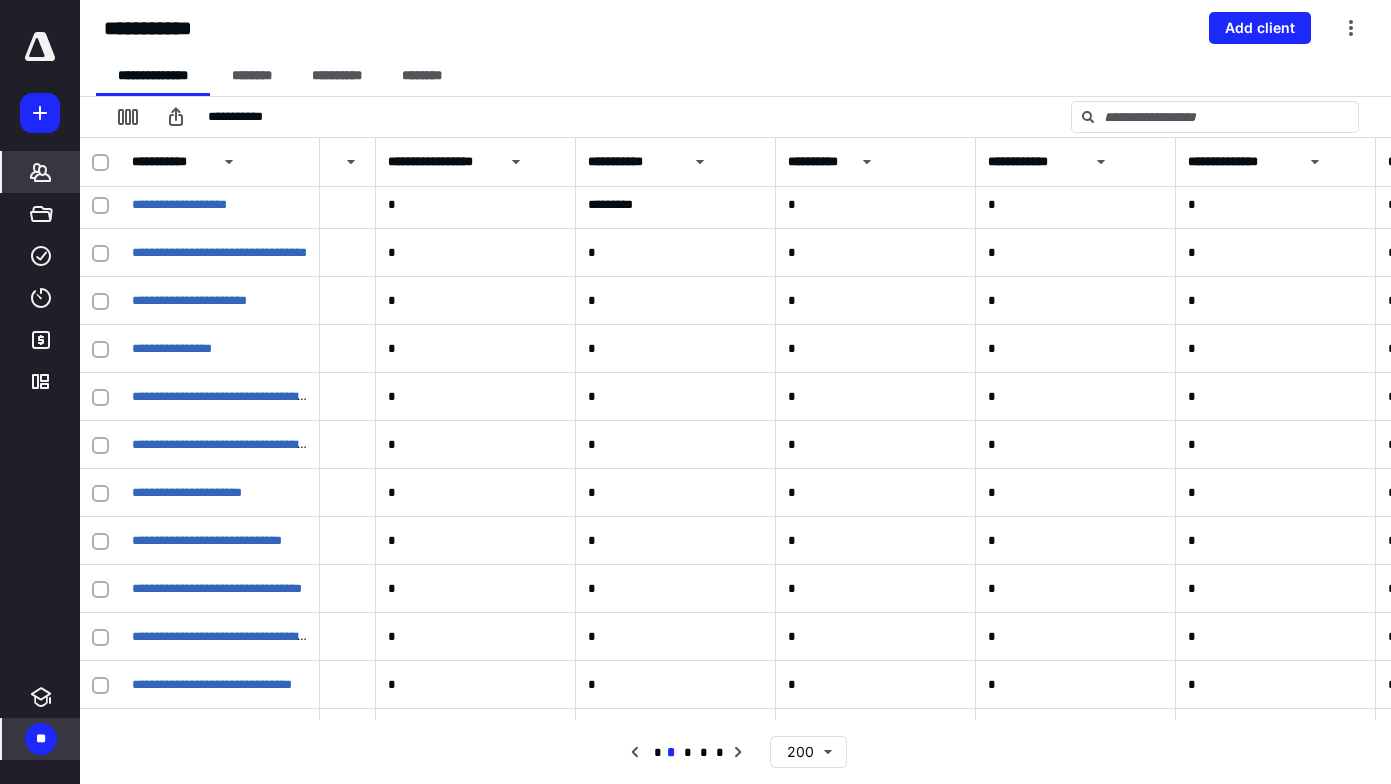 click on "**" at bounding box center [41, 739] 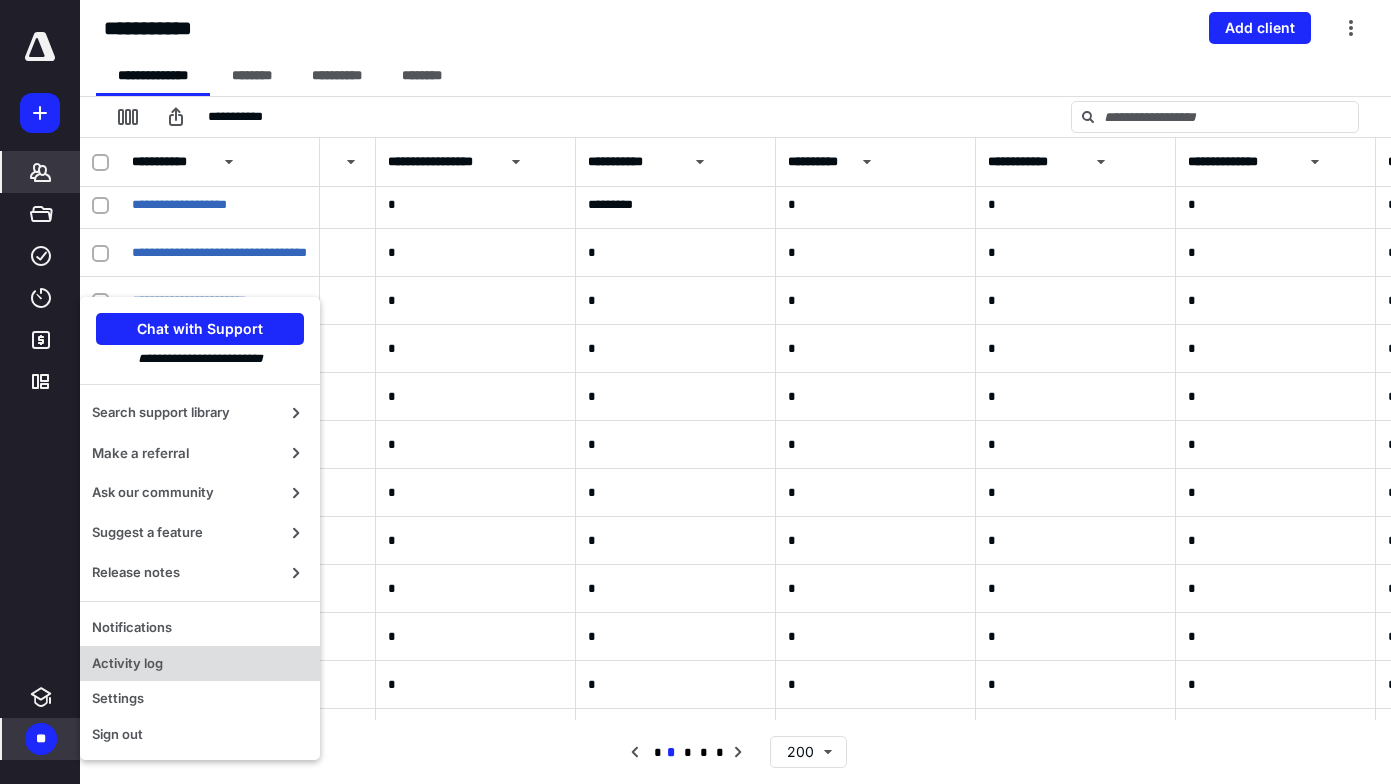 click on "Settings" at bounding box center [200, 699] 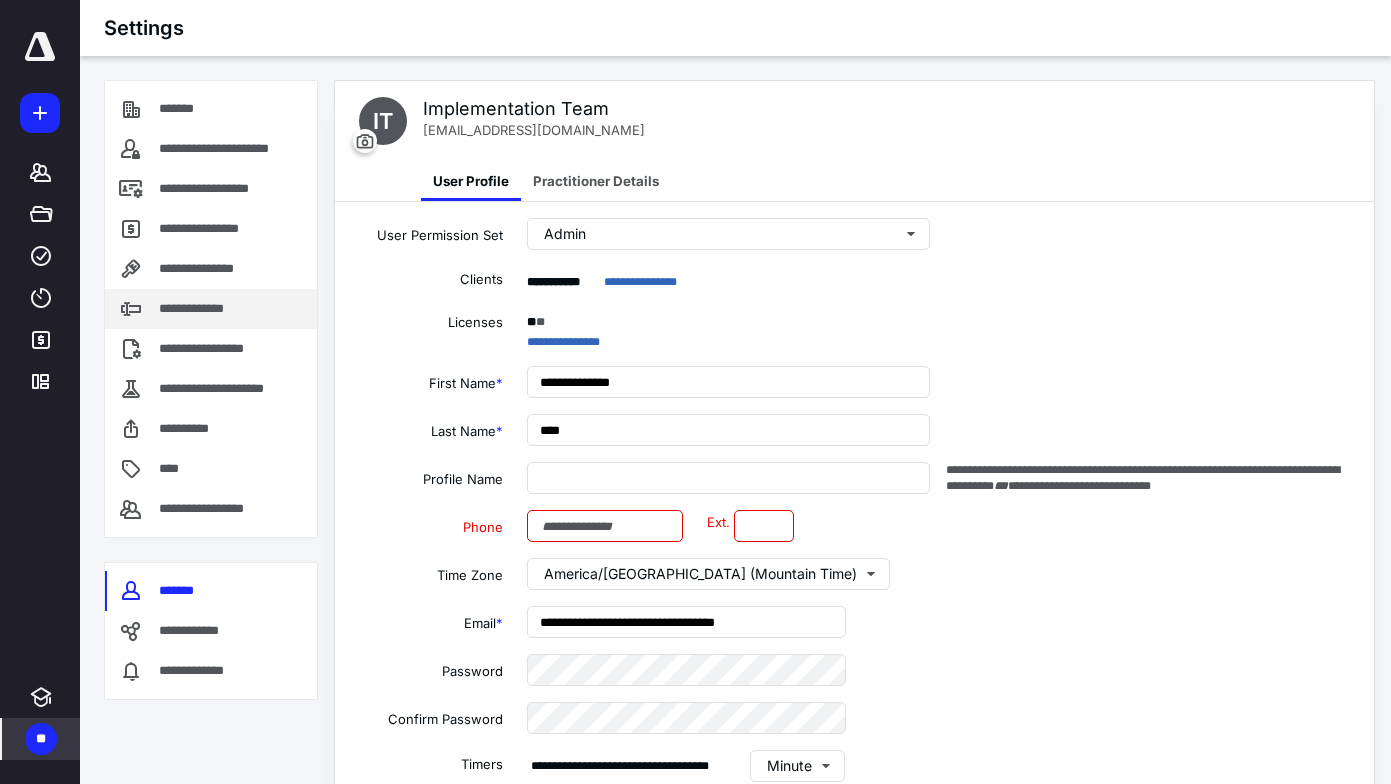 click on "**********" at bounding box center (211, 309) 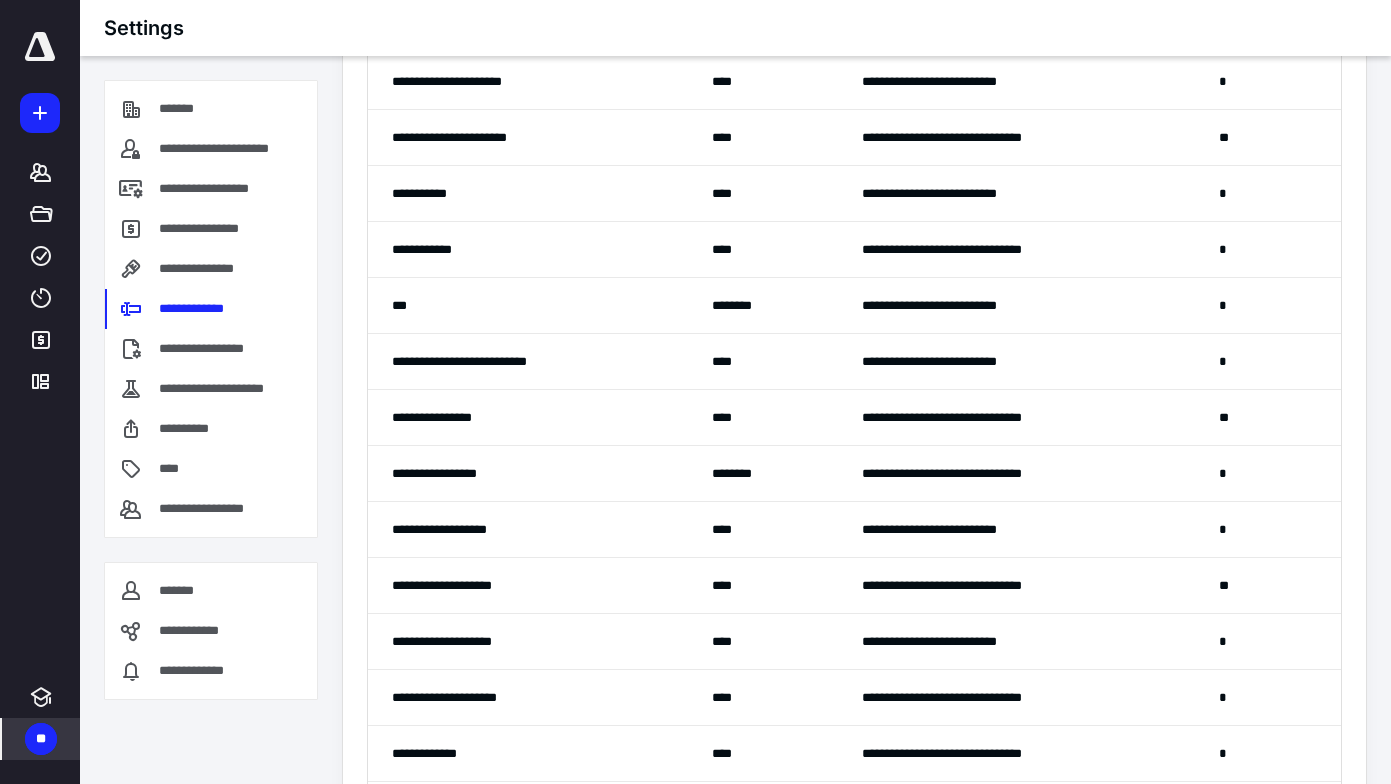 scroll, scrollTop: 0, scrollLeft: 0, axis: both 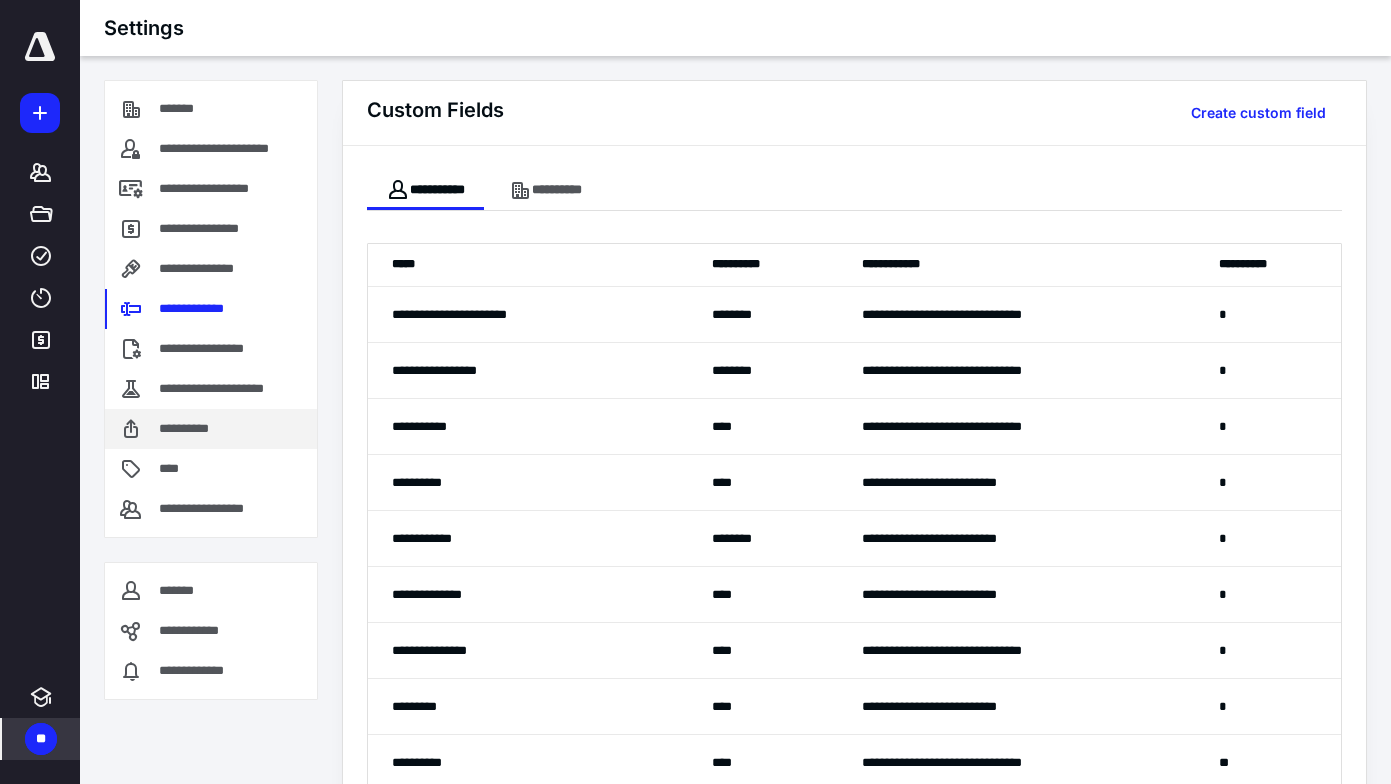 click on "**********" at bounding box center (195, 429) 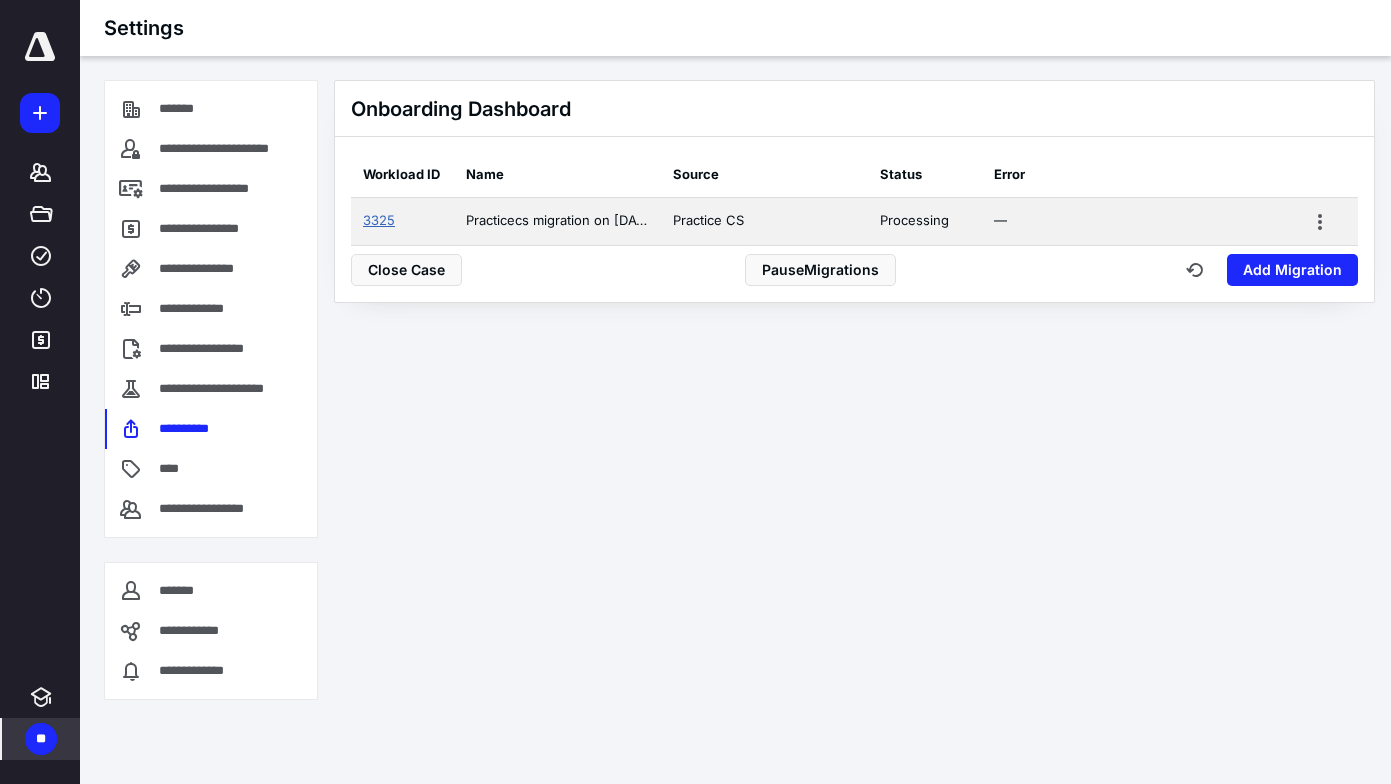 click on "3325" at bounding box center [379, 220] 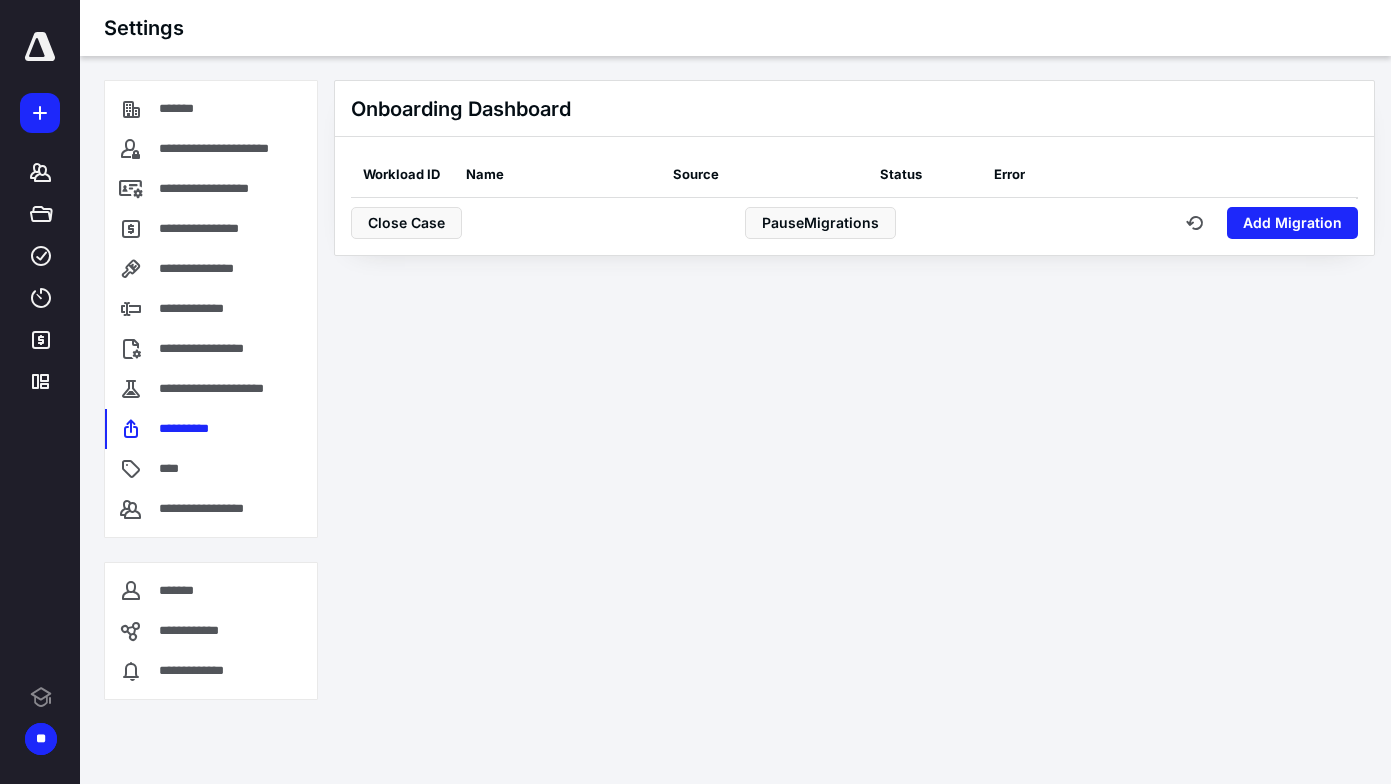 scroll, scrollTop: 0, scrollLeft: 0, axis: both 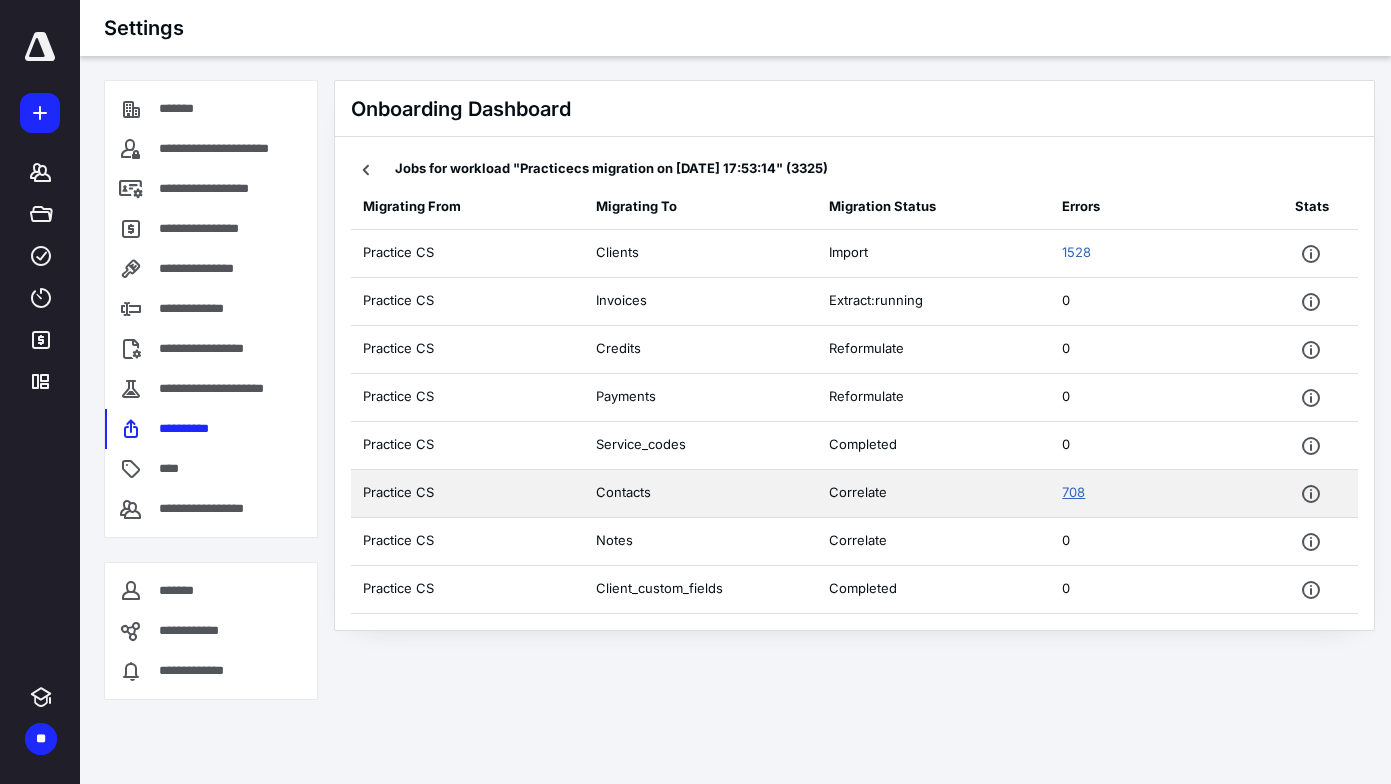 click on "708" at bounding box center [1073, 492] 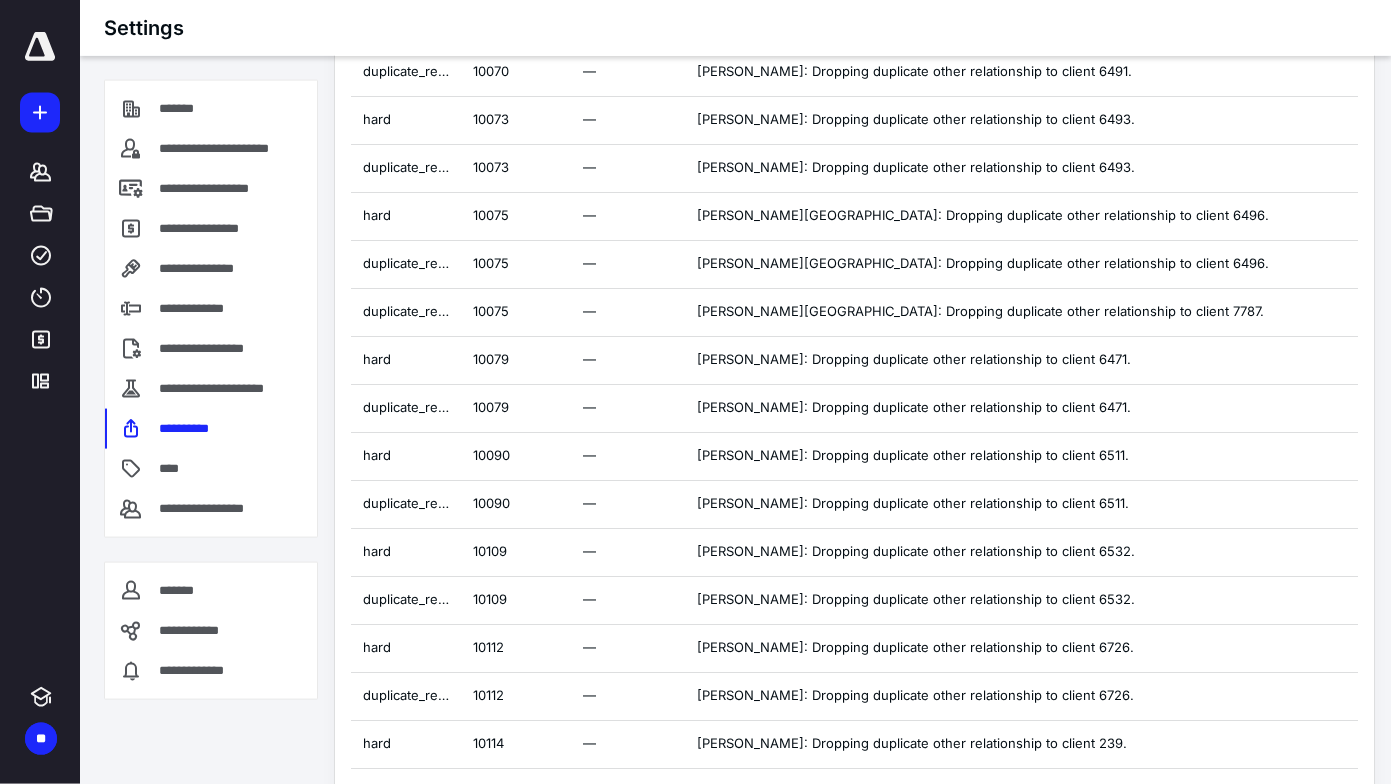 scroll, scrollTop: 0, scrollLeft: 0, axis: both 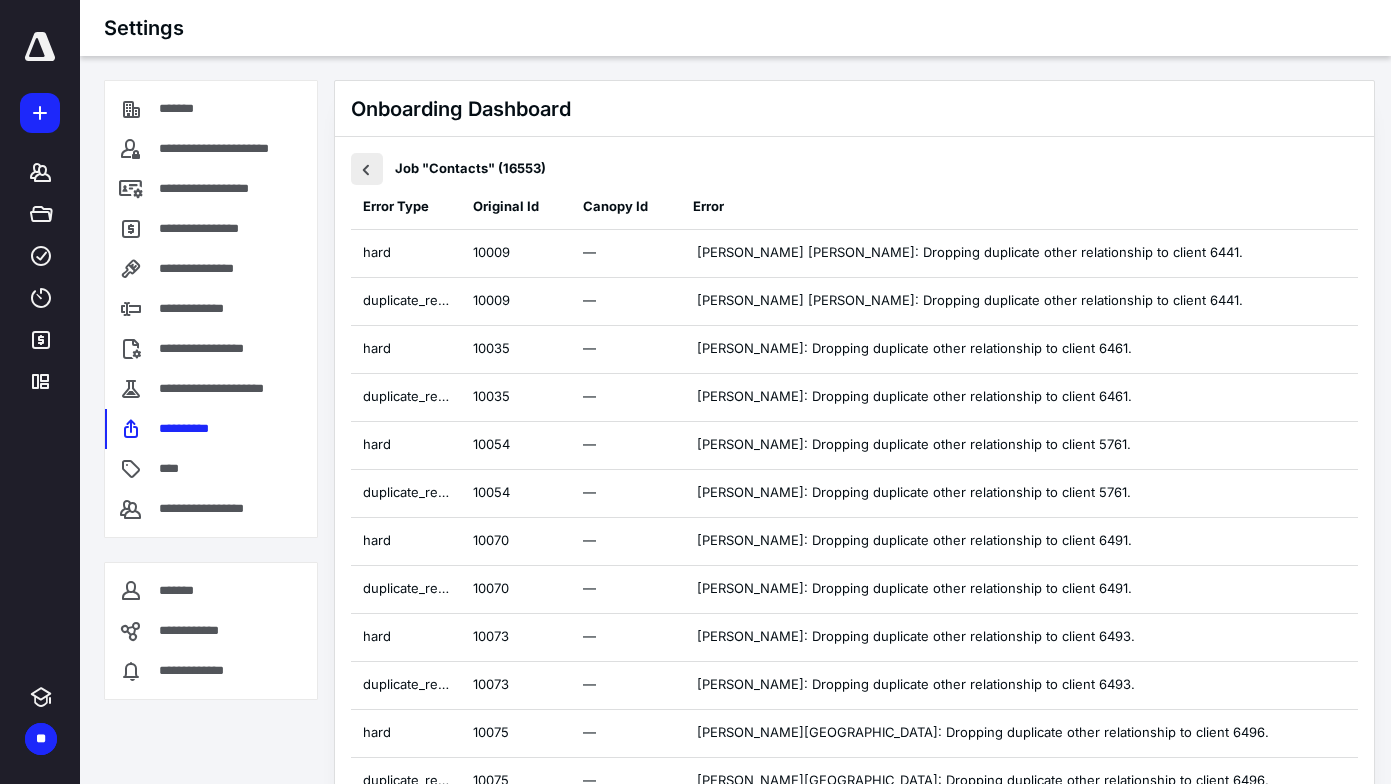 click at bounding box center (367, 169) 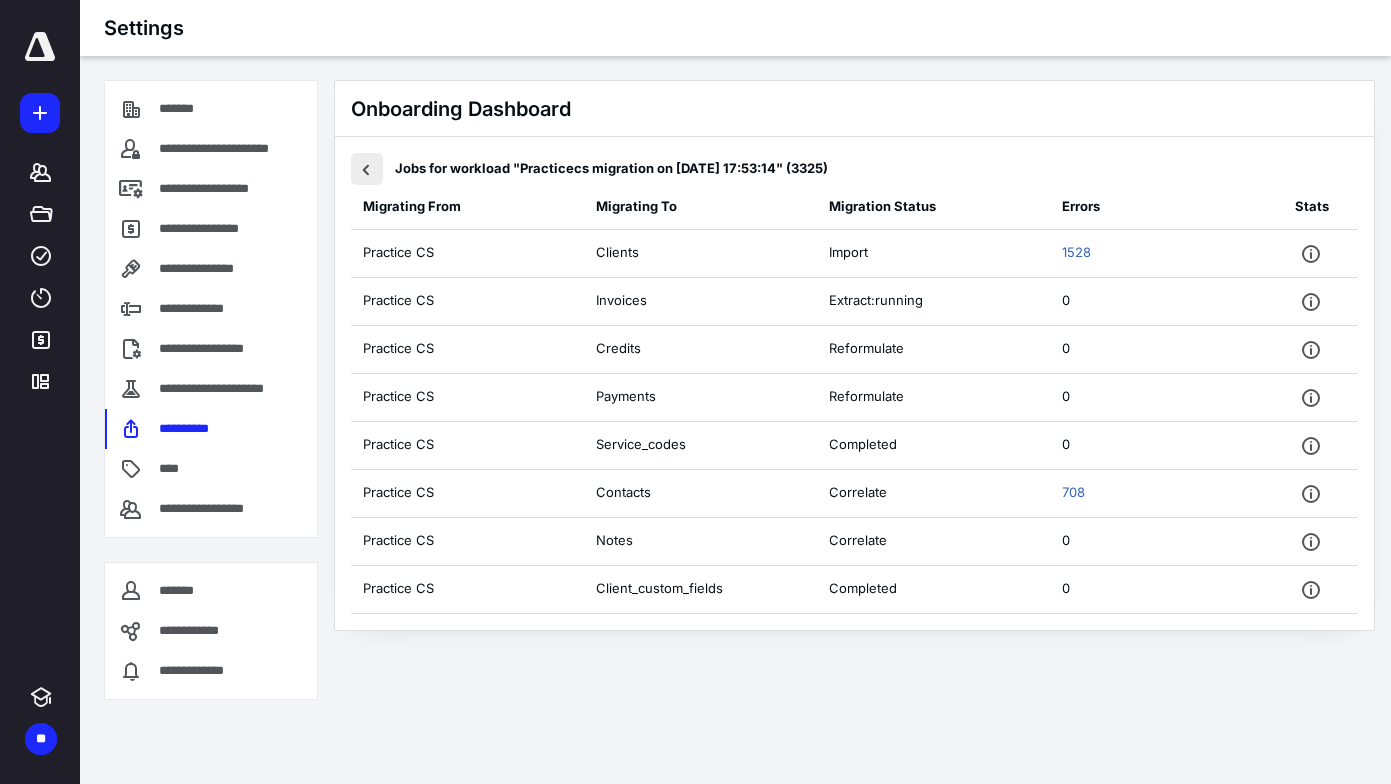 click at bounding box center [367, 169] 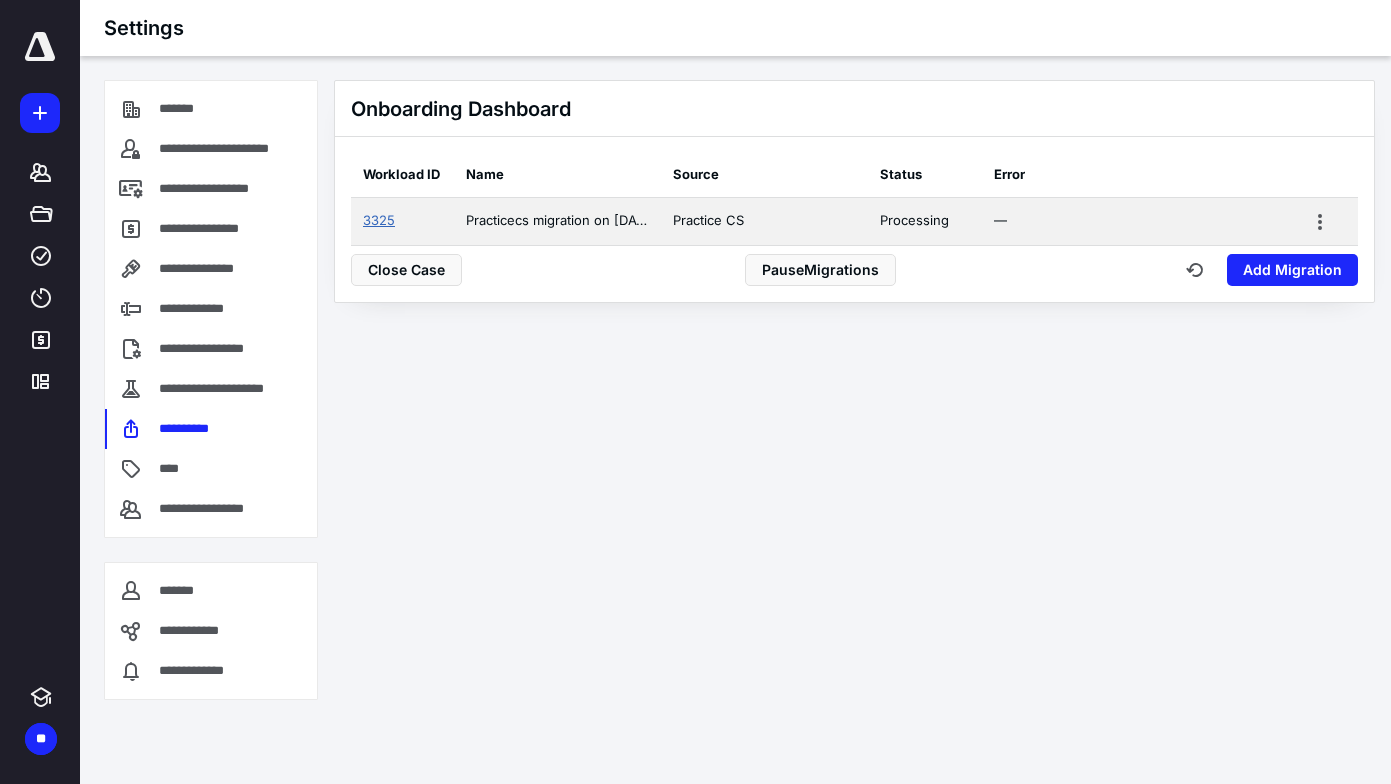 click on "3325" at bounding box center [379, 220] 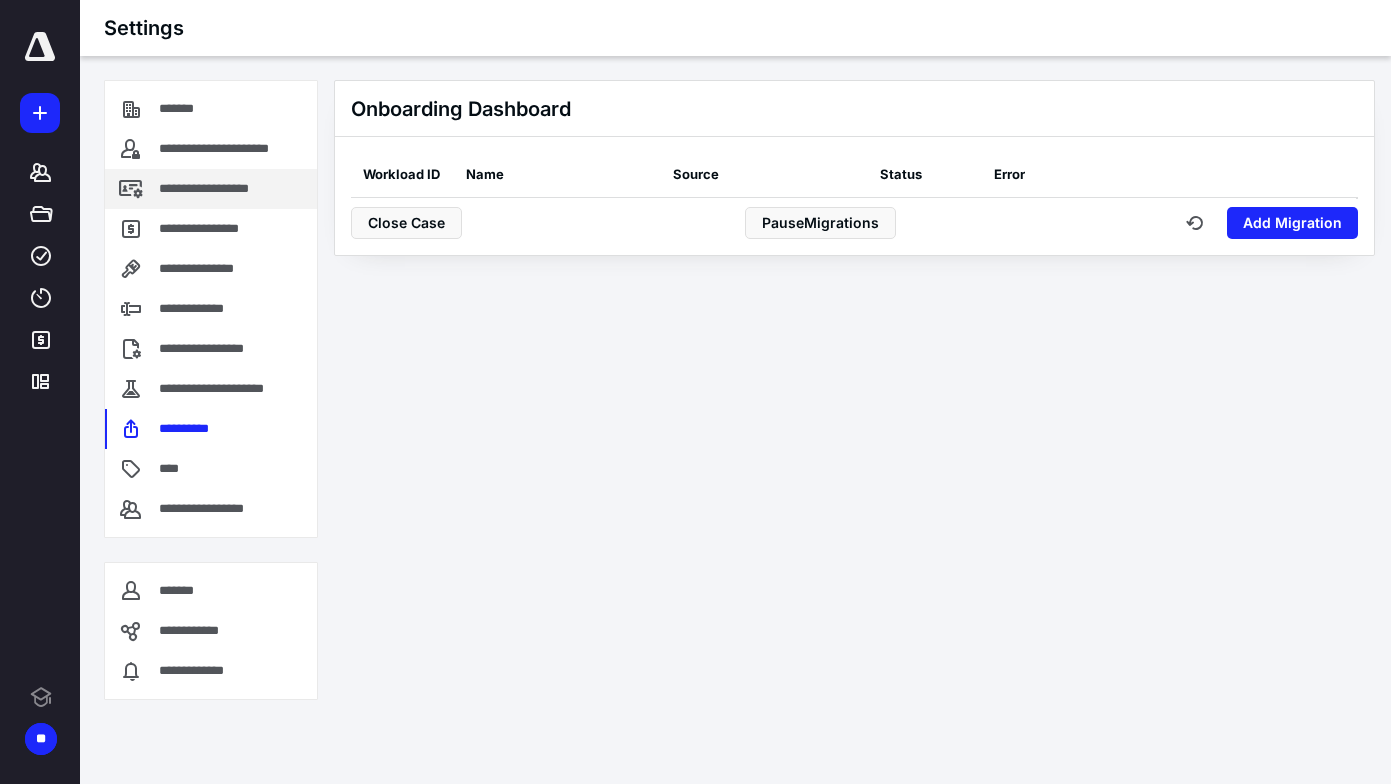 scroll, scrollTop: 0, scrollLeft: 0, axis: both 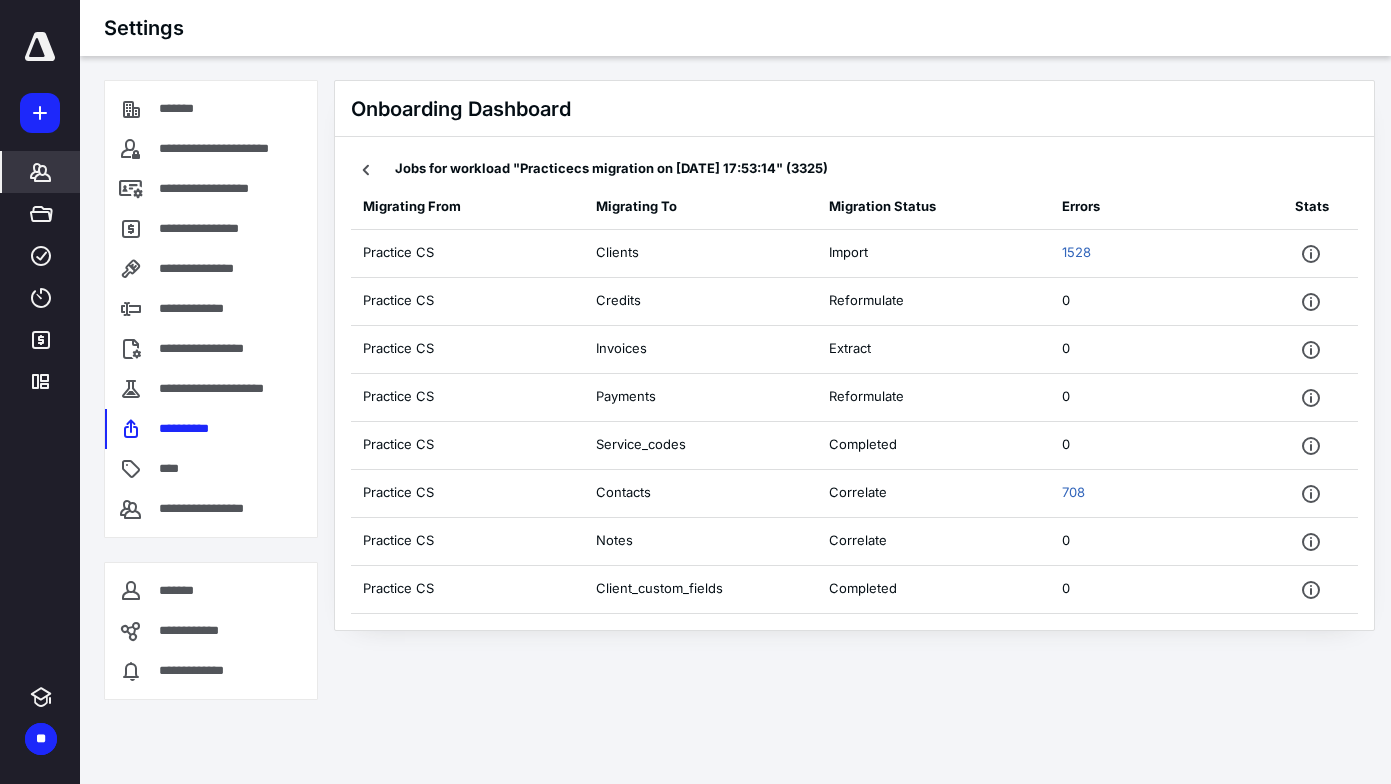 click on "*******" at bounding box center [41, 172] 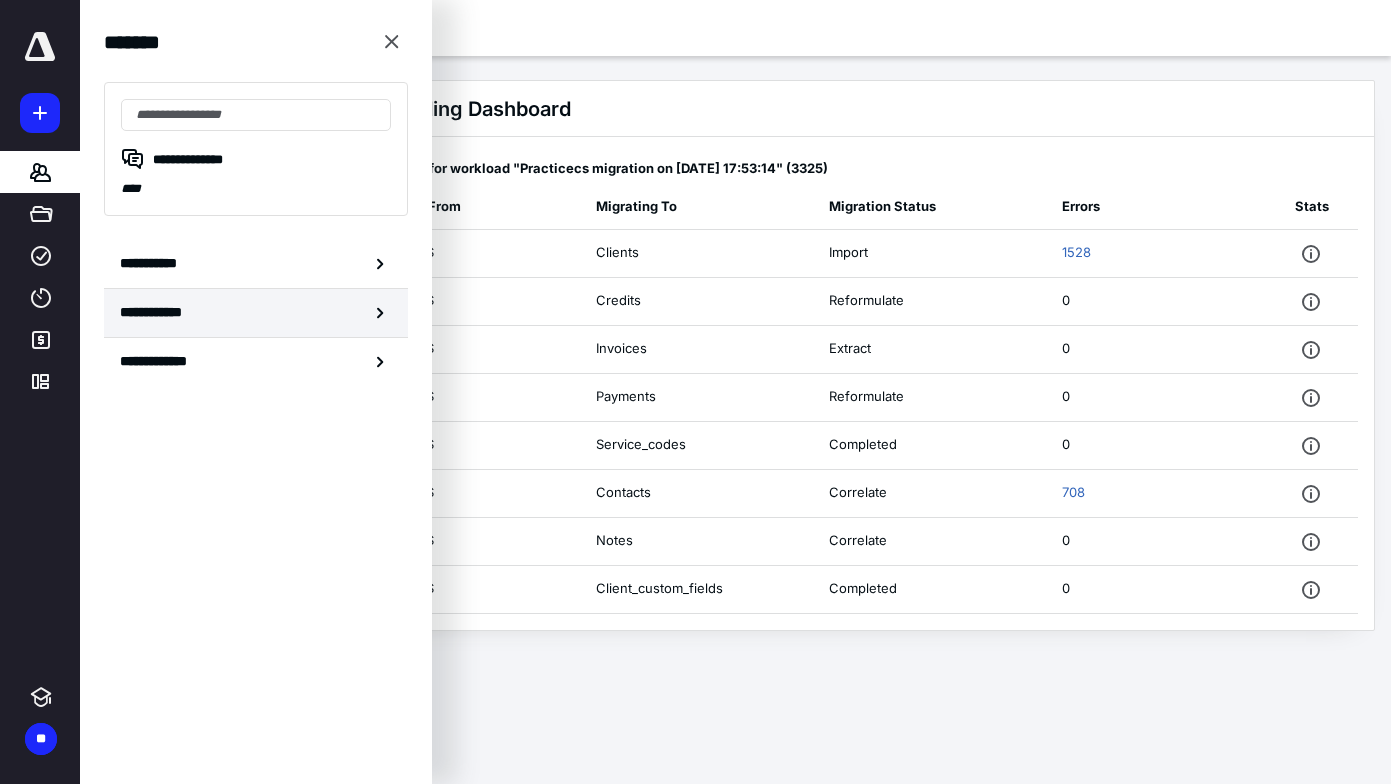 click on "**********" at bounding box center [256, 313] 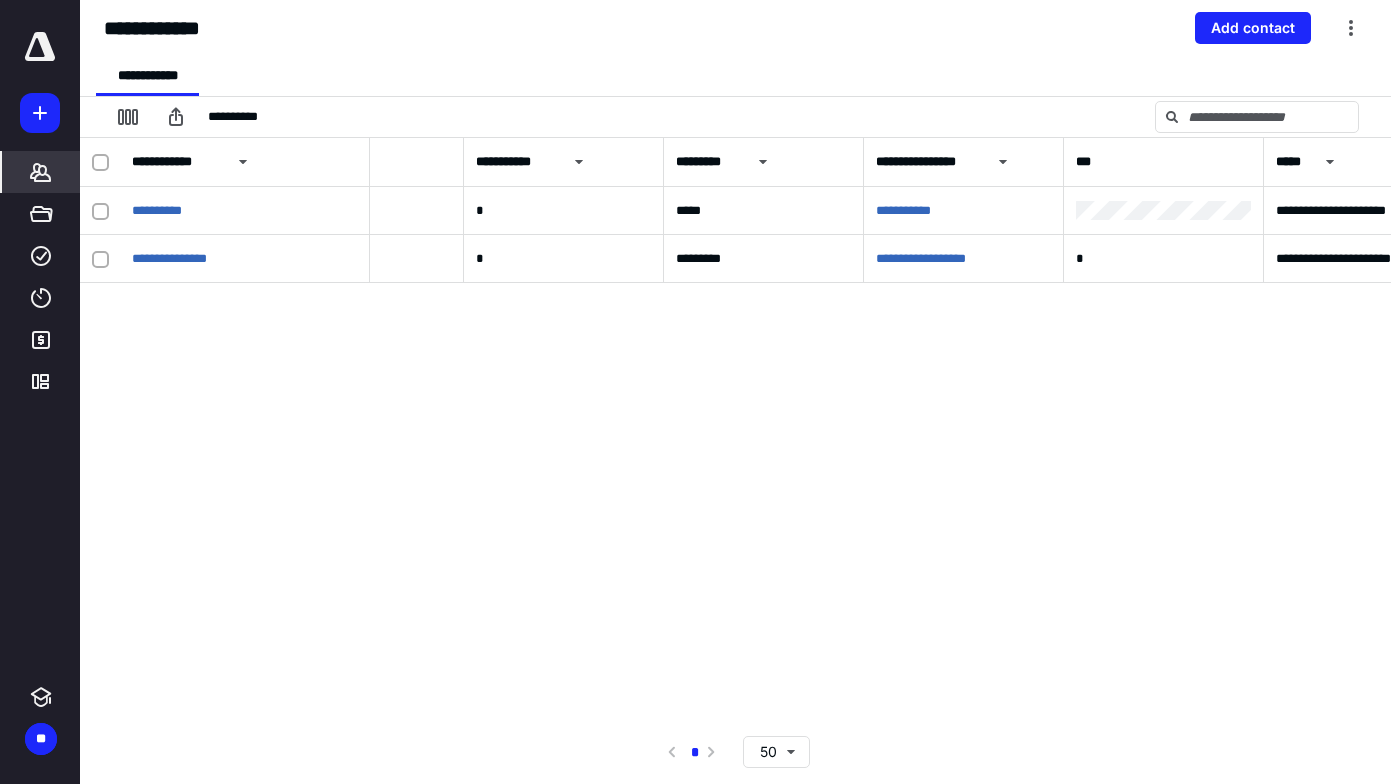 scroll, scrollTop: 0, scrollLeft: 0, axis: both 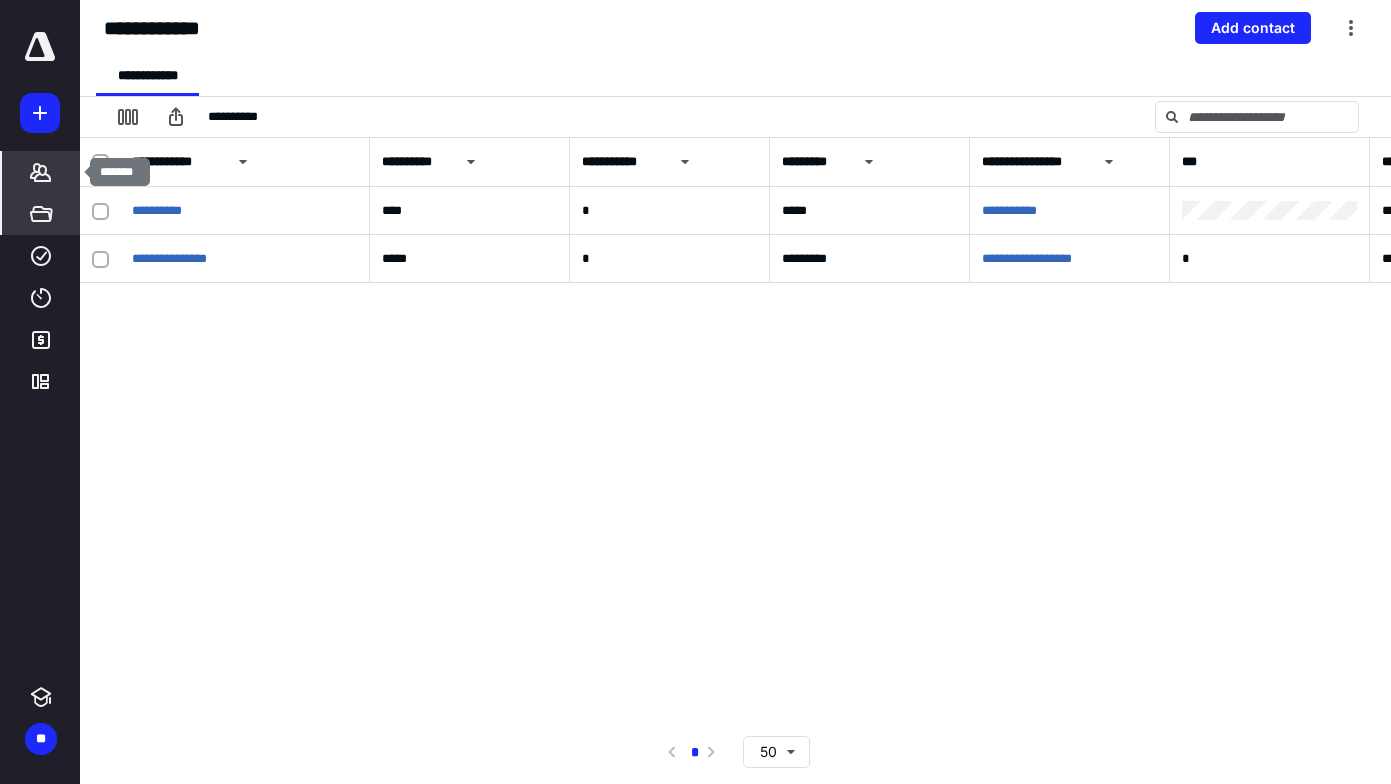 drag, startPoint x: 32, startPoint y: 167, endPoint x: 70, endPoint y: 210, distance: 57.384666 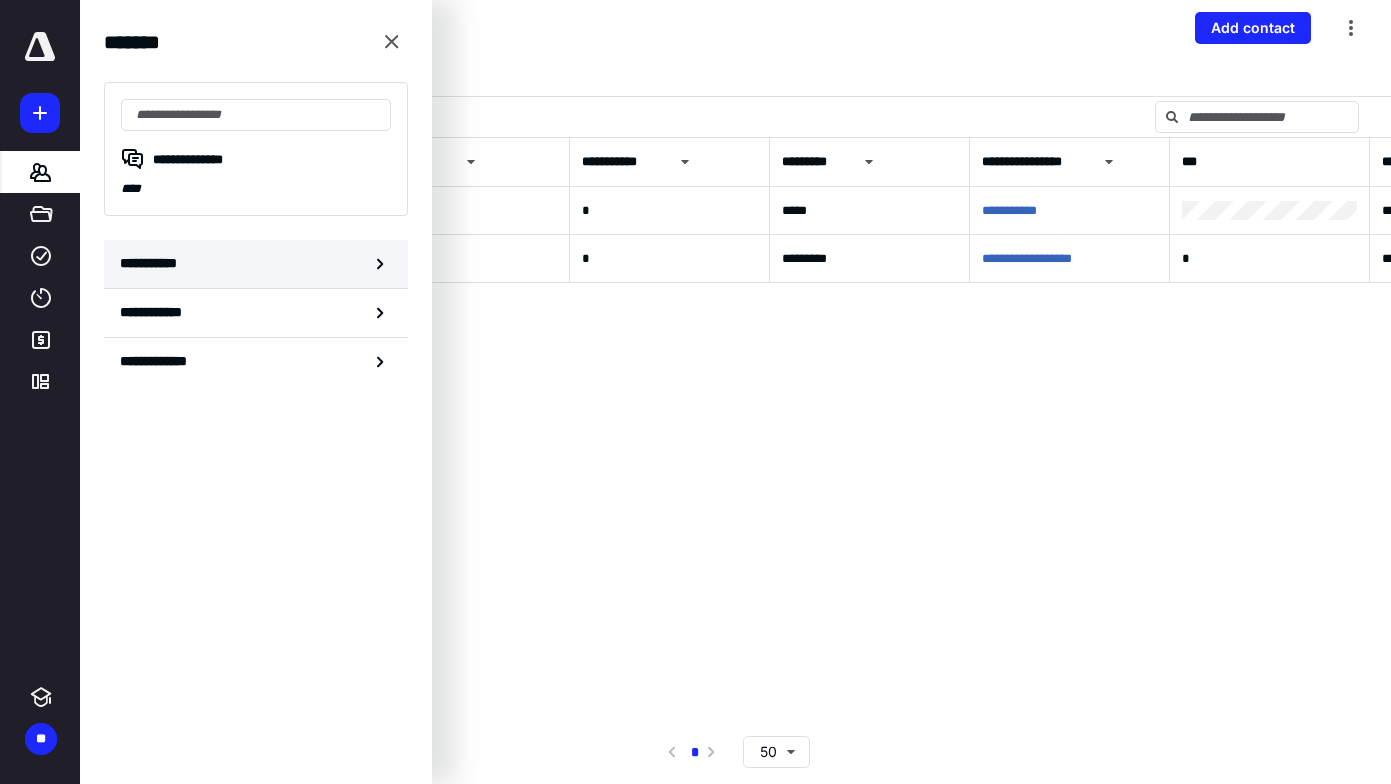 click on "**********" at bounding box center (153, 263) 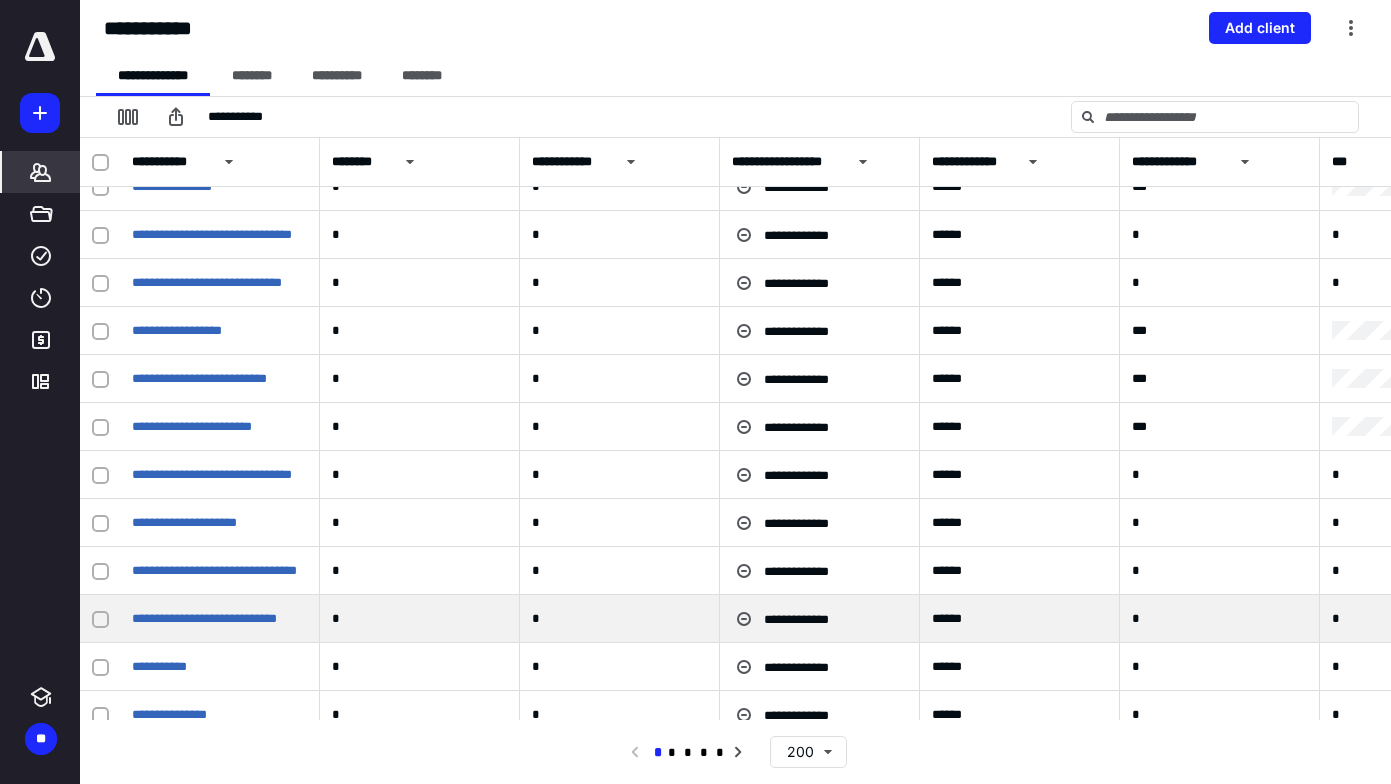 scroll, scrollTop: 459, scrollLeft: 0, axis: vertical 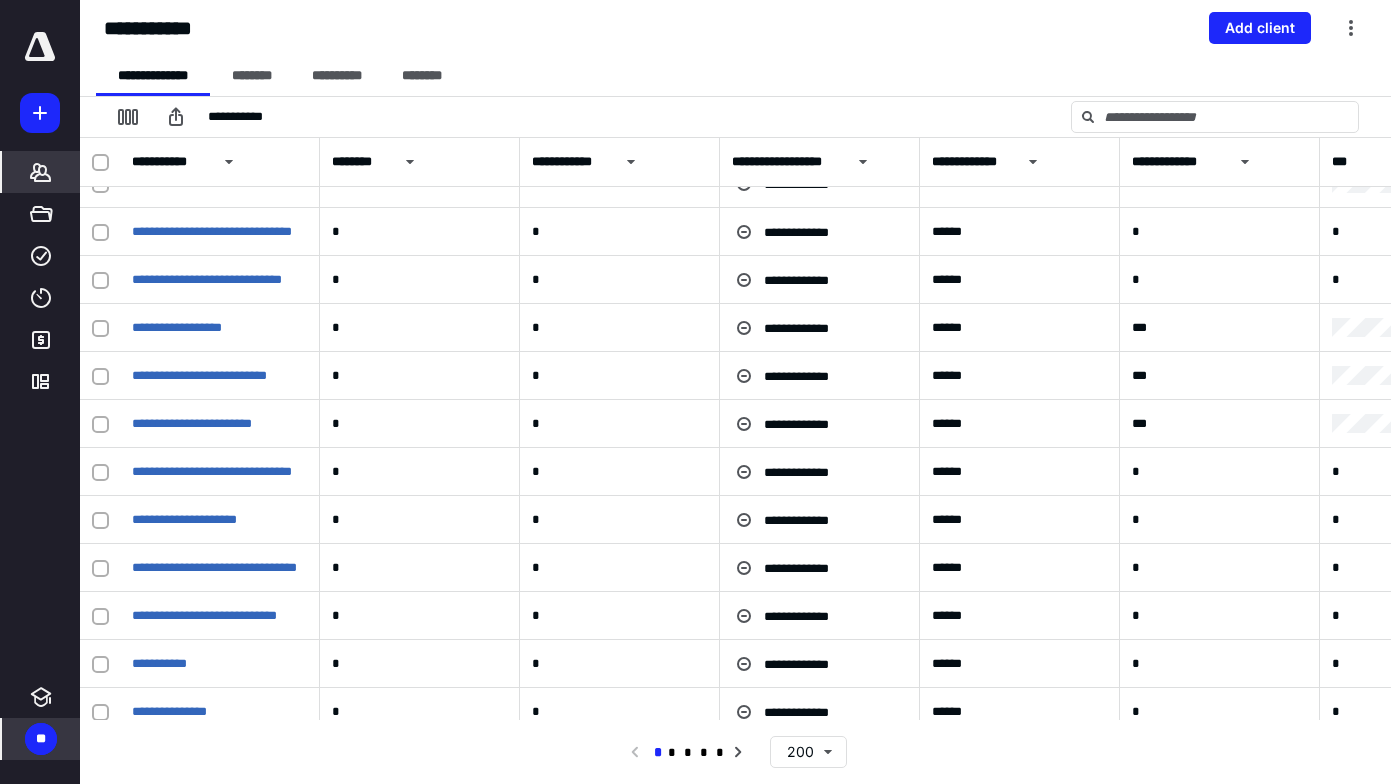 click on "**" at bounding box center (41, 739) 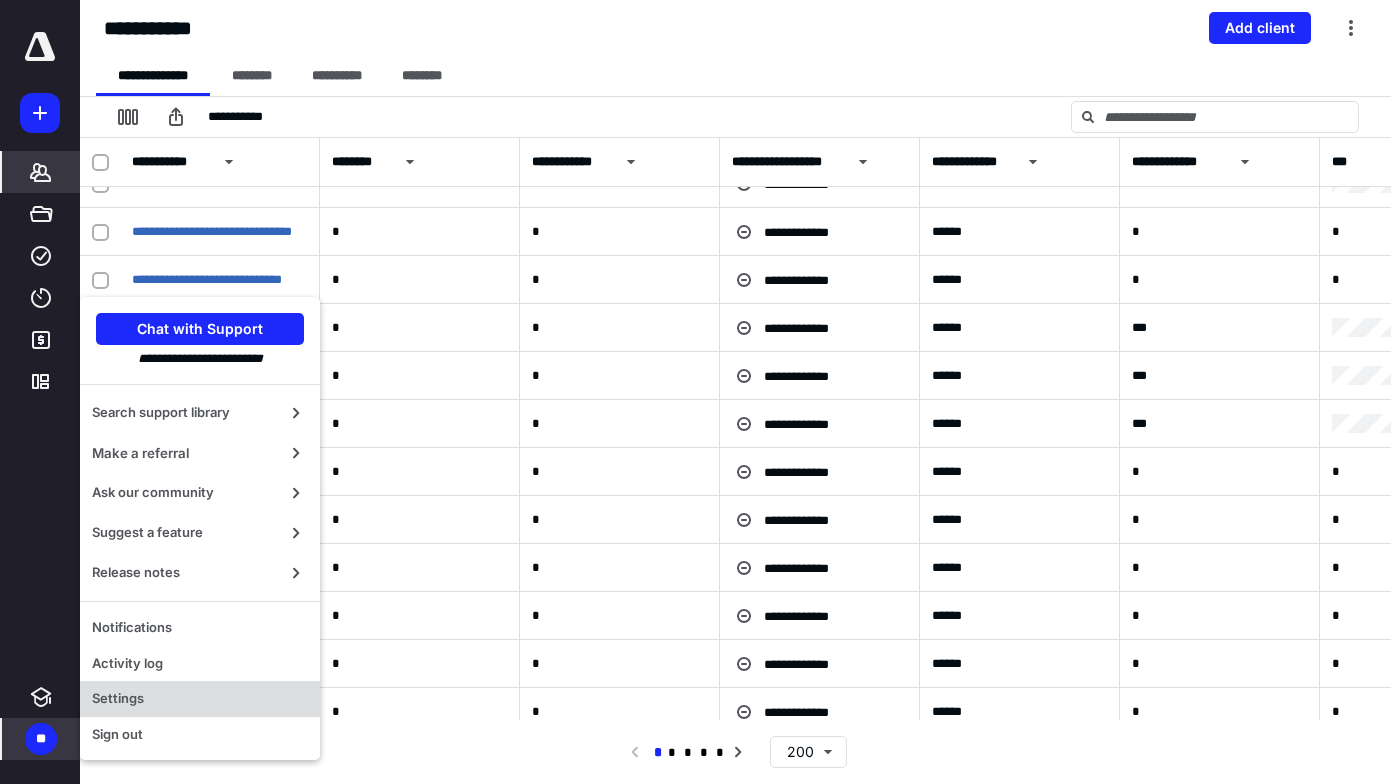 click on "Settings" at bounding box center (200, 699) 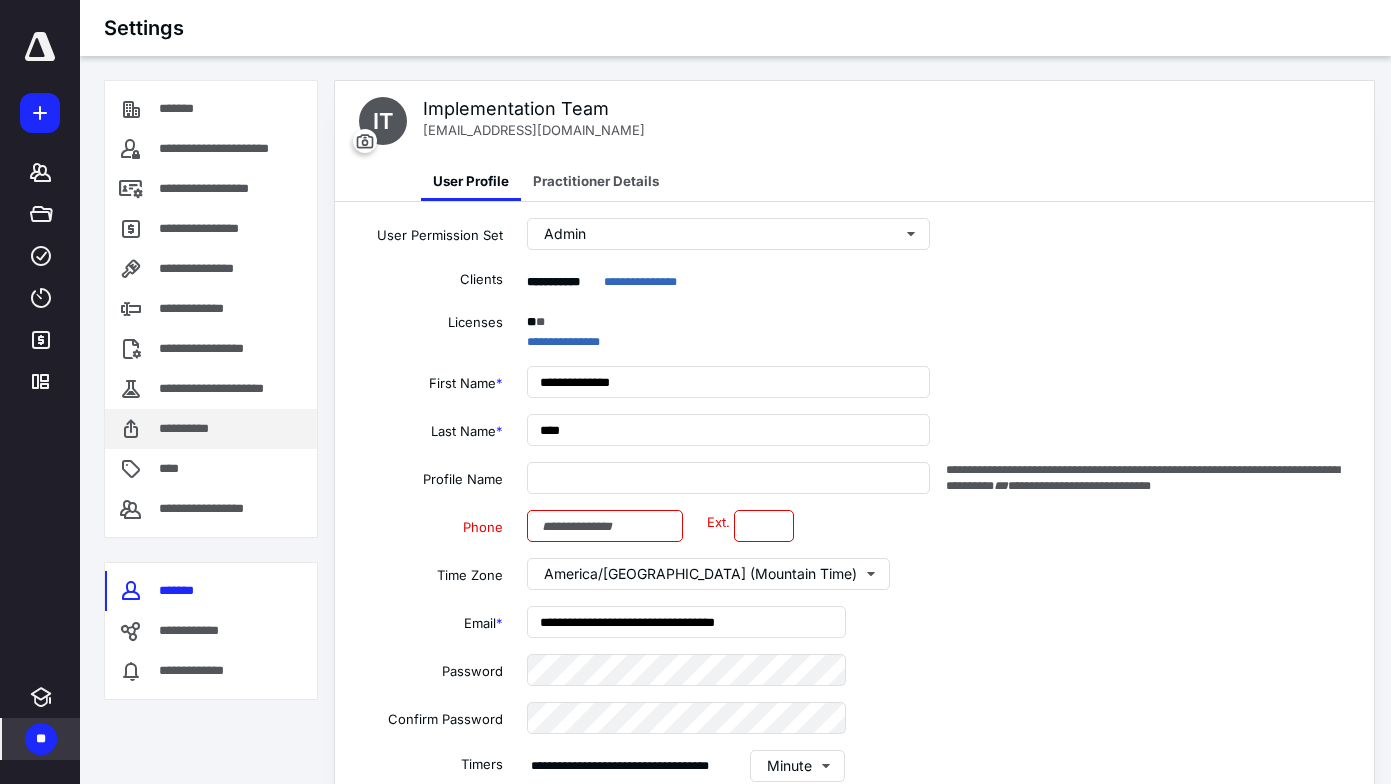 click on "**********" at bounding box center (195, 429) 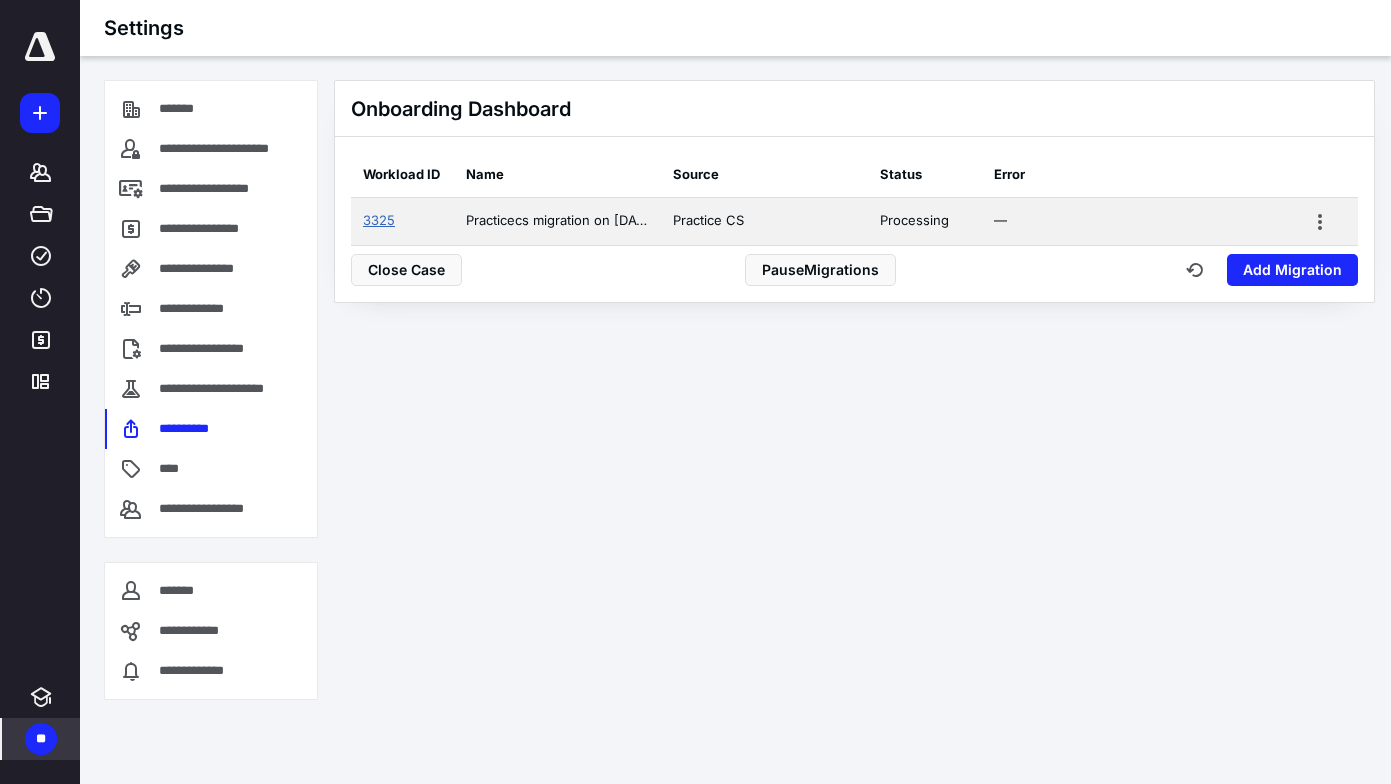 click on "3325" at bounding box center (379, 220) 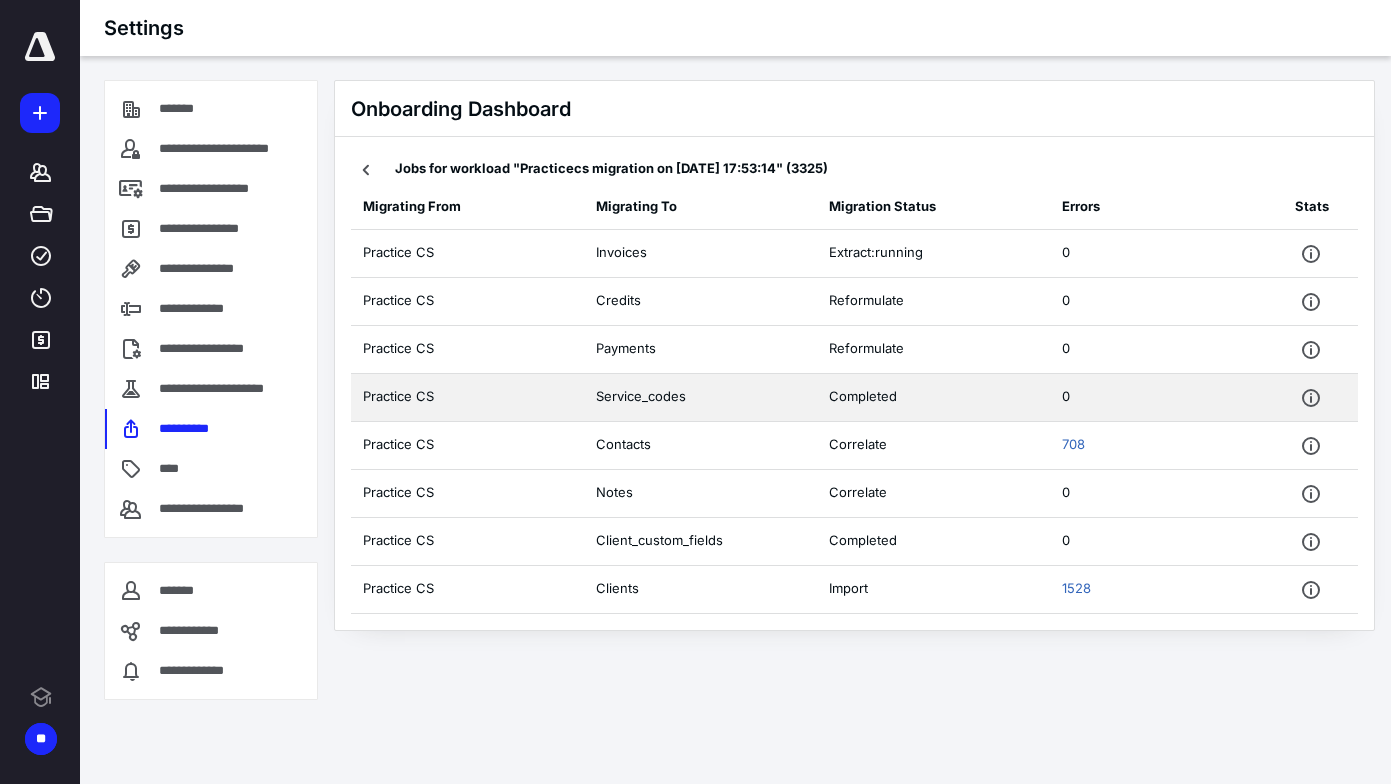 scroll, scrollTop: 0, scrollLeft: 0, axis: both 